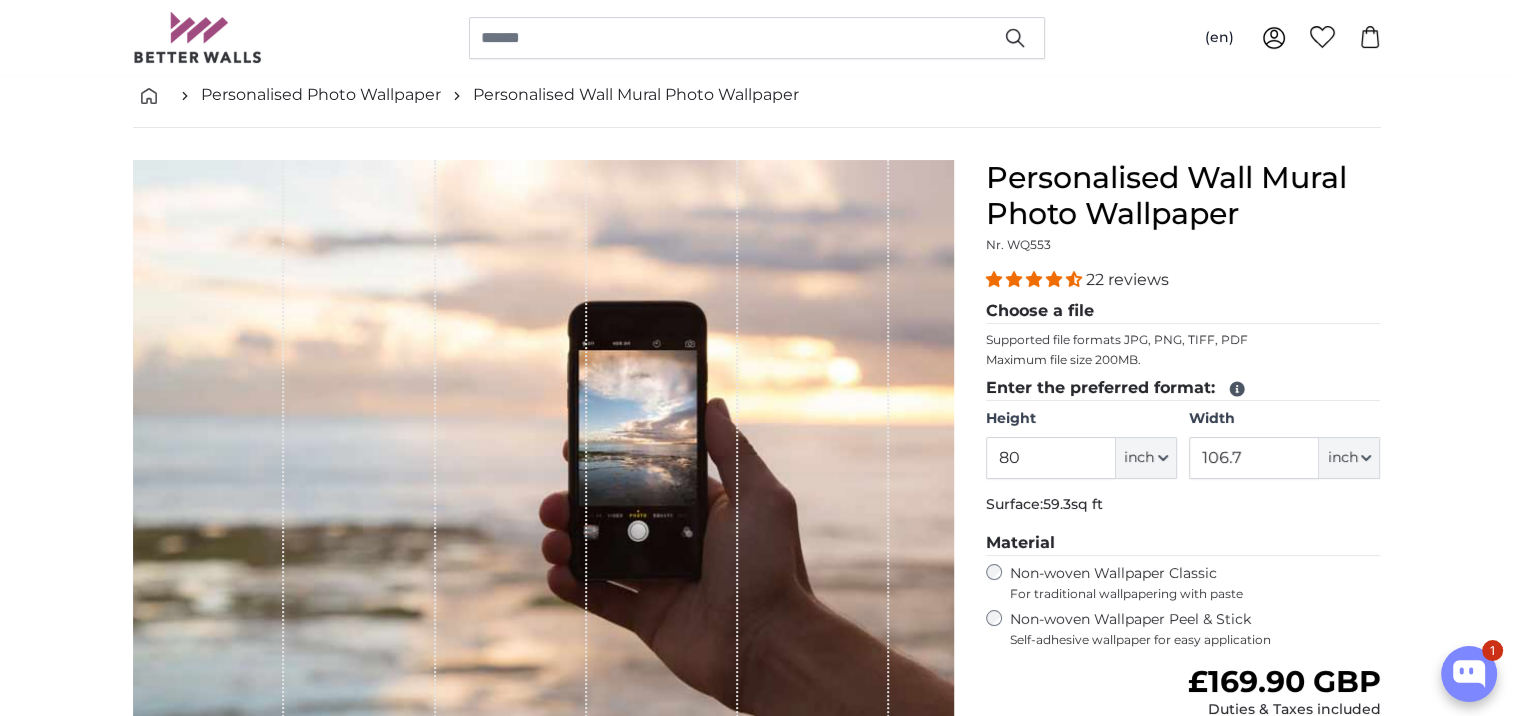 scroll, scrollTop: 151, scrollLeft: 0, axis: vertical 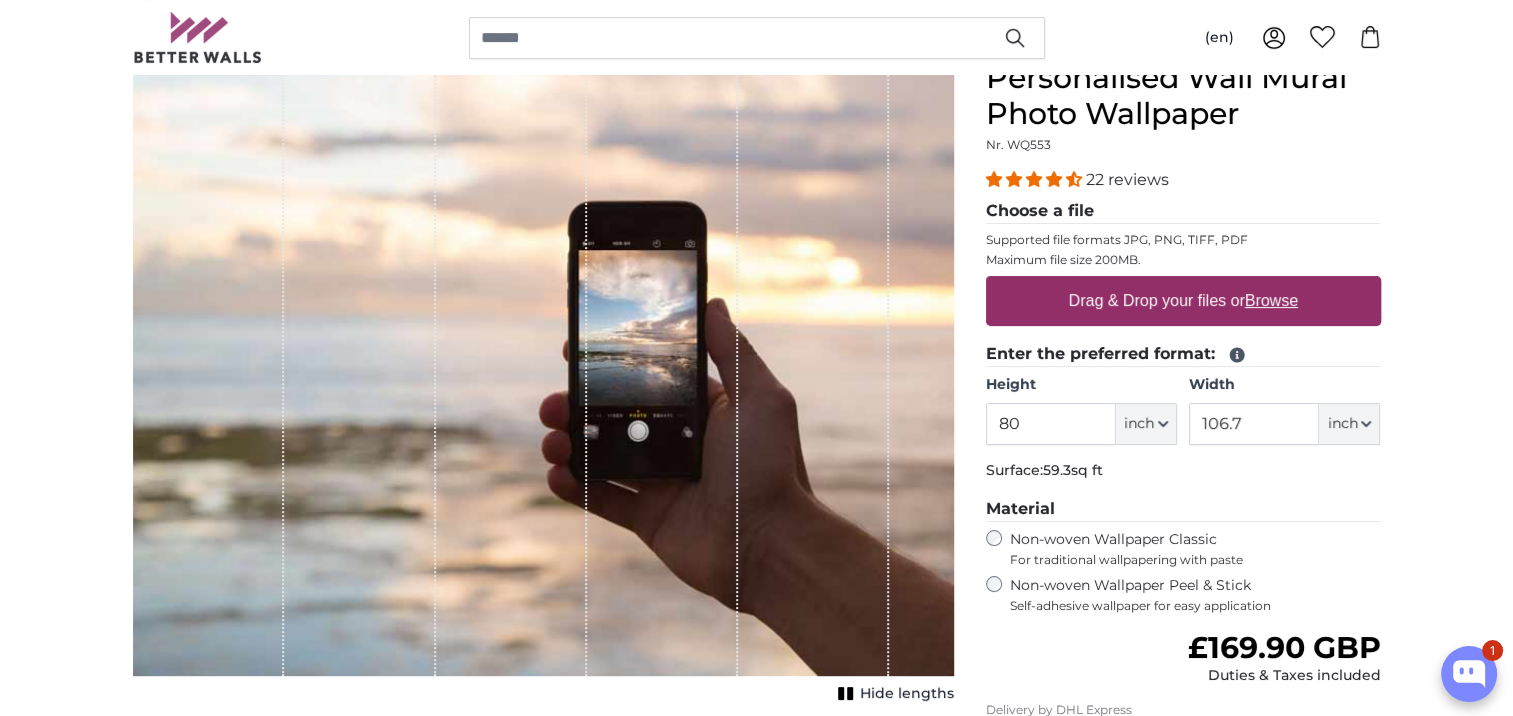 drag, startPoint x: 1060, startPoint y: 432, endPoint x: 897, endPoint y: 438, distance: 163.1104 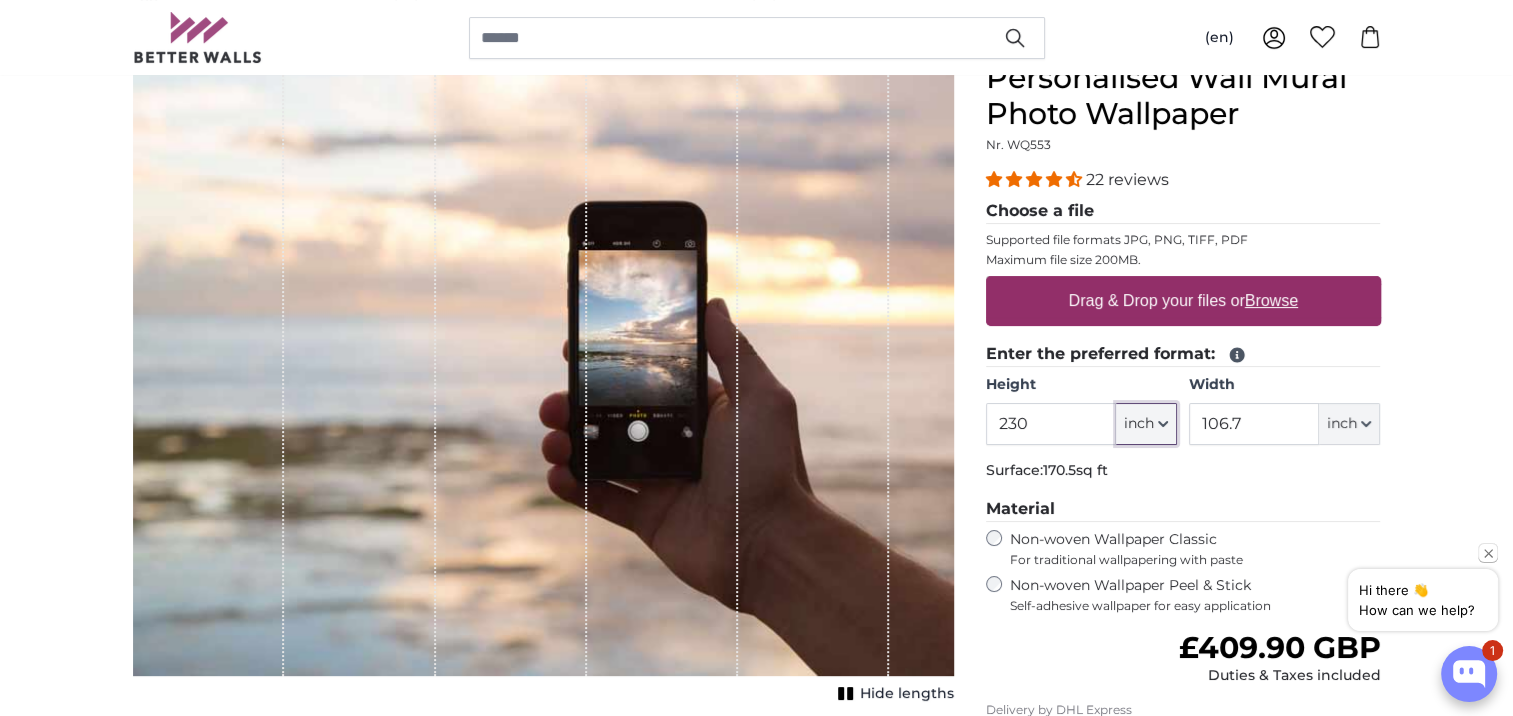click on "inch" 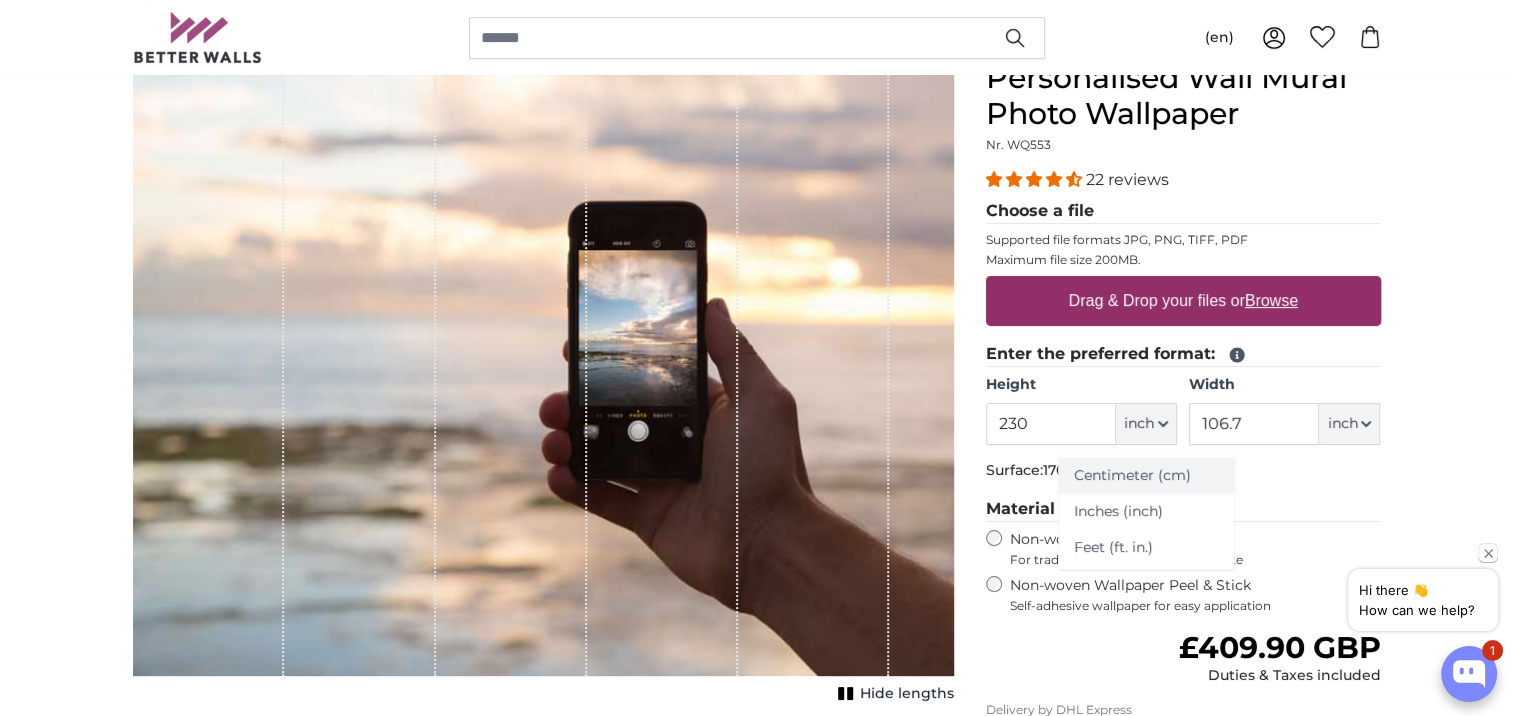 click on "Centimeter (cm)" 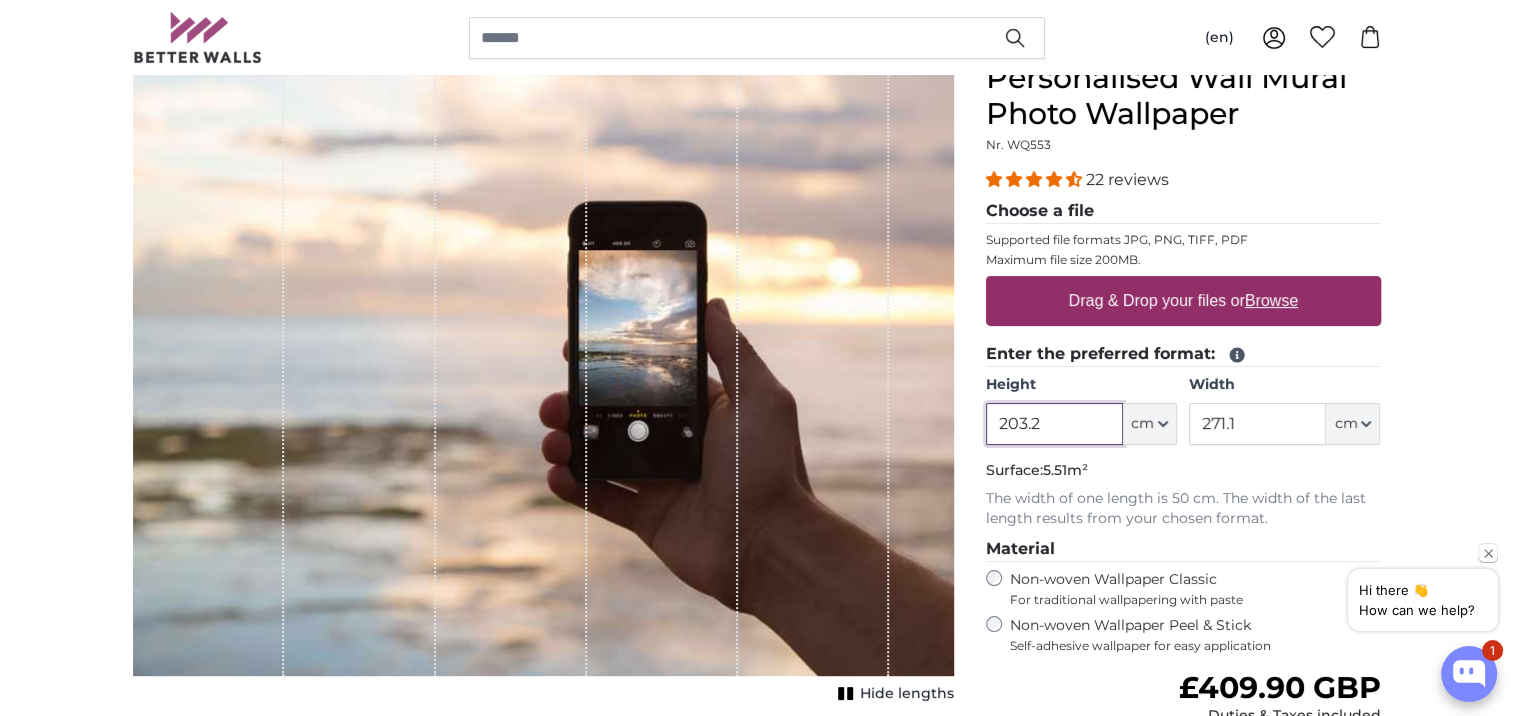 click on "203.2" at bounding box center (1054, 424) 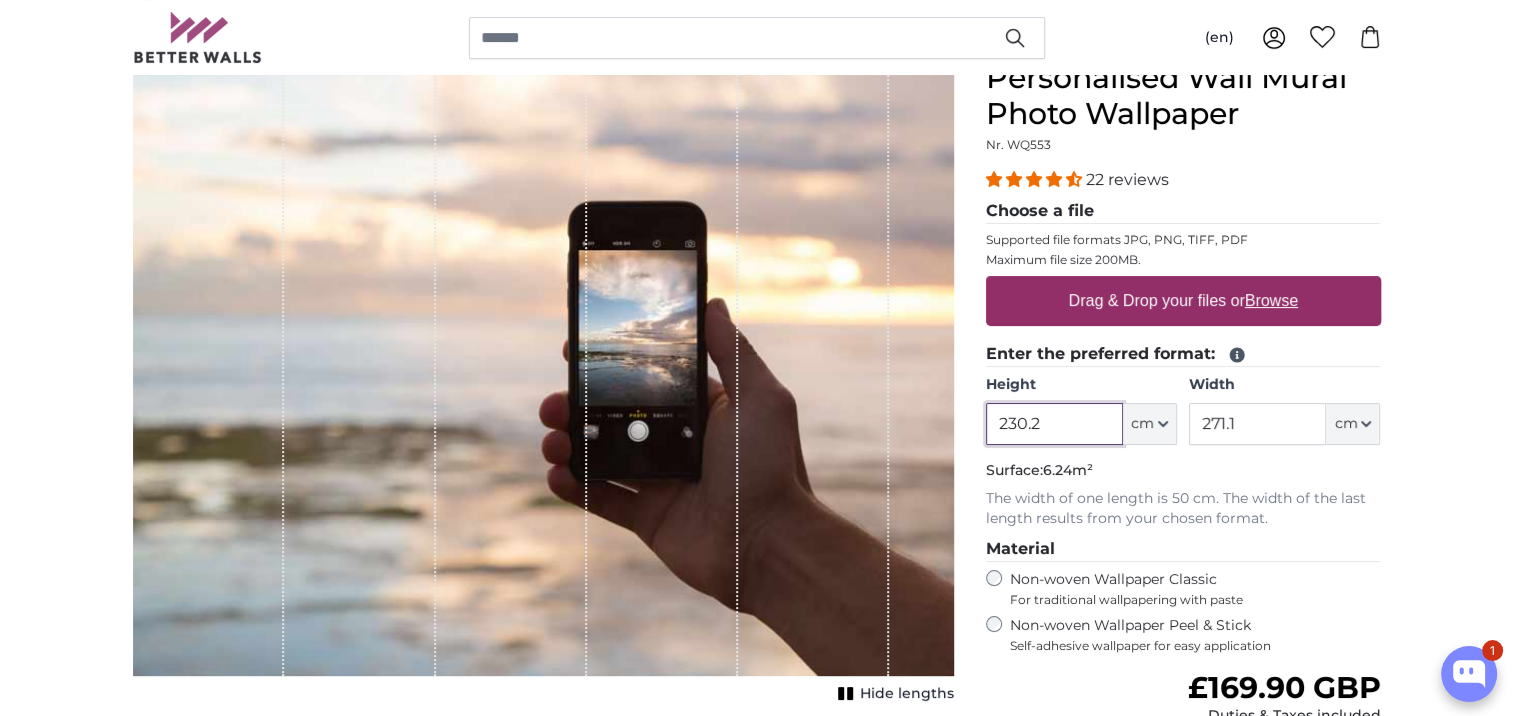 type on "230.2" 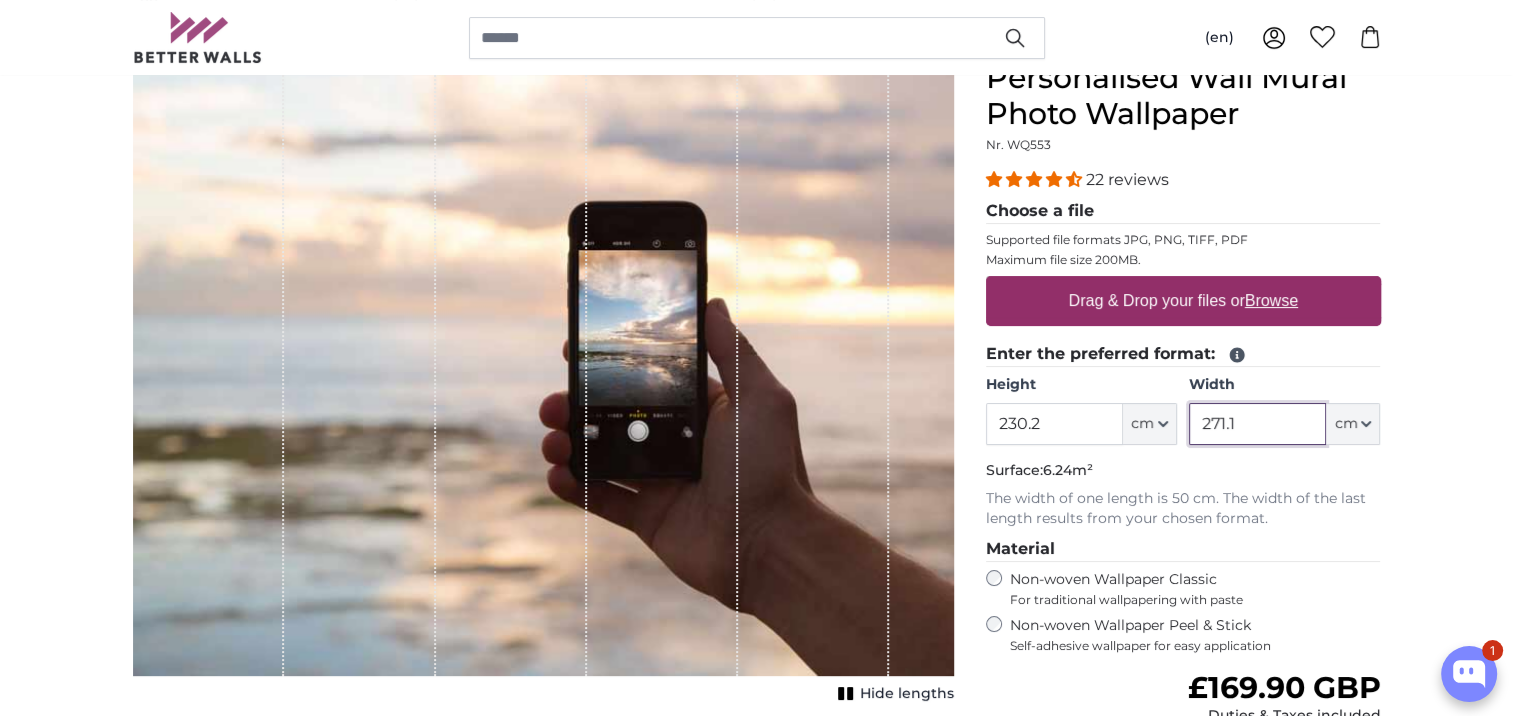 click on "271.1" at bounding box center (1257, 424) 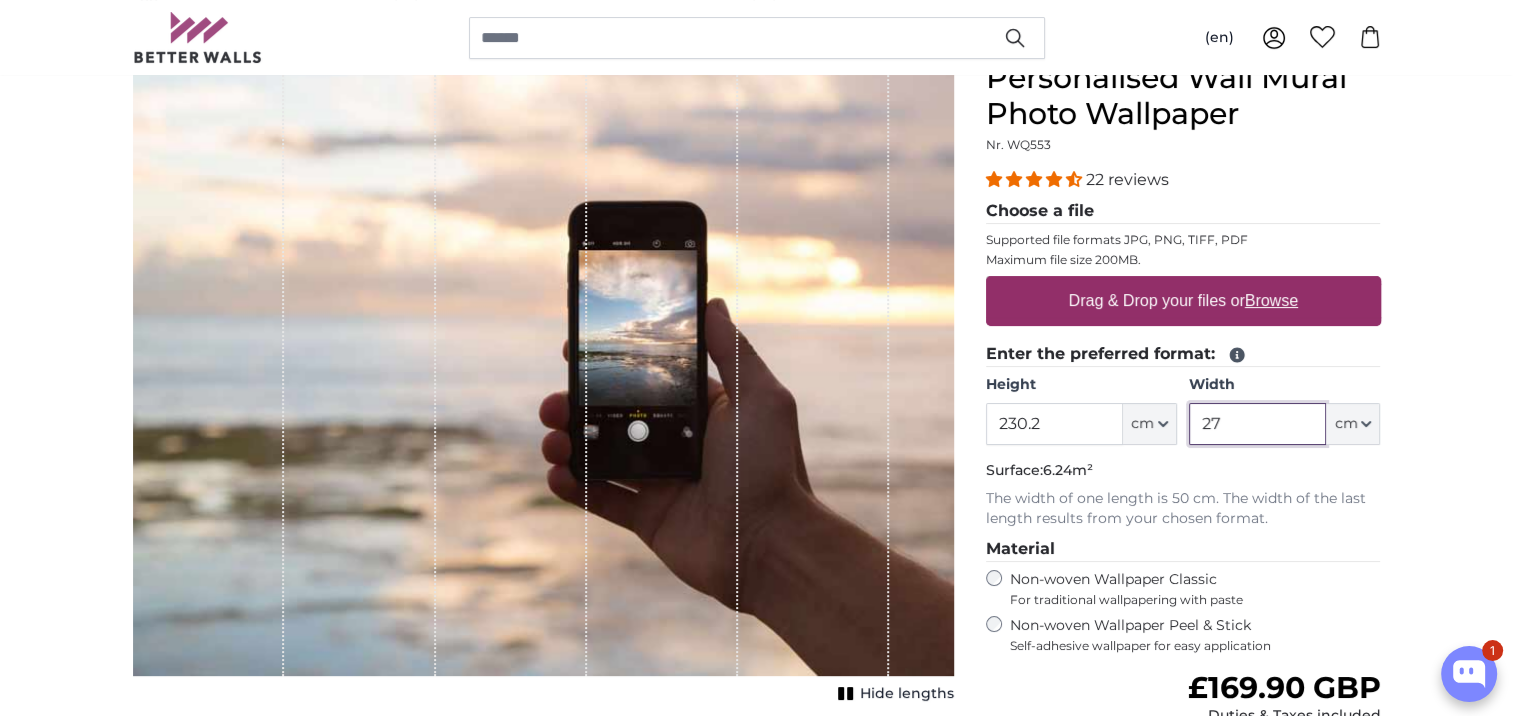 type on "2" 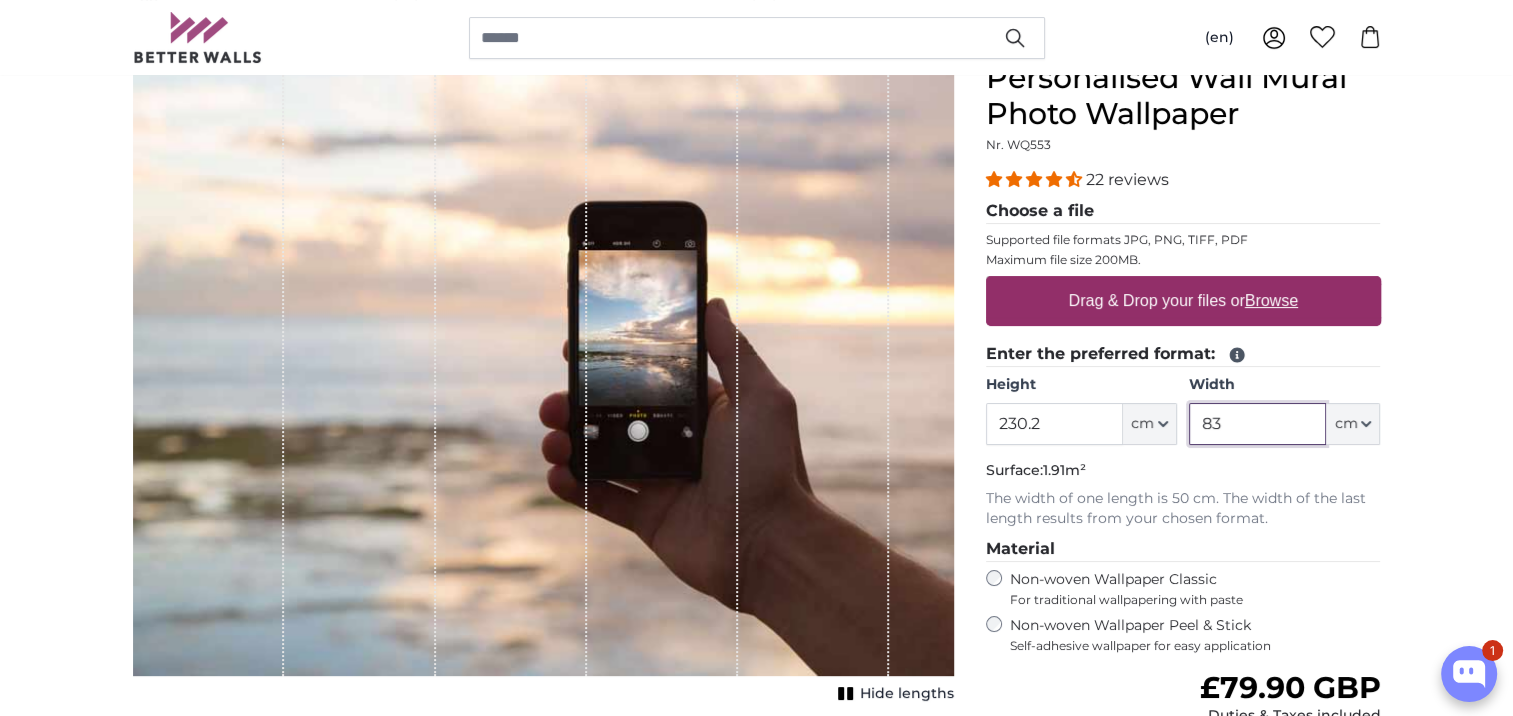 type on "83" 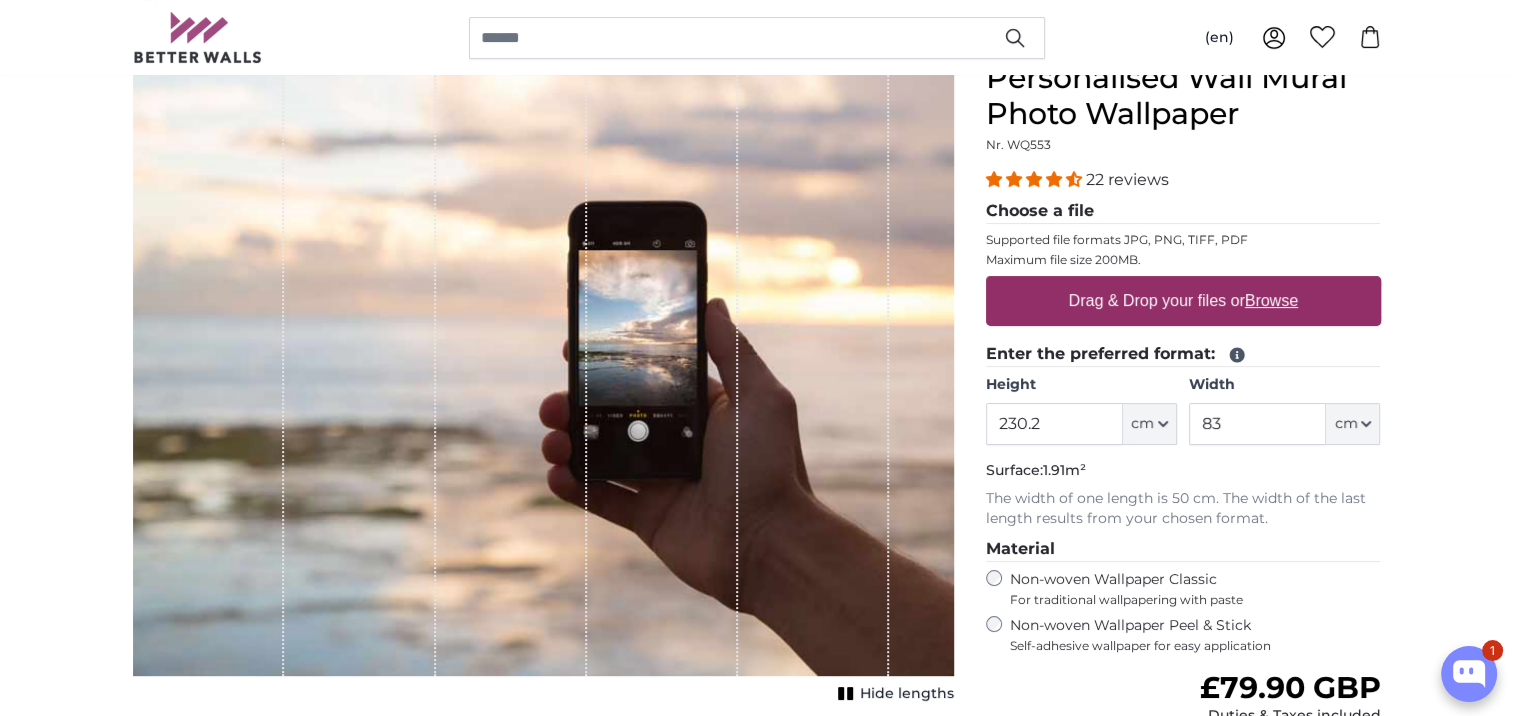 click on "Personalised Photo Wallpaper
Personalised Wall Mural Photo Wallpaper
Personalised Wall Mural Photo Wallpaper
Cancel
Crop image" at bounding box center (756, 2374) 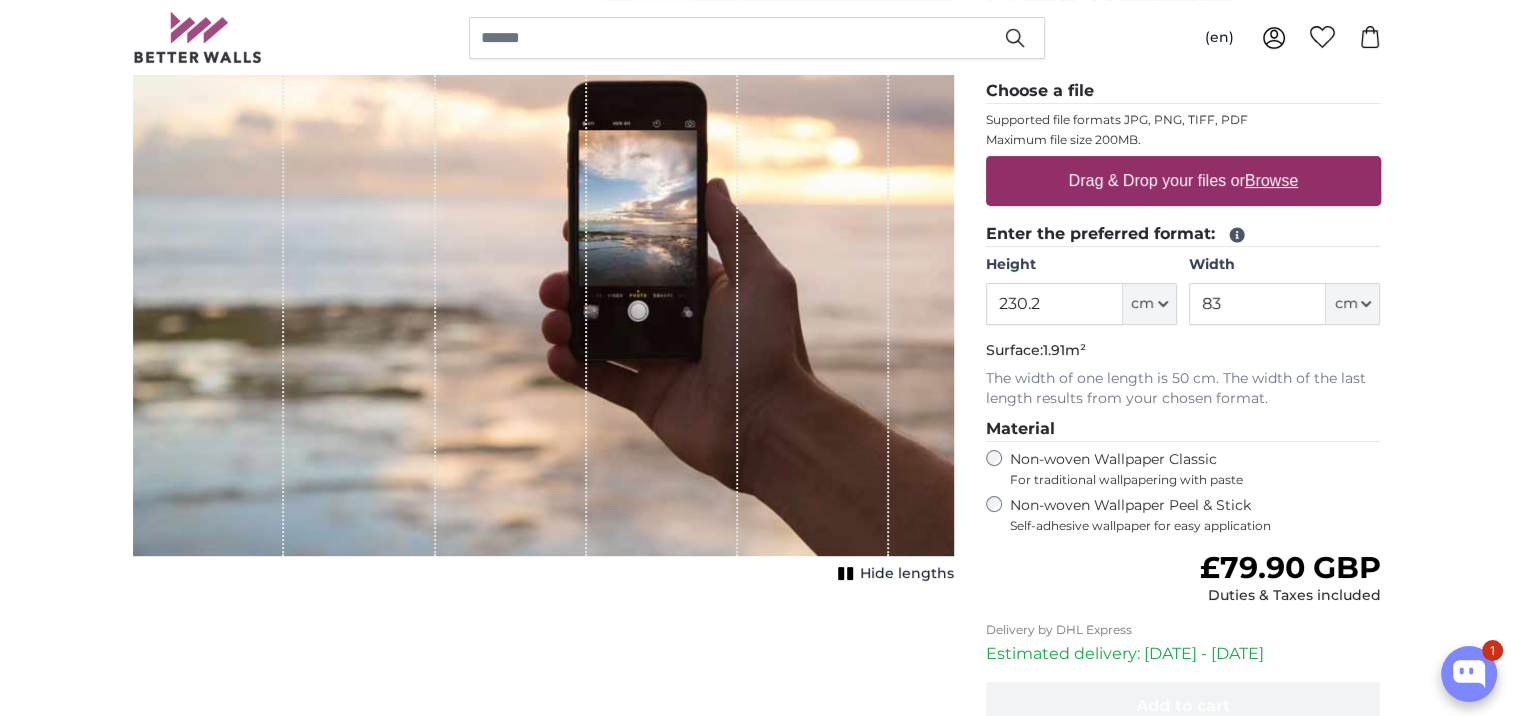 scroll, scrollTop: 400, scrollLeft: 0, axis: vertical 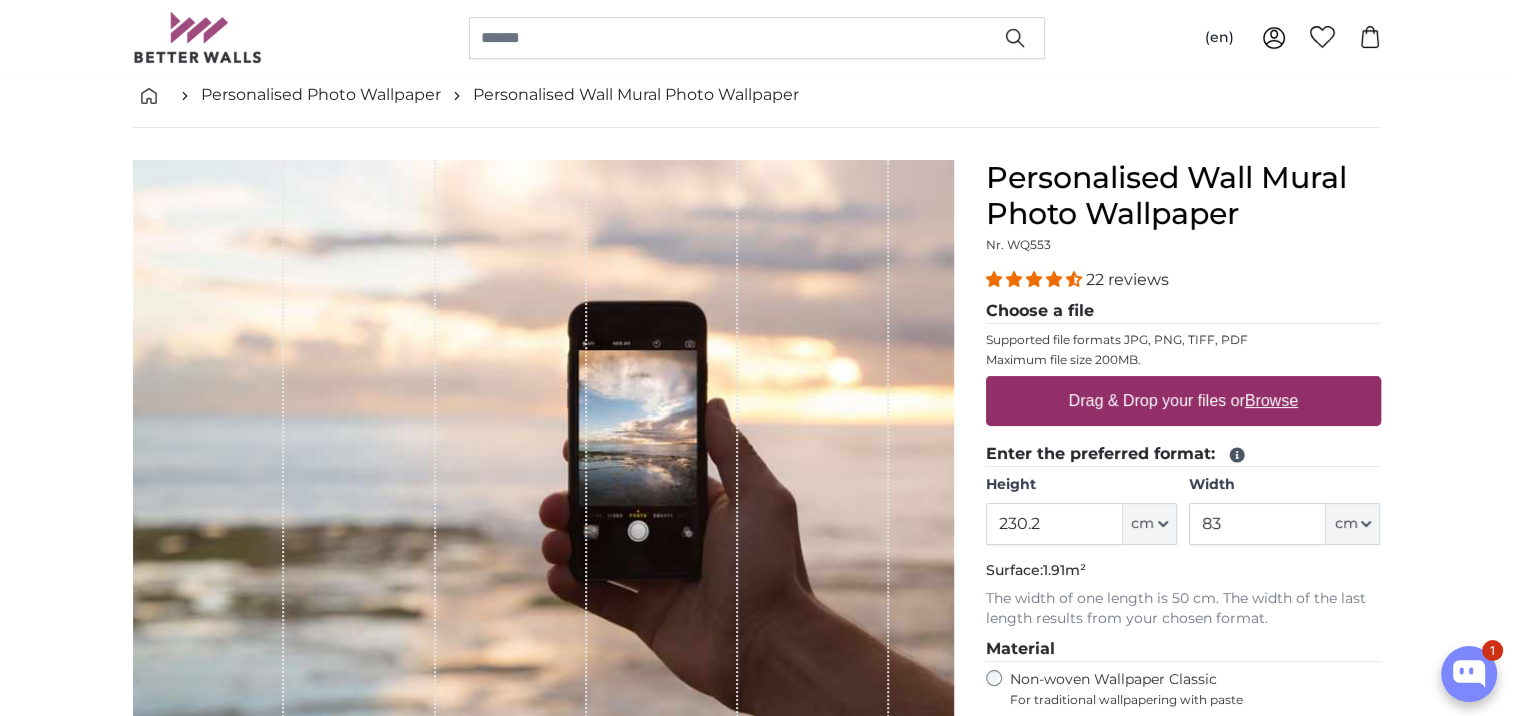 click on "Drag & Drop your files or  Browse" at bounding box center [1182, 401] 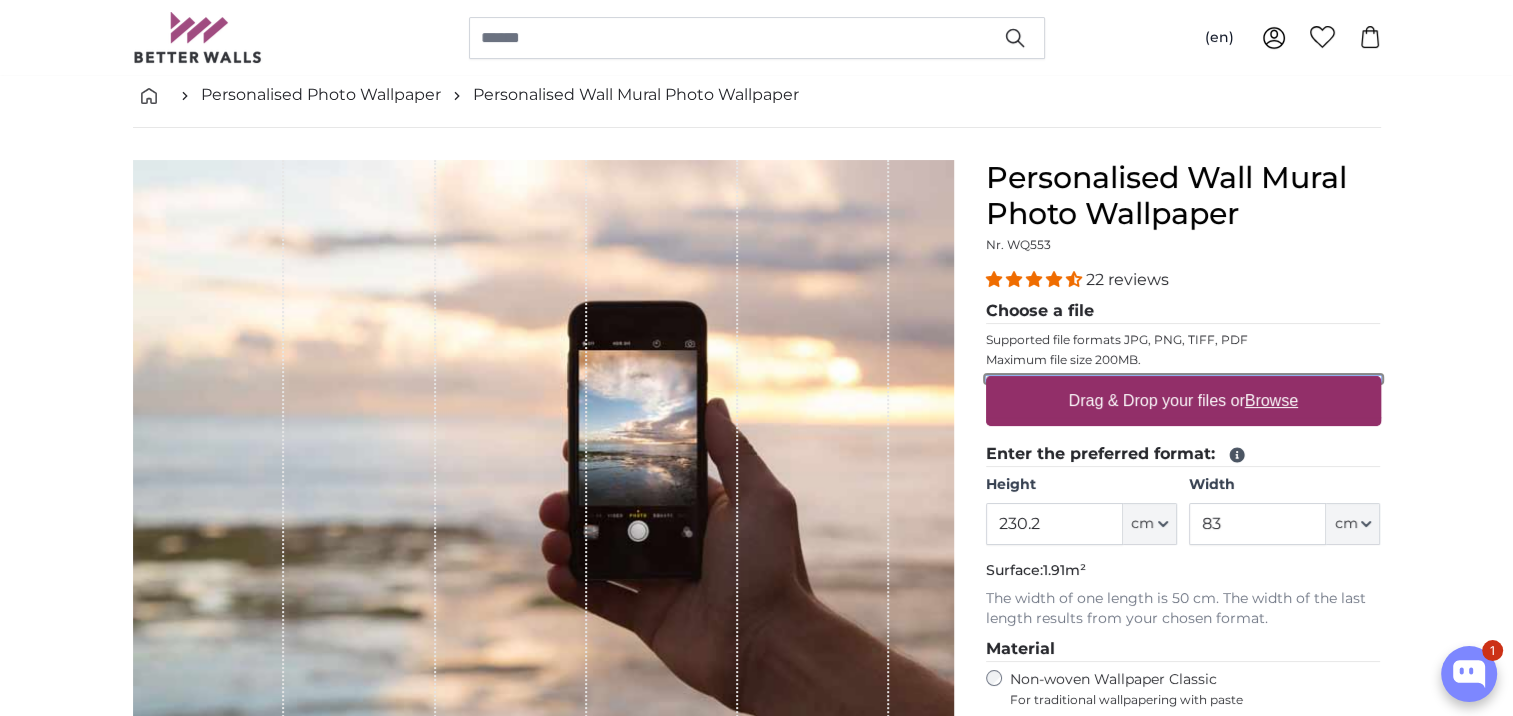 click on "Drag & Drop your files or  Browse" at bounding box center [1183, 379] 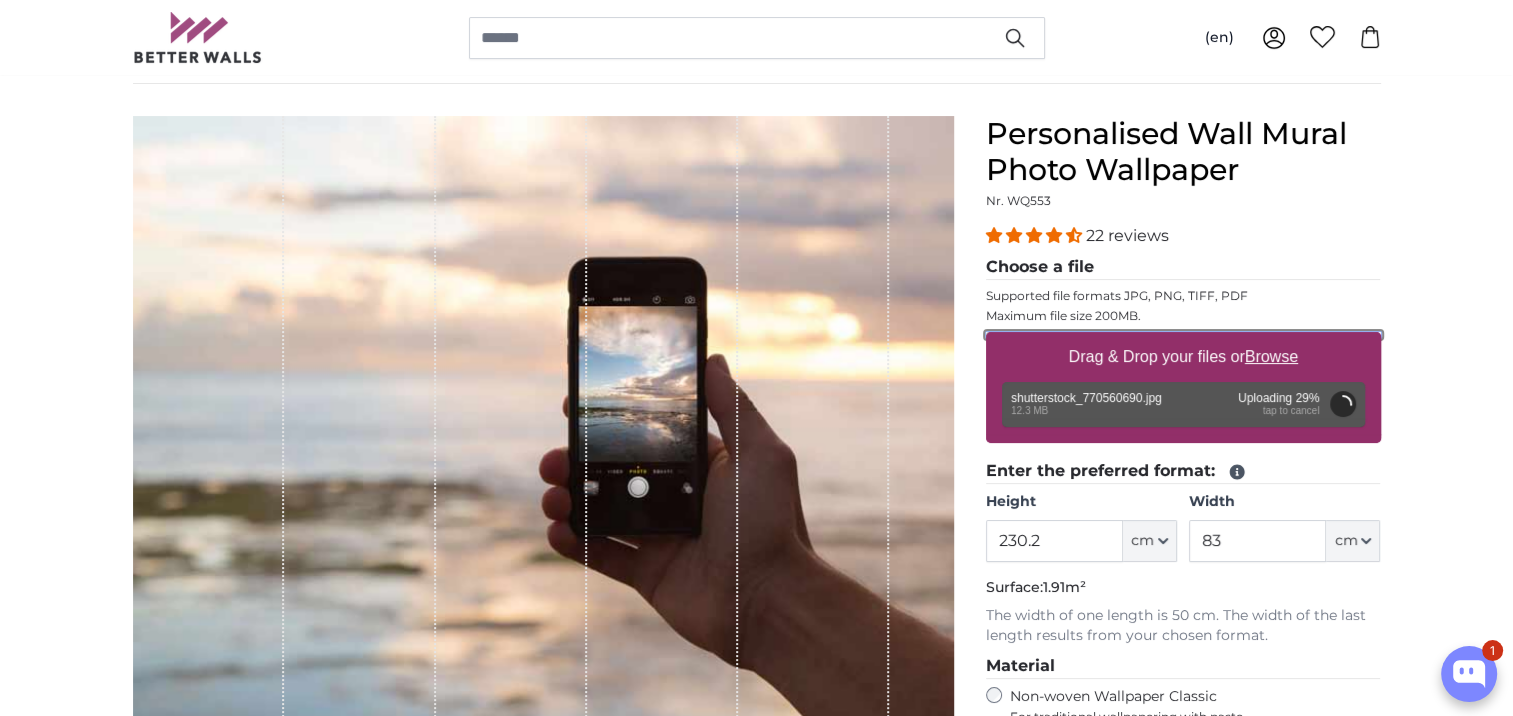 scroll, scrollTop: 100, scrollLeft: 0, axis: vertical 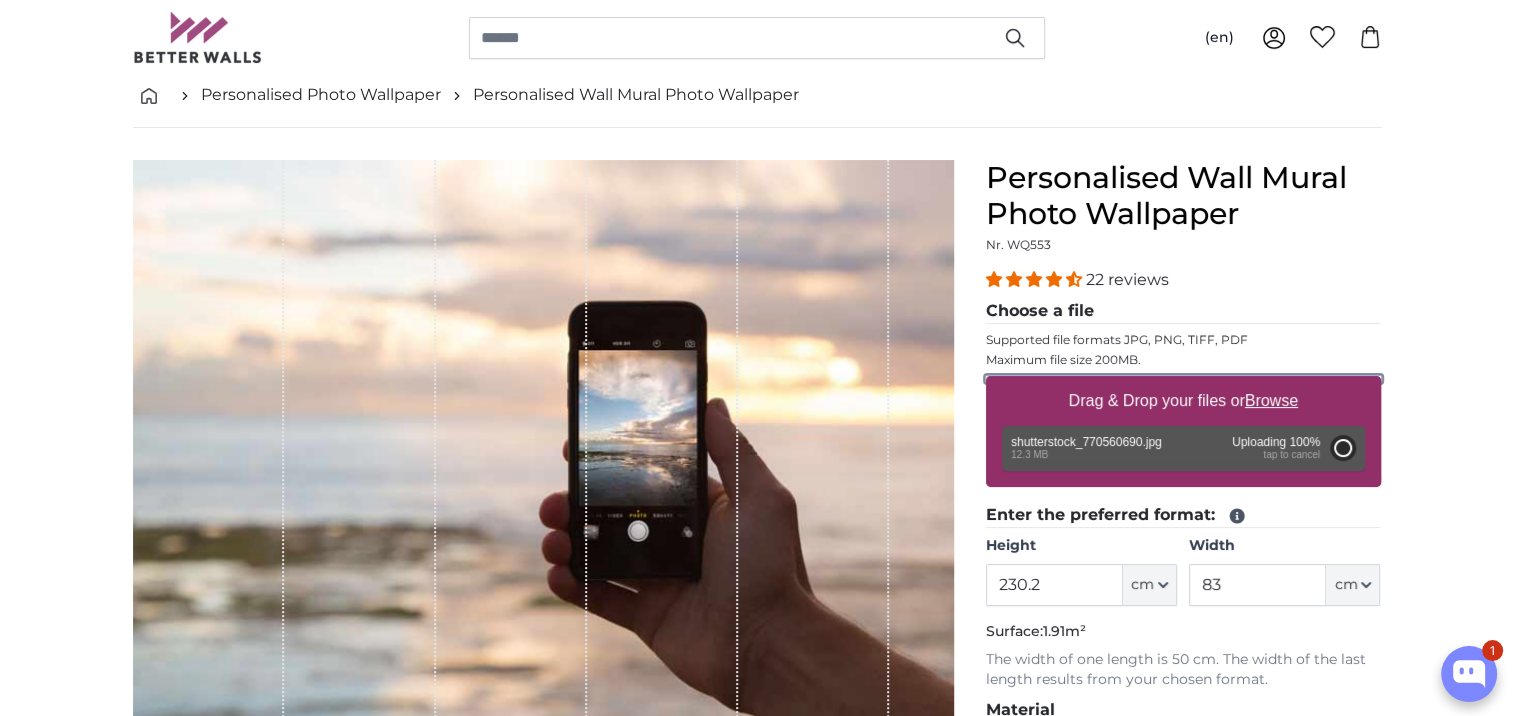 type on "200" 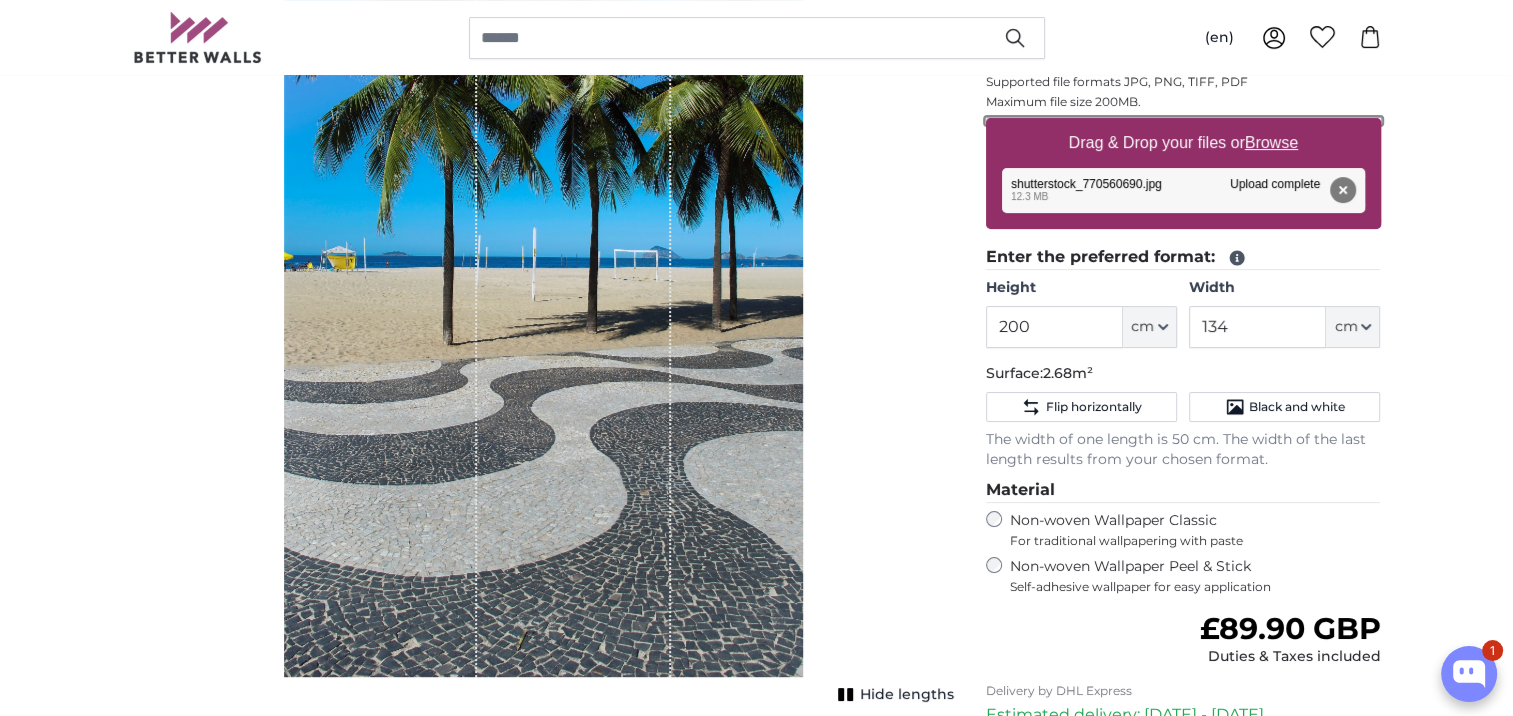 scroll, scrollTop: 300, scrollLeft: 0, axis: vertical 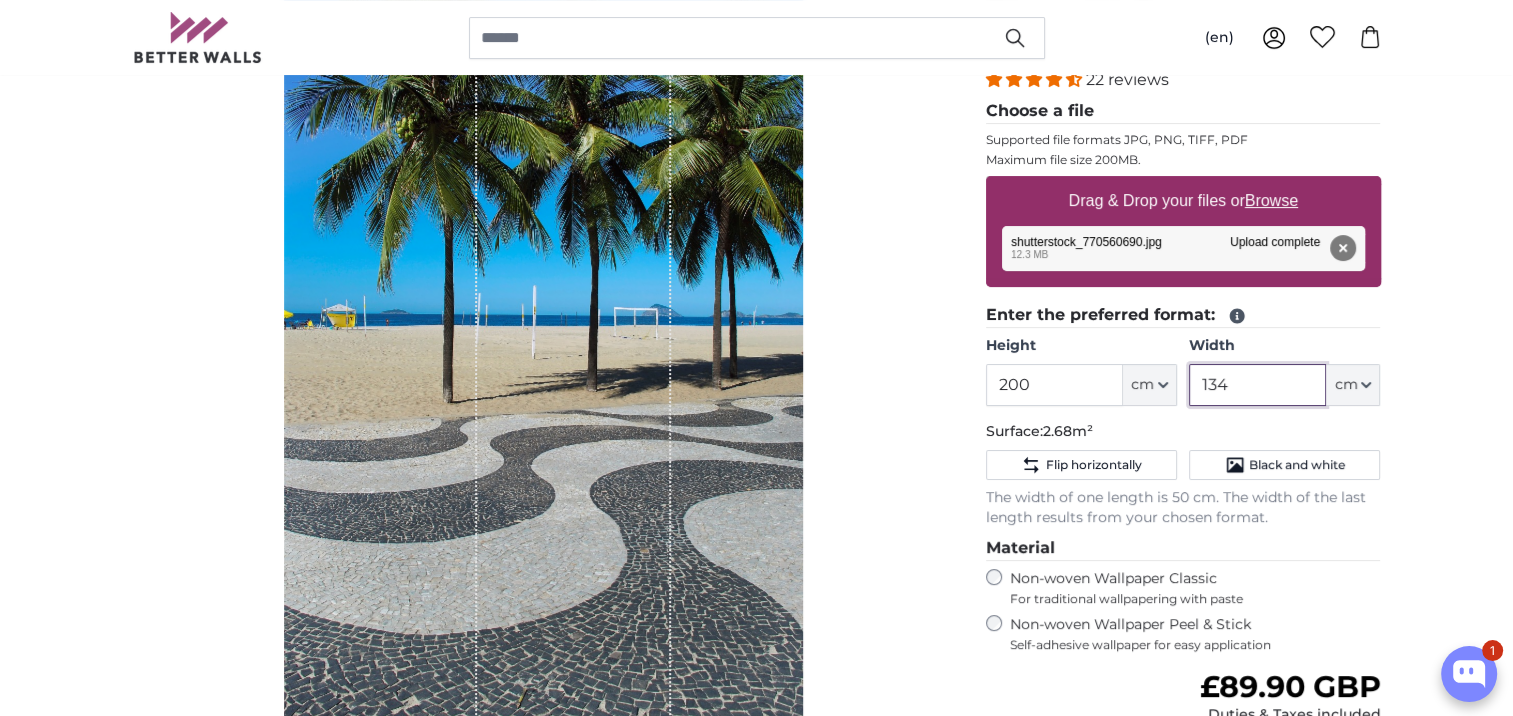 click on "134" at bounding box center (1257, 385) 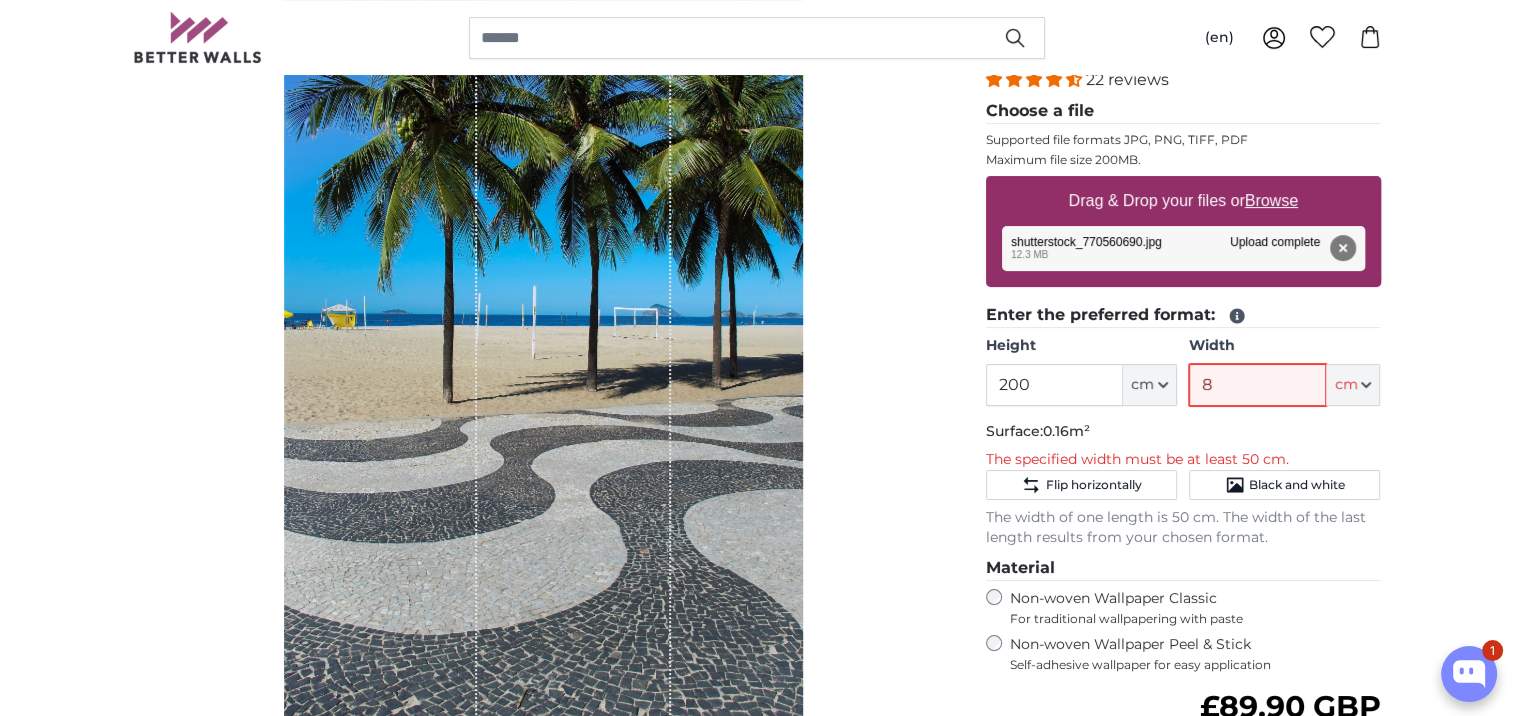 type on "80" 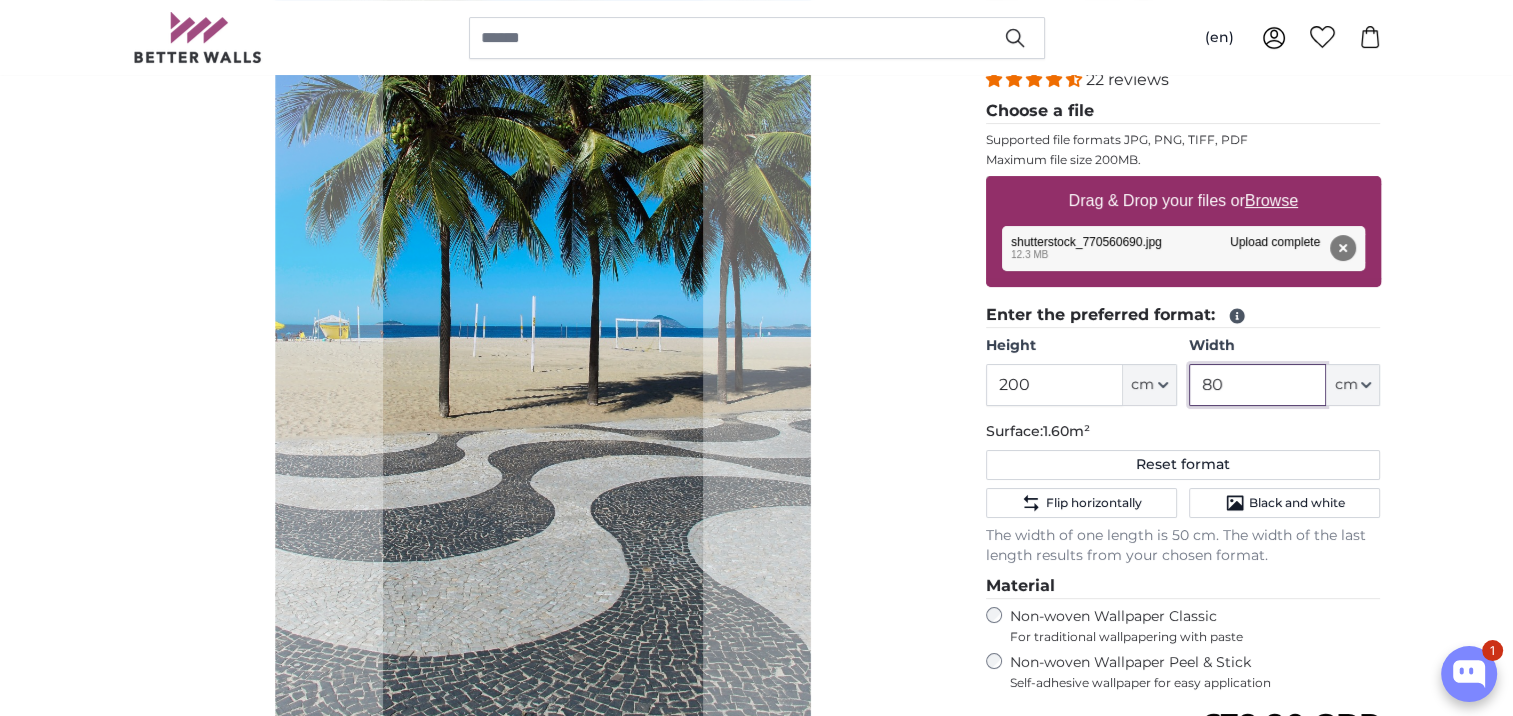 type 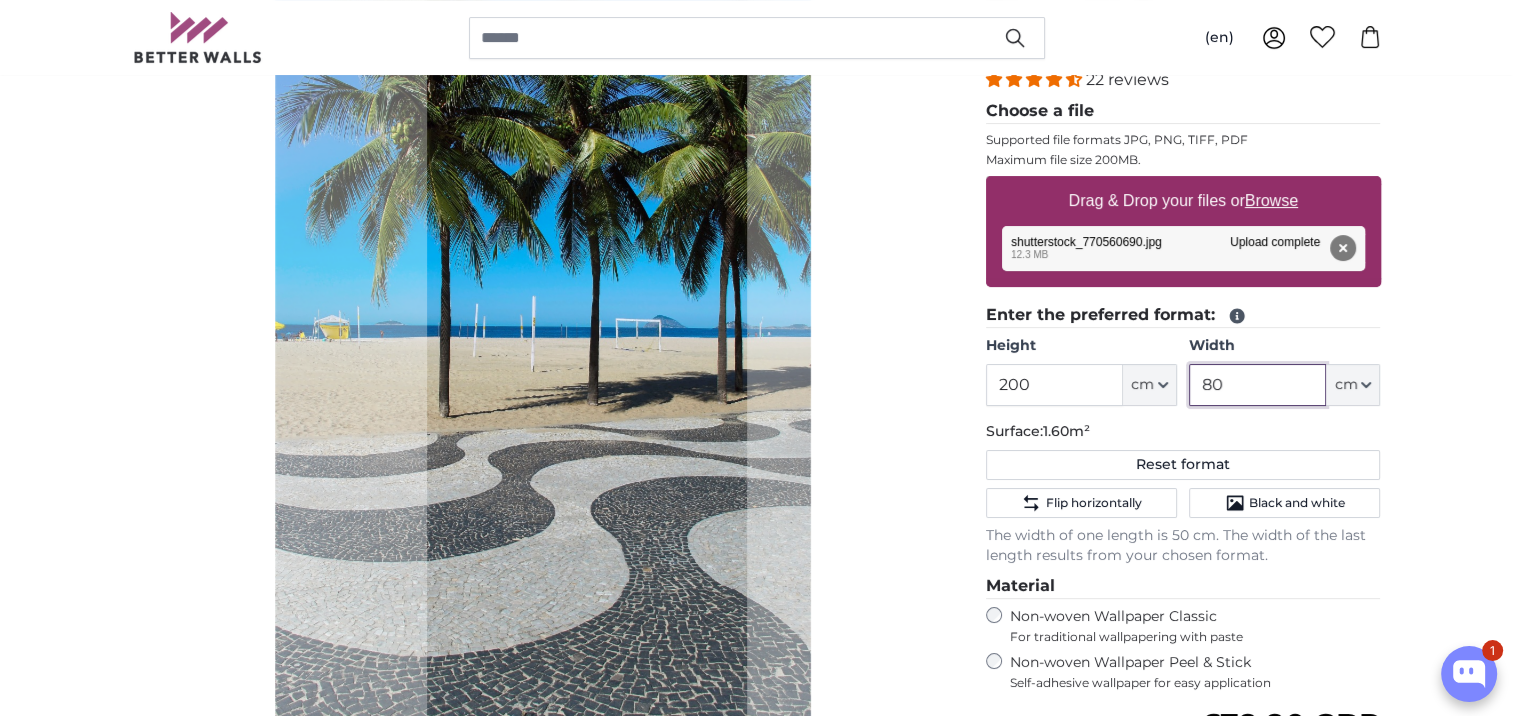 click 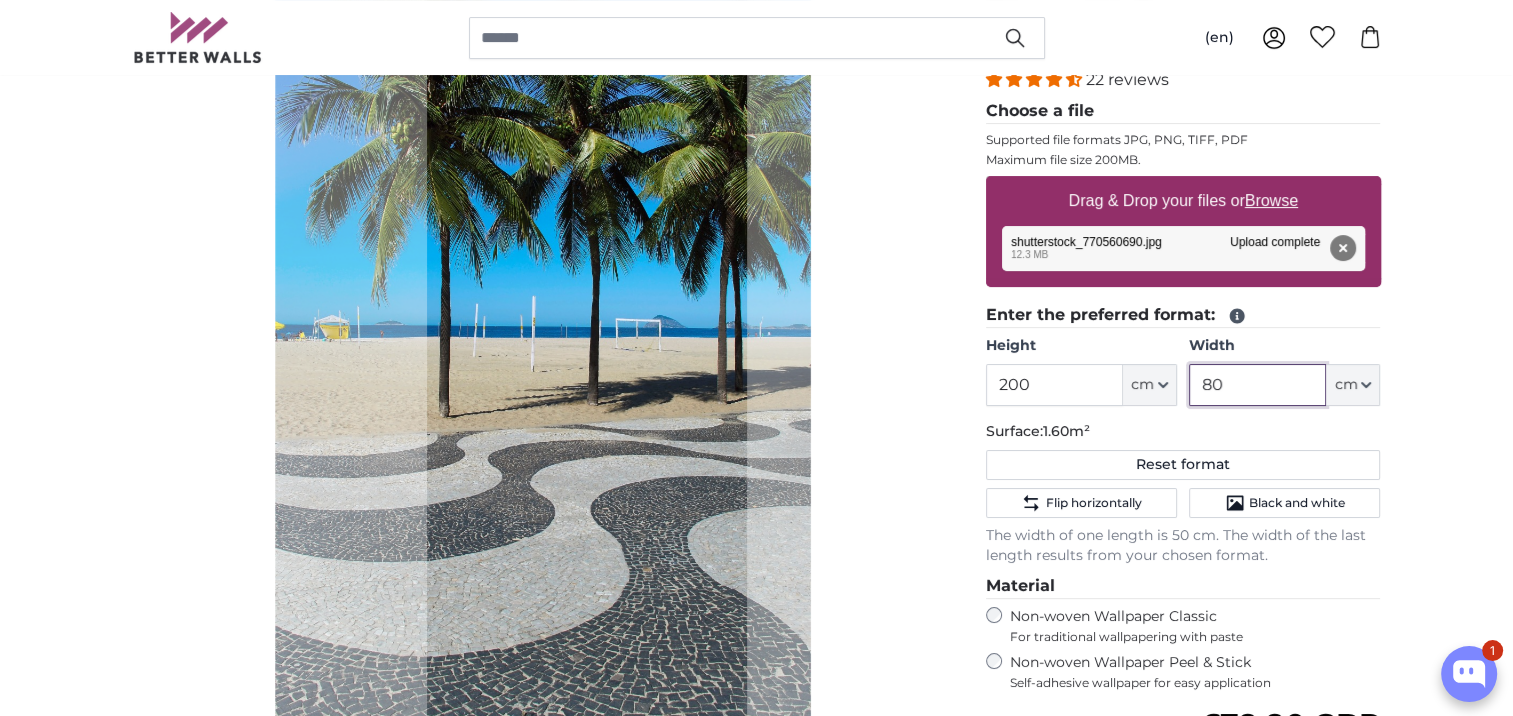 type on "80" 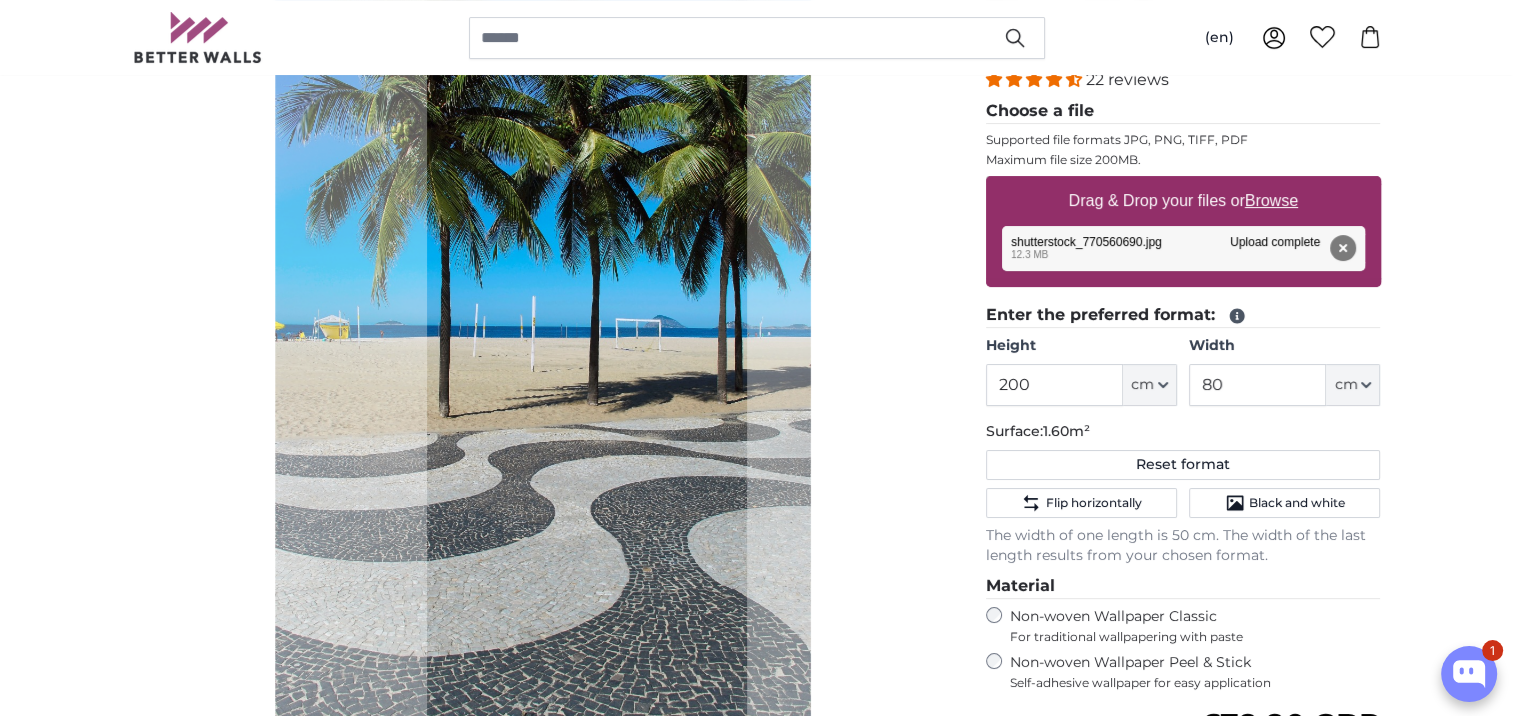 click on "Personalised Photo Wallpaper
Personalised Wall Mural Photo Wallpaper
Personalised Wall Mural Photo Wallpaper
Cancel
Crop image" at bounding box center (756, 2343) 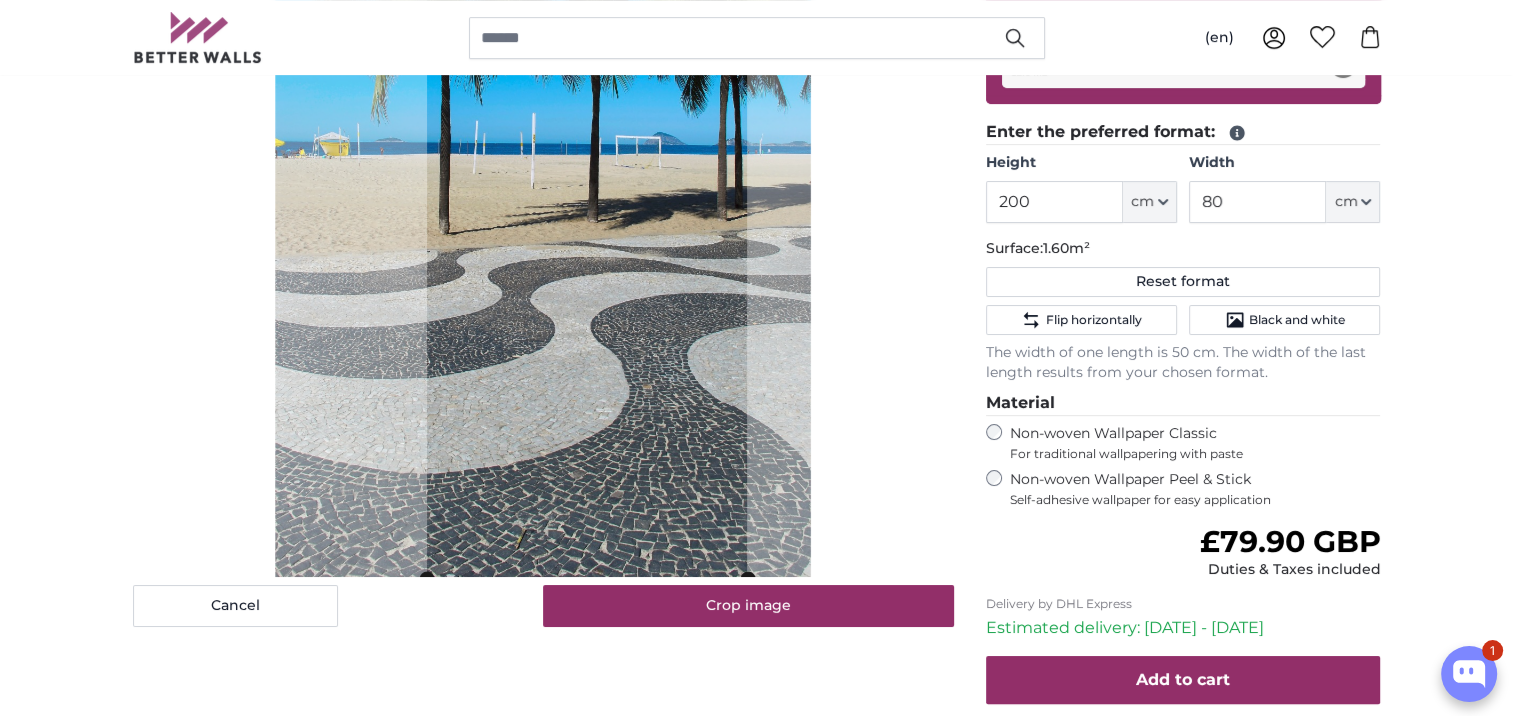 scroll, scrollTop: 500, scrollLeft: 0, axis: vertical 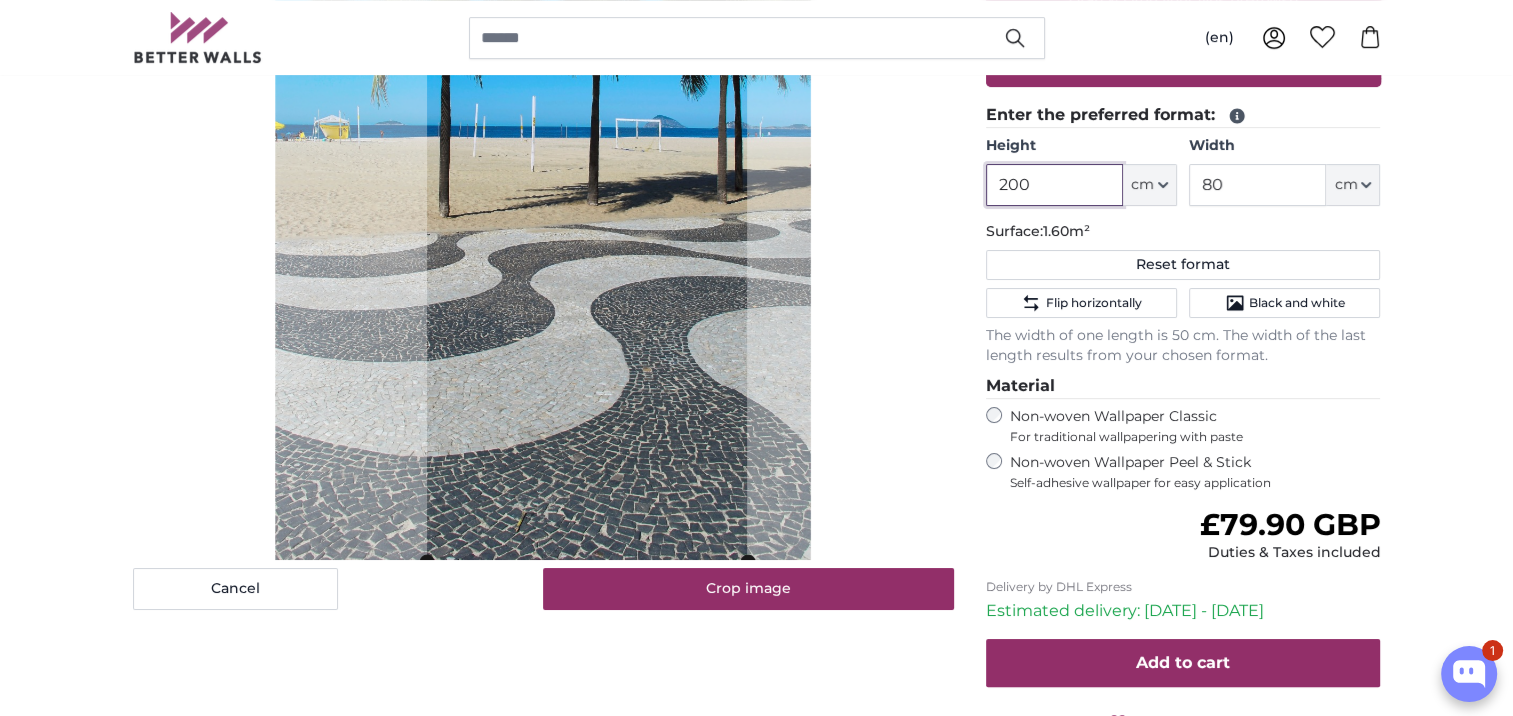 click on "200" at bounding box center [1054, 185] 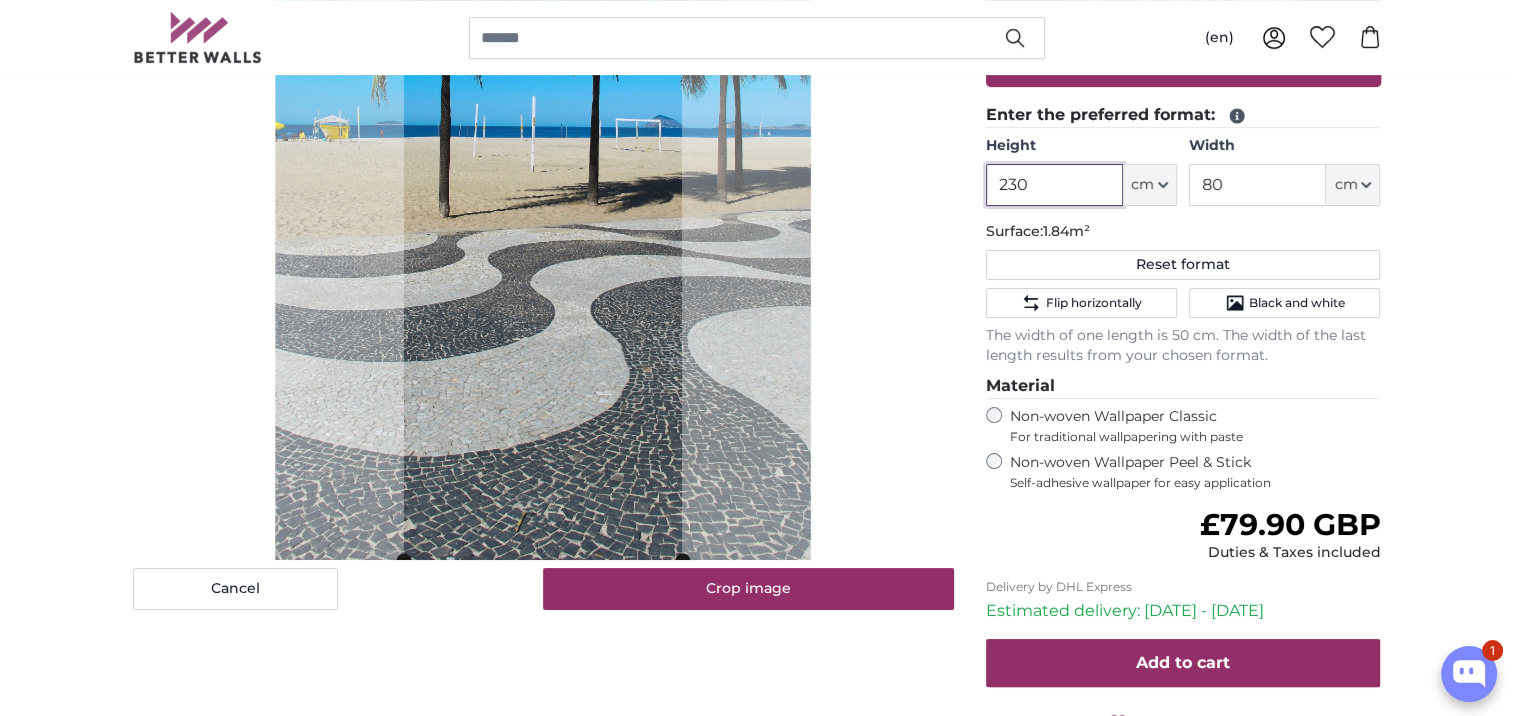 type on "230" 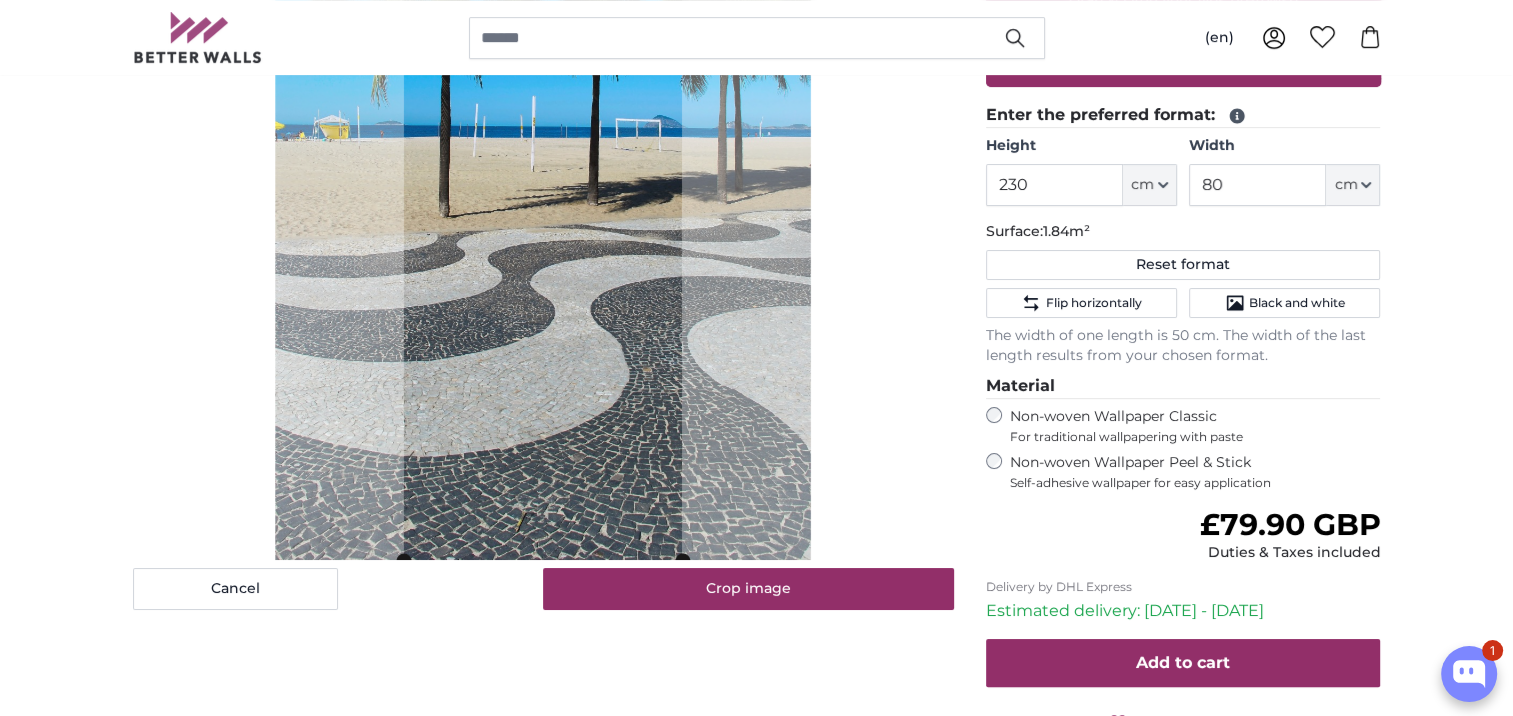 click on "Personalised Photo Wallpaper
Personalised Wall Mural Photo Wallpaper
Personalised Wall Mural Photo Wallpaper
Cancel
Crop image" at bounding box center (756, 2143) 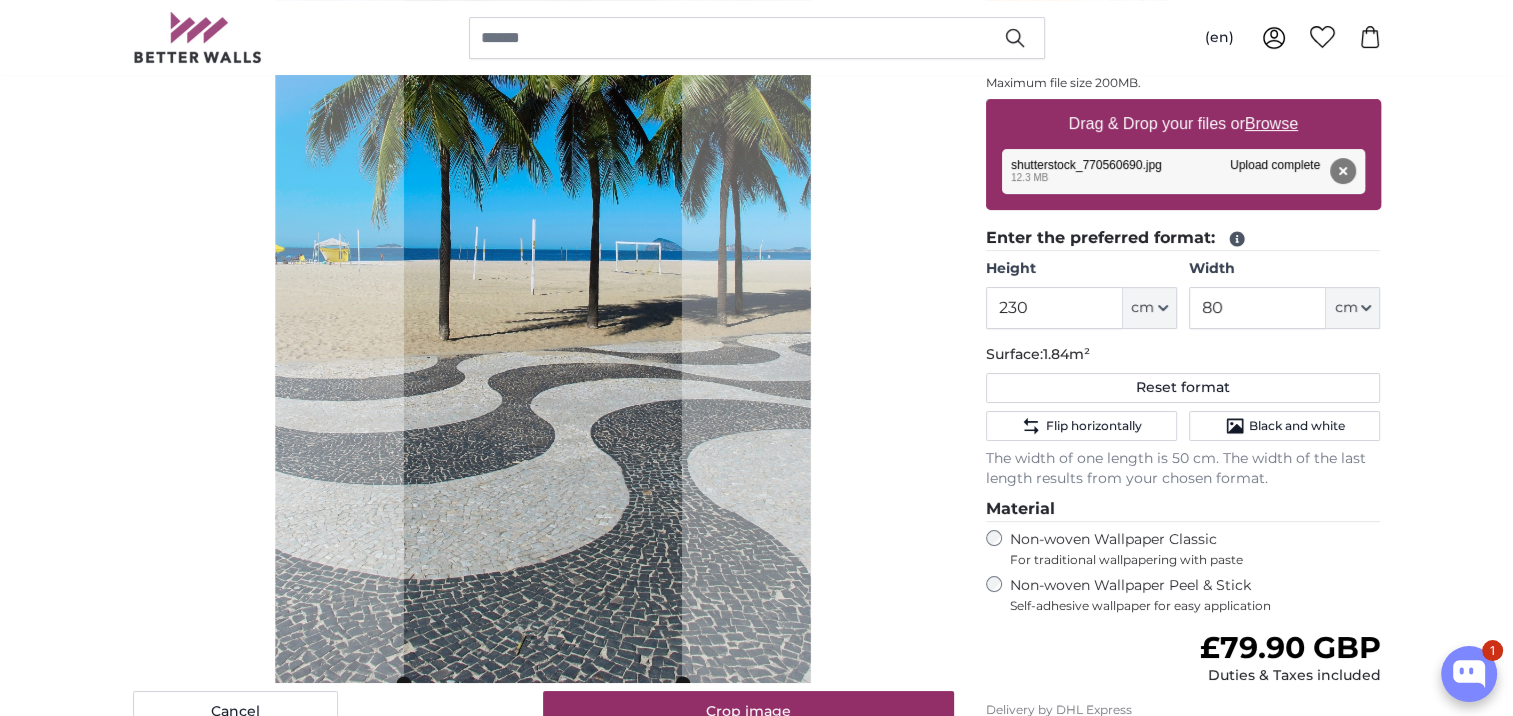 scroll, scrollTop: 300, scrollLeft: 0, axis: vertical 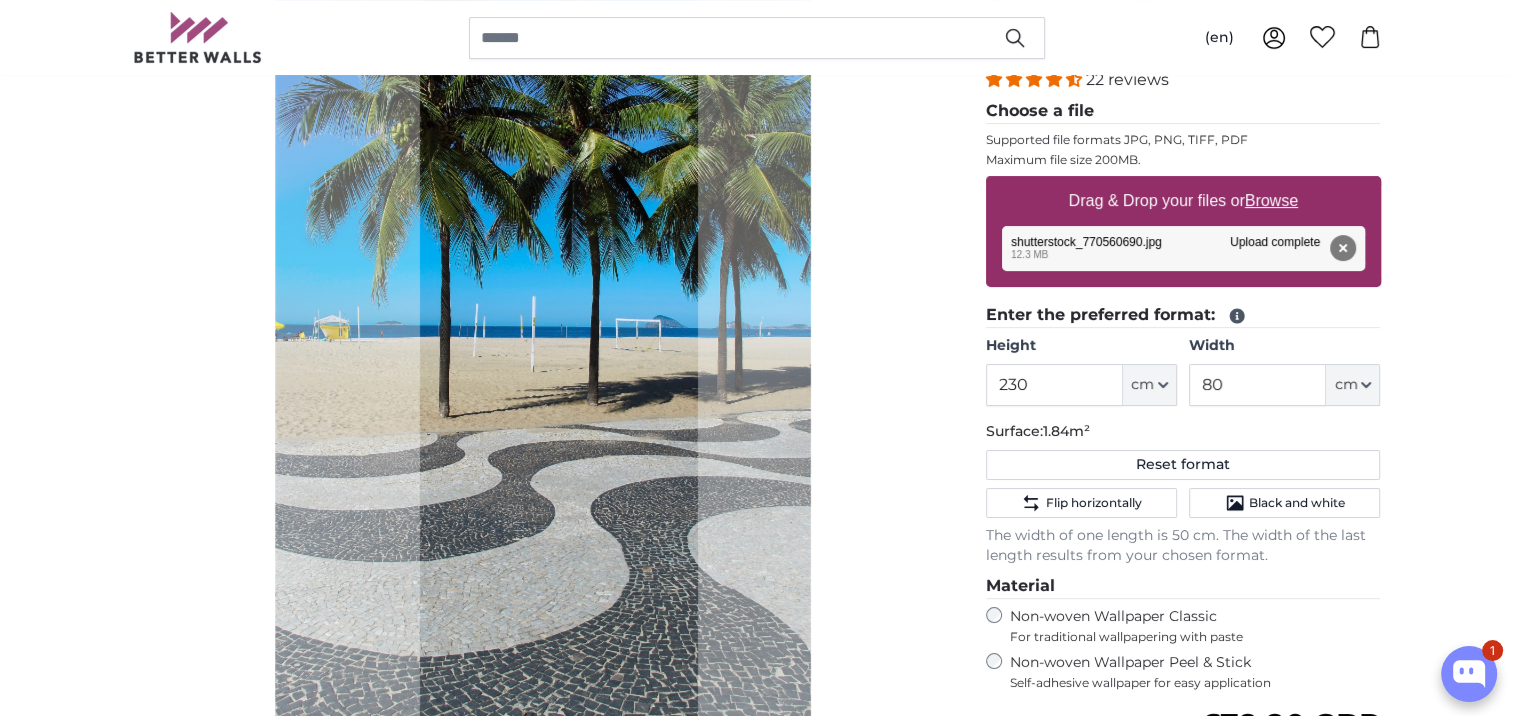 click 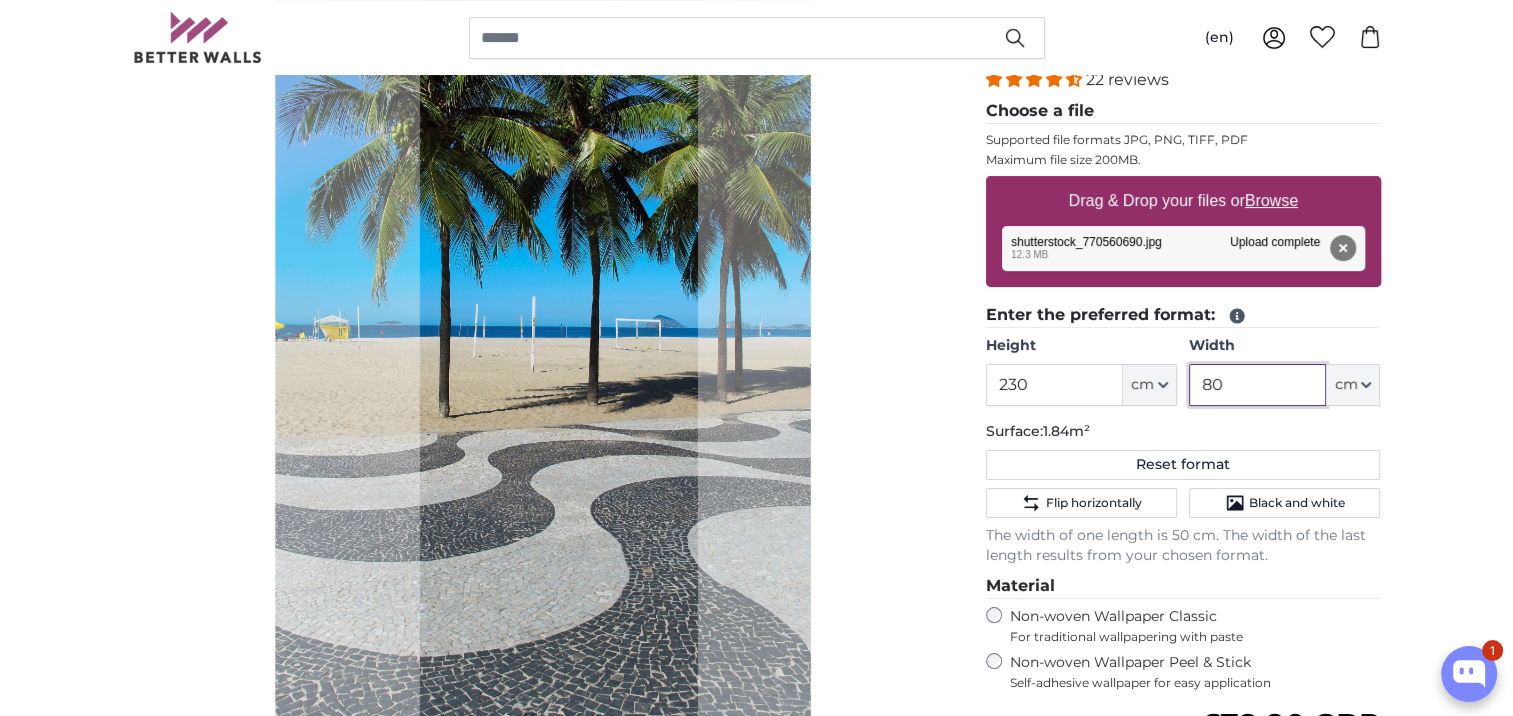 click on "80" at bounding box center [1257, 385] 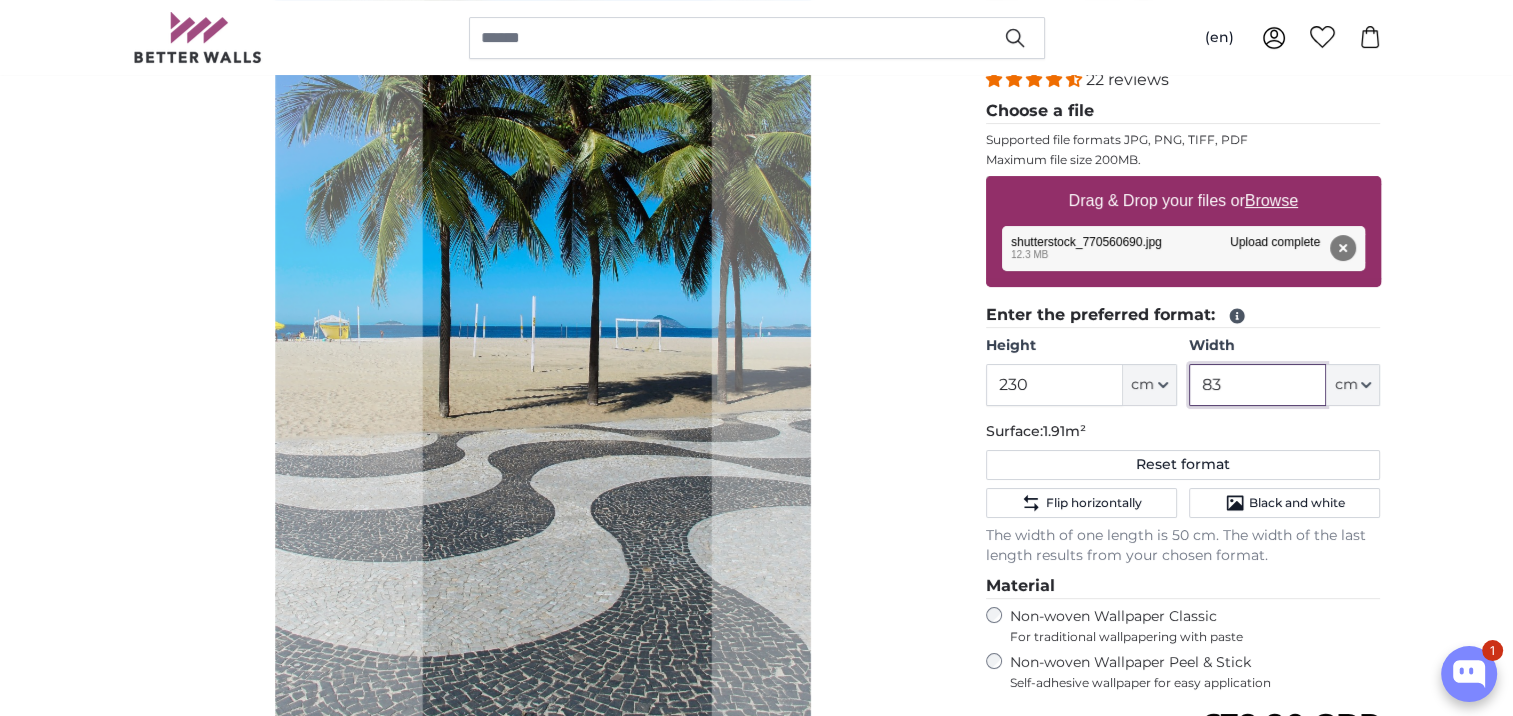 click 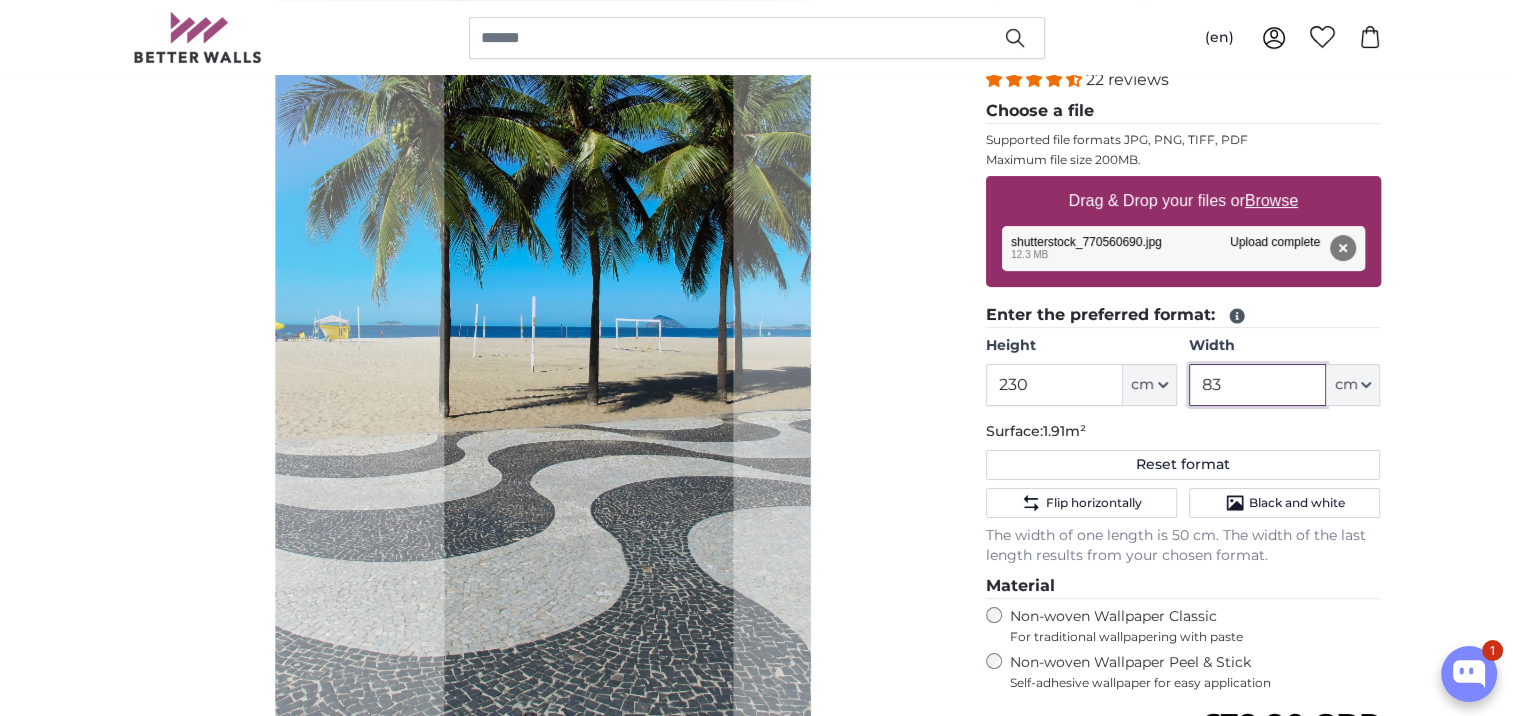 click 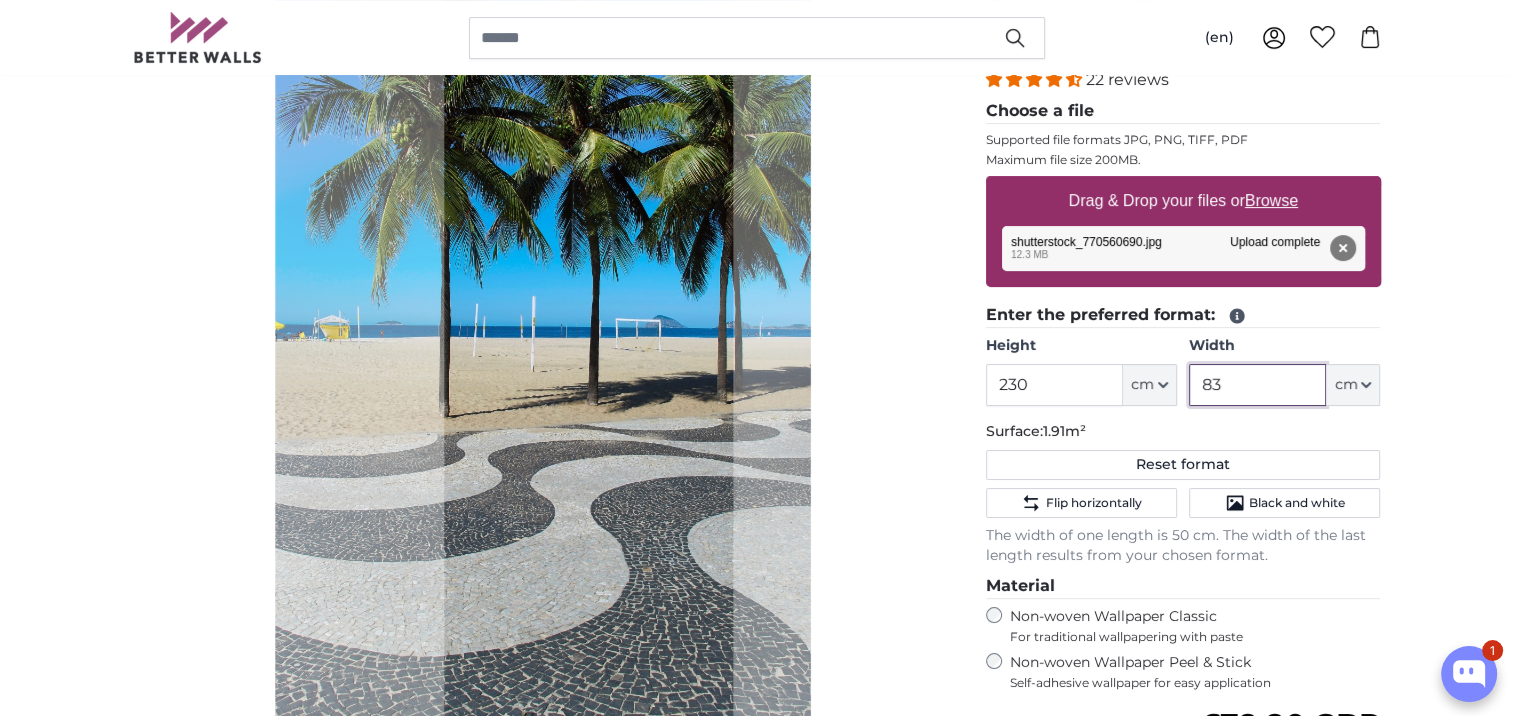 type on "83" 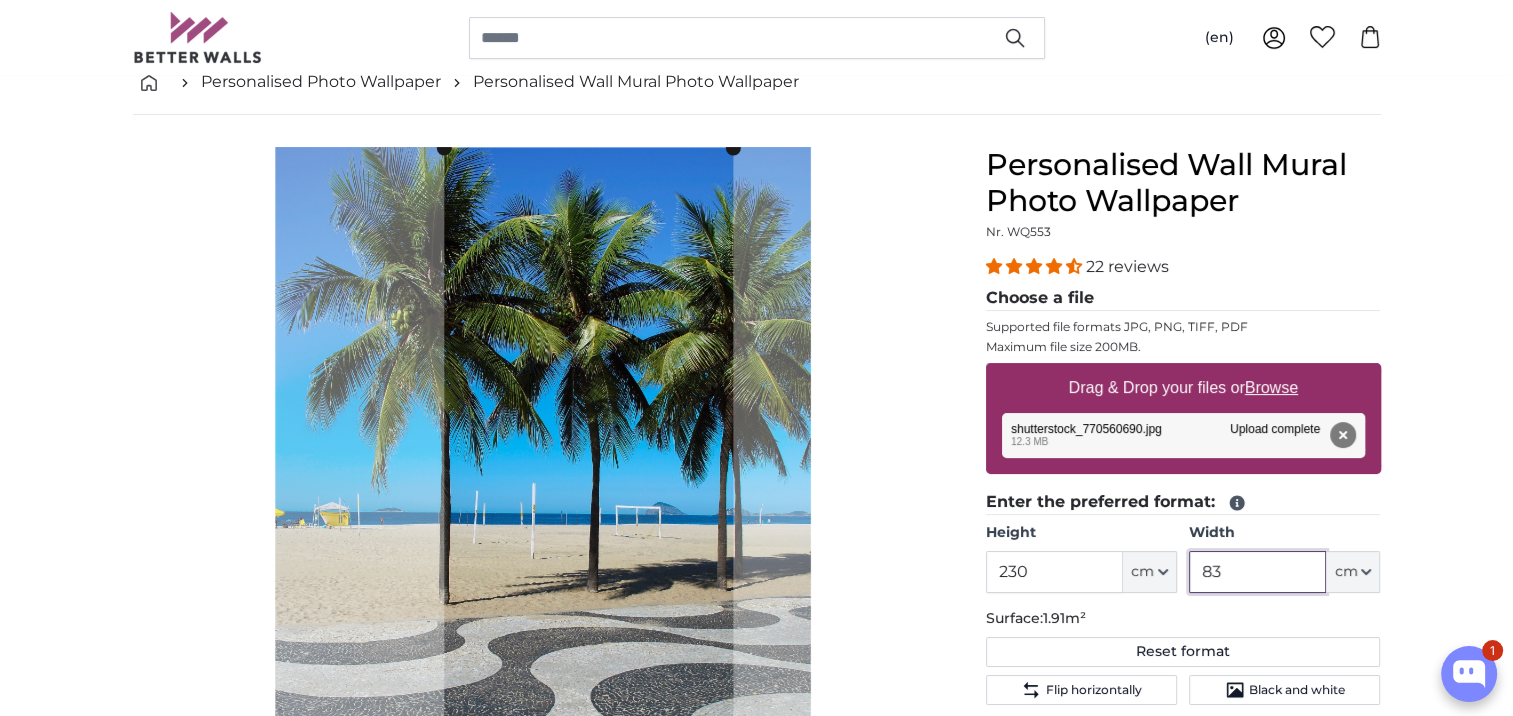 scroll, scrollTop: 200, scrollLeft: 0, axis: vertical 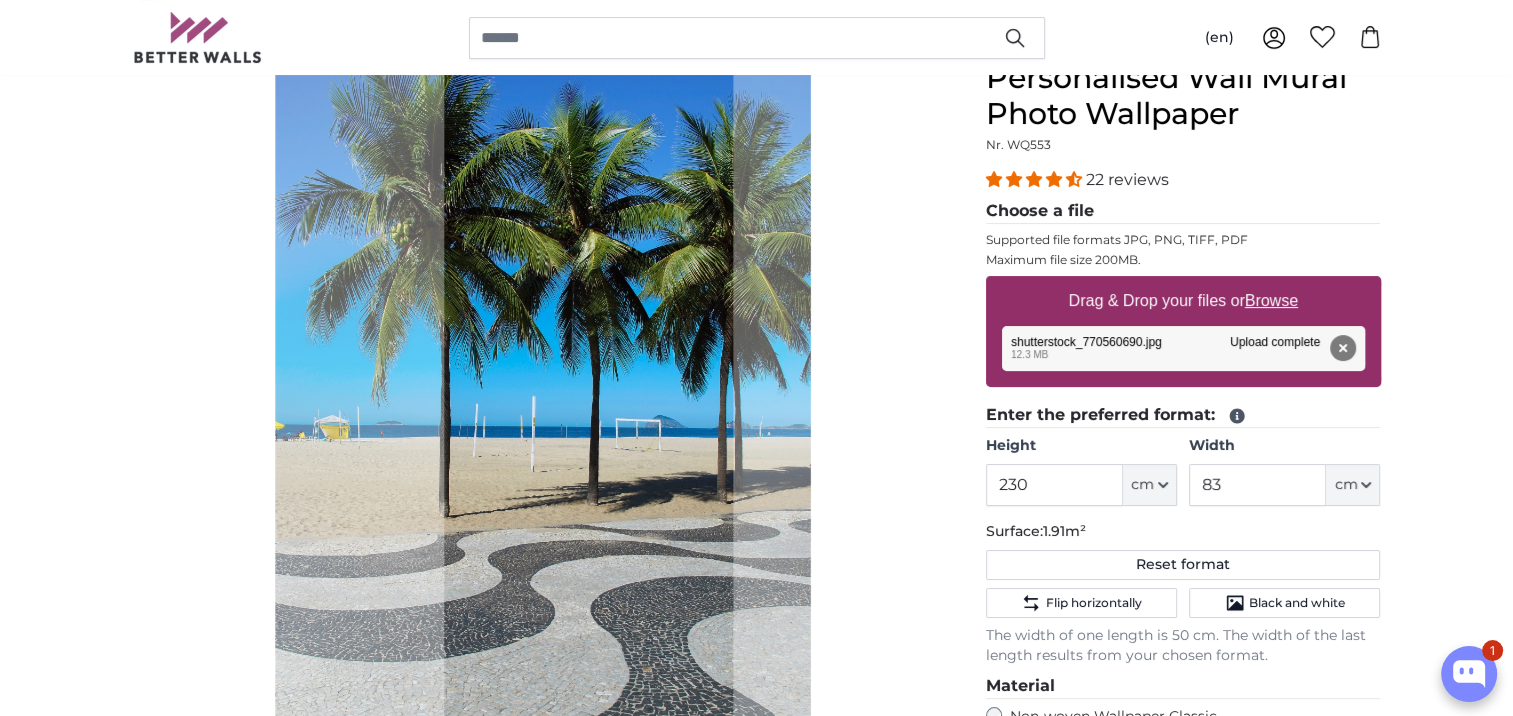 click on "Drag & Drop your files or  Browse" at bounding box center (1182, 301) 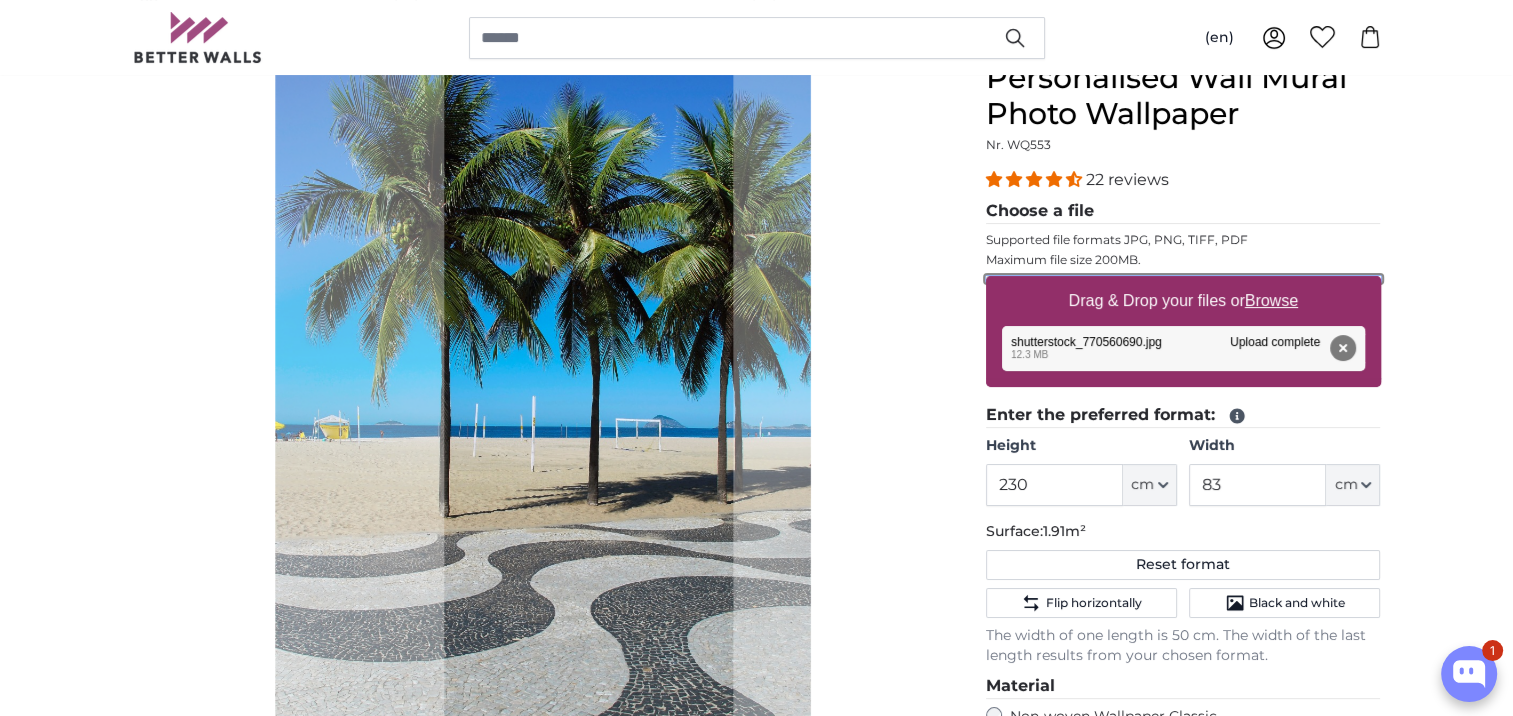 click on "Drag & Drop your files or  Browse" at bounding box center (1183, 279) 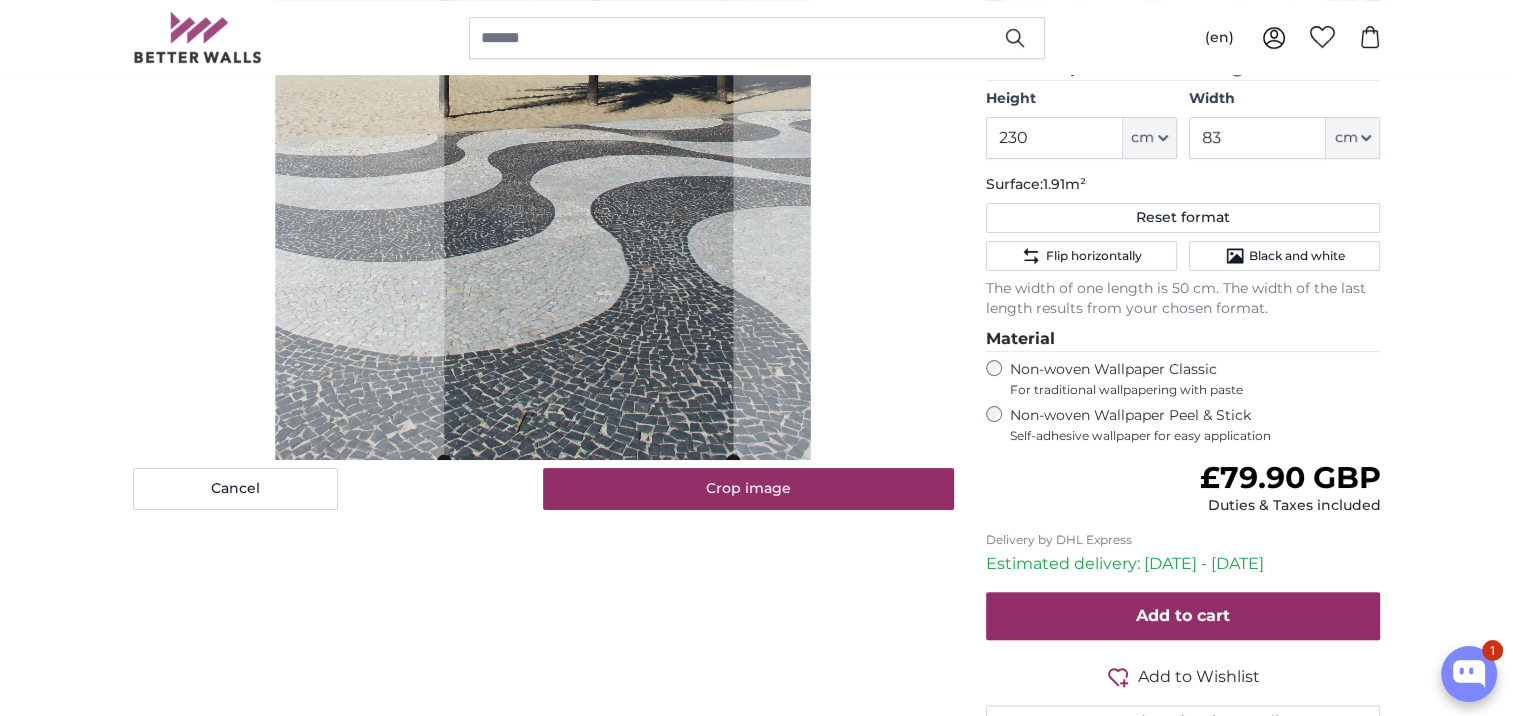 type on "200" 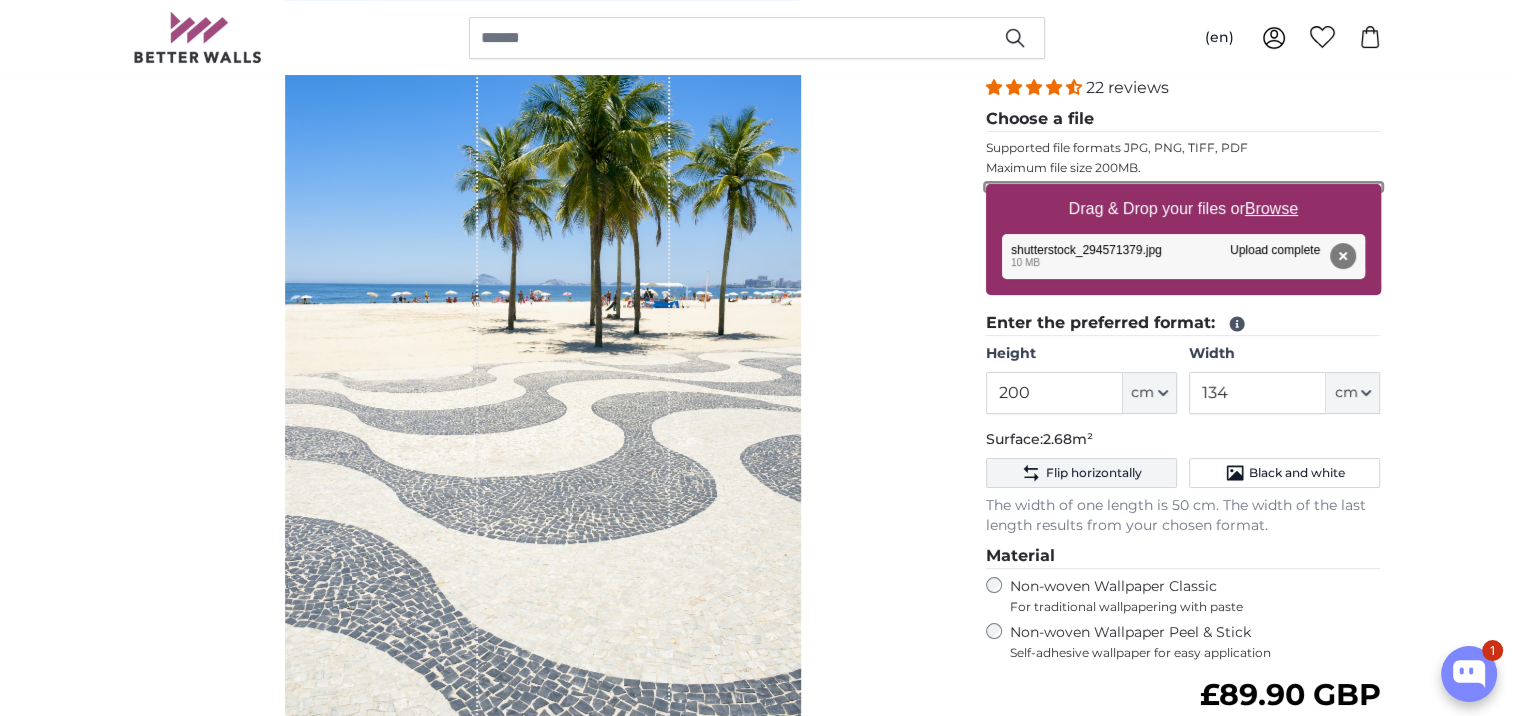 scroll, scrollTop: 300, scrollLeft: 0, axis: vertical 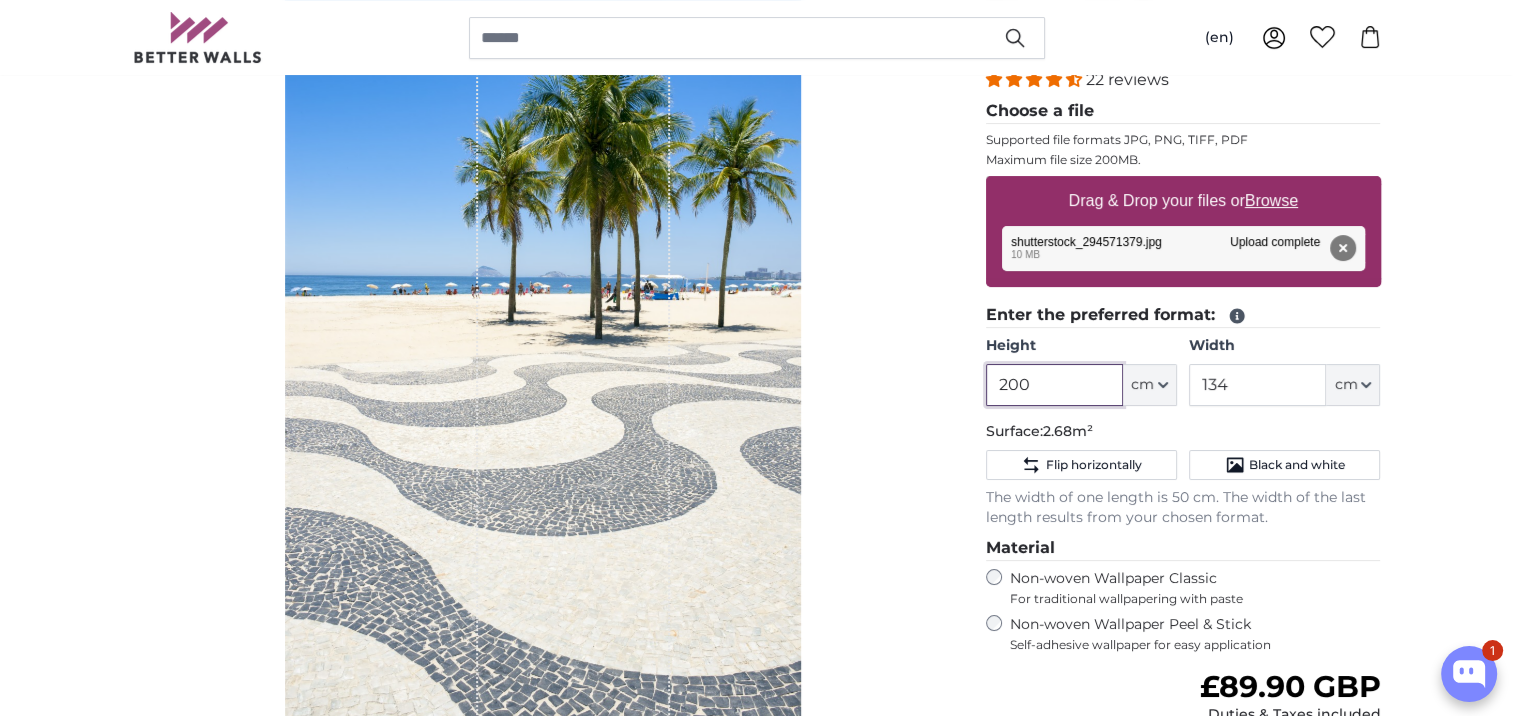 click on "200" at bounding box center [1054, 385] 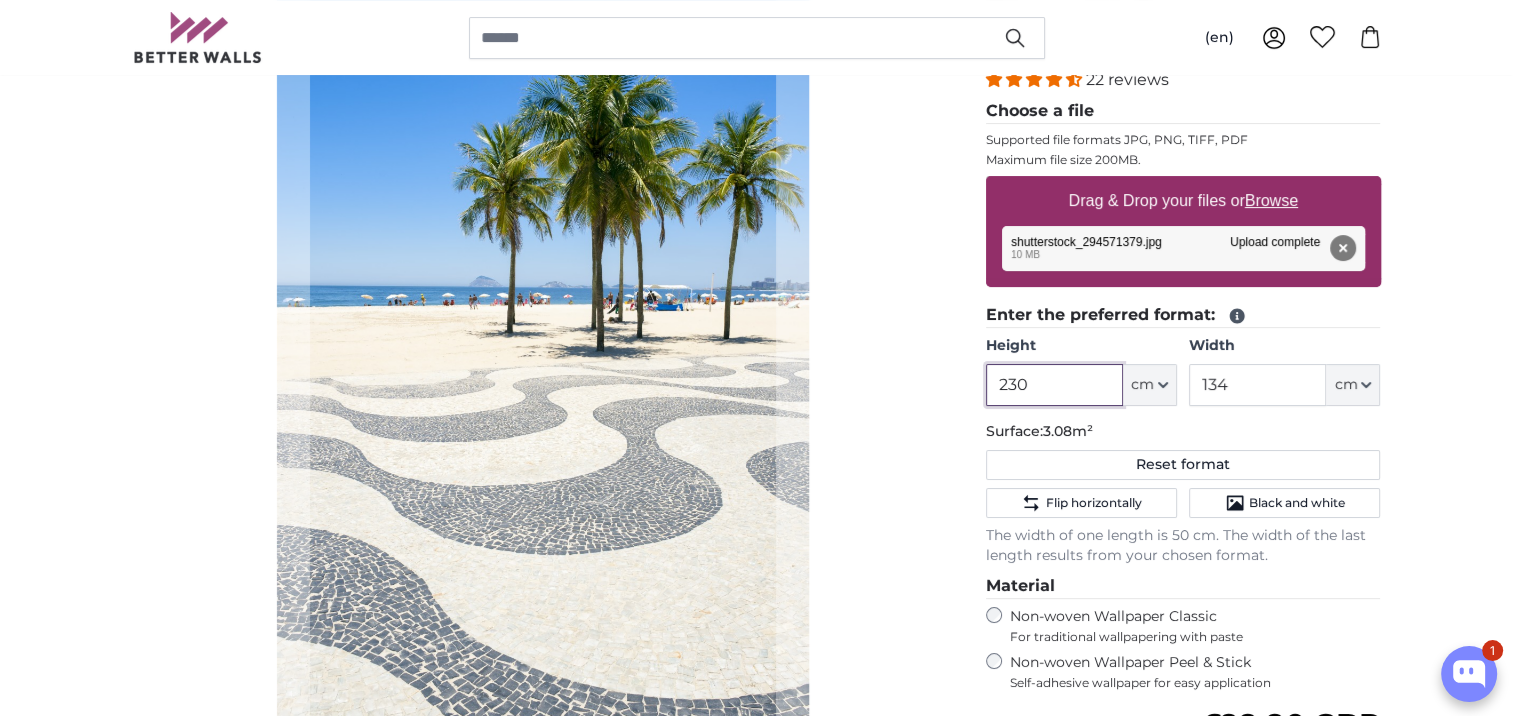 type on "230" 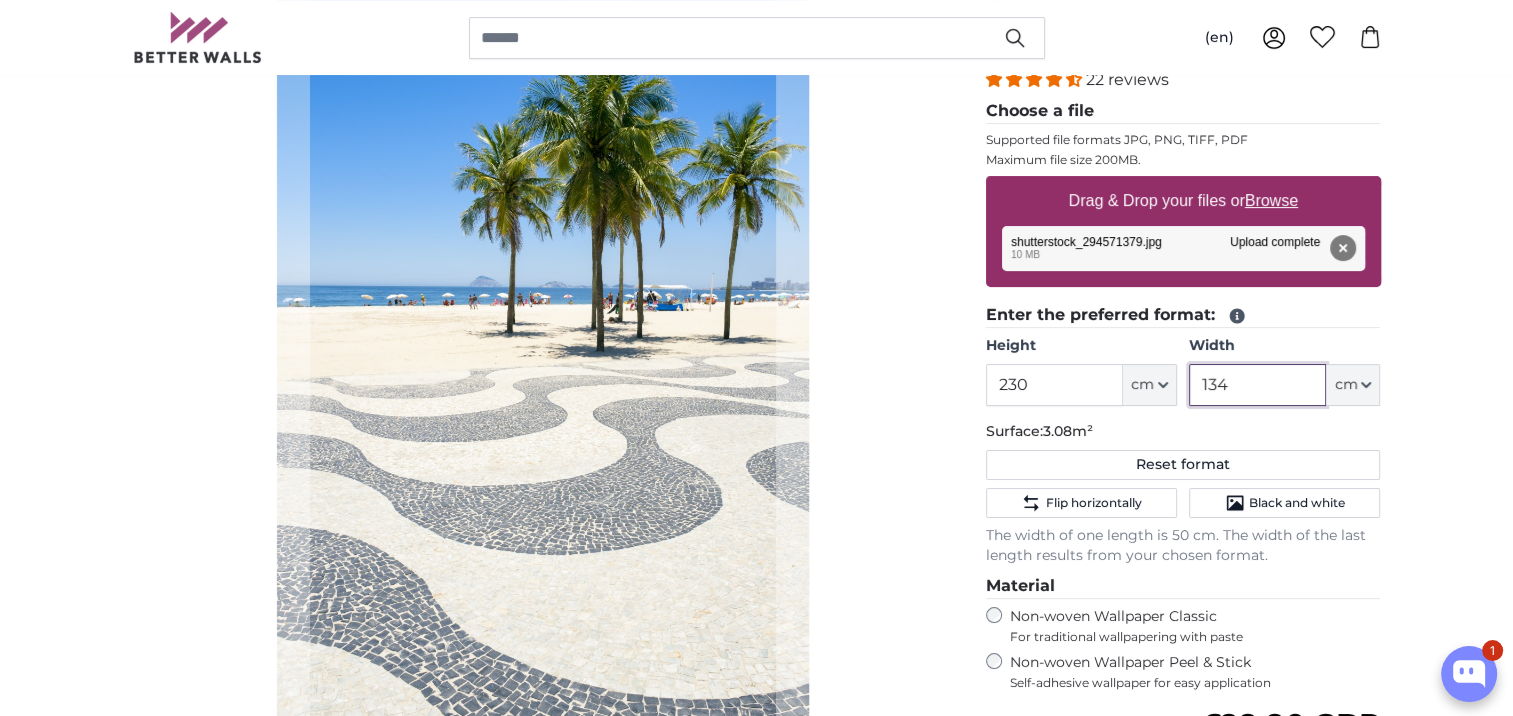 click on "134" at bounding box center (1257, 385) 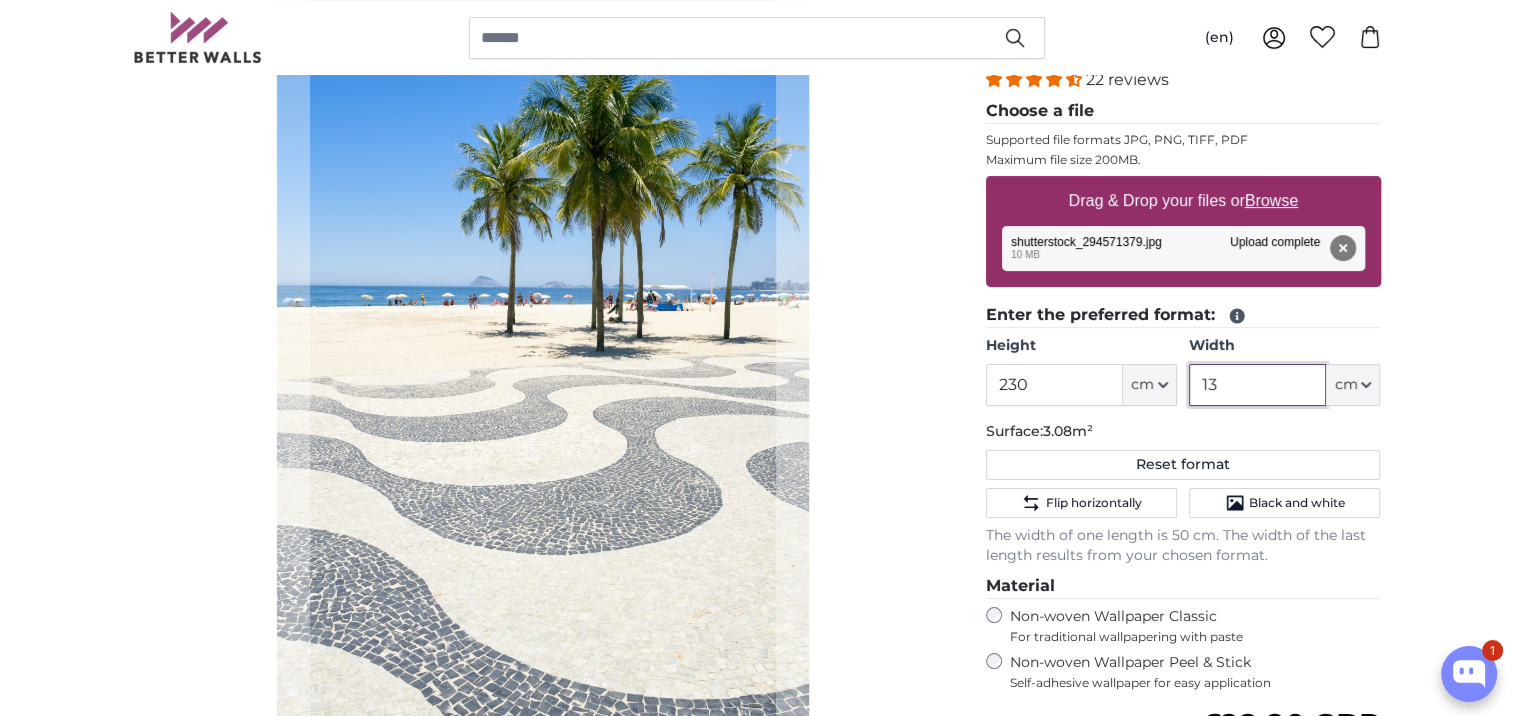 type on "1" 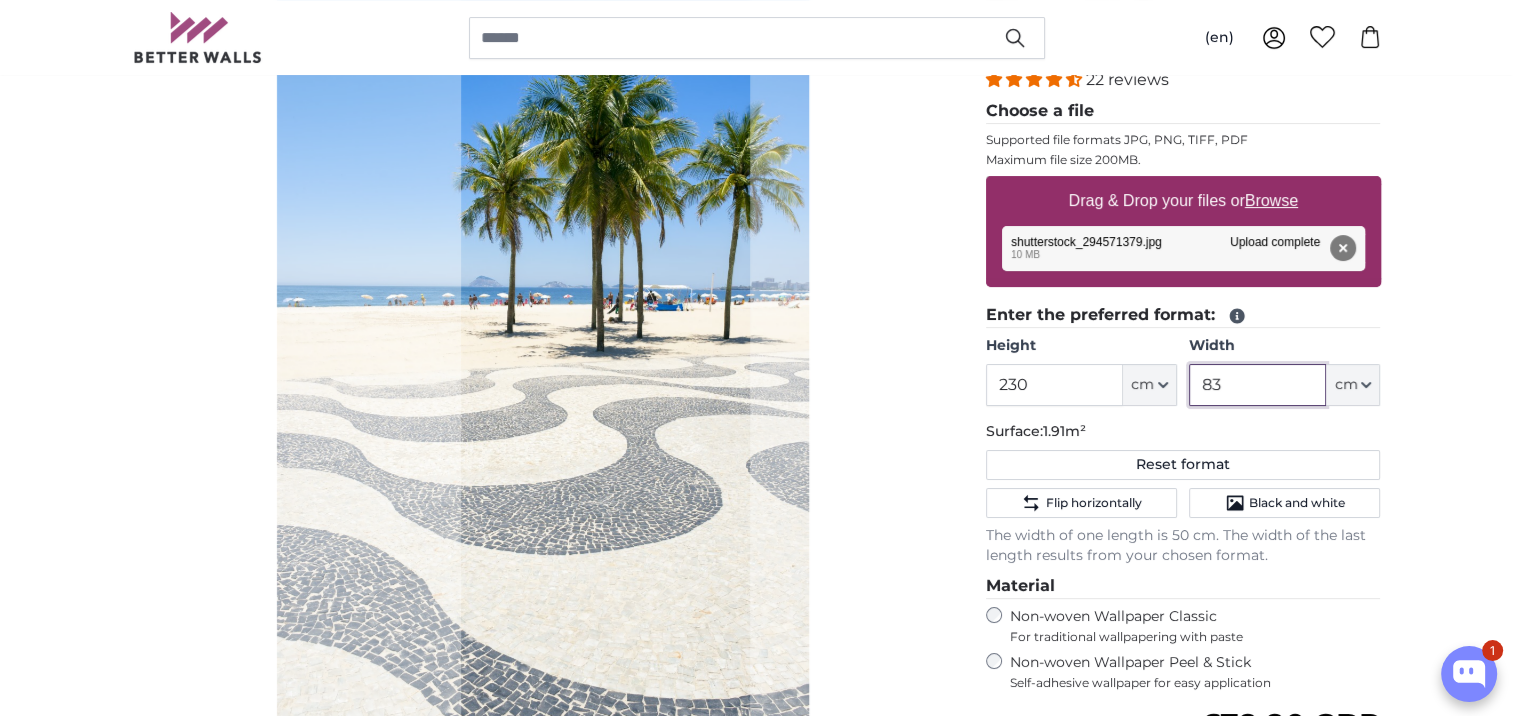 click 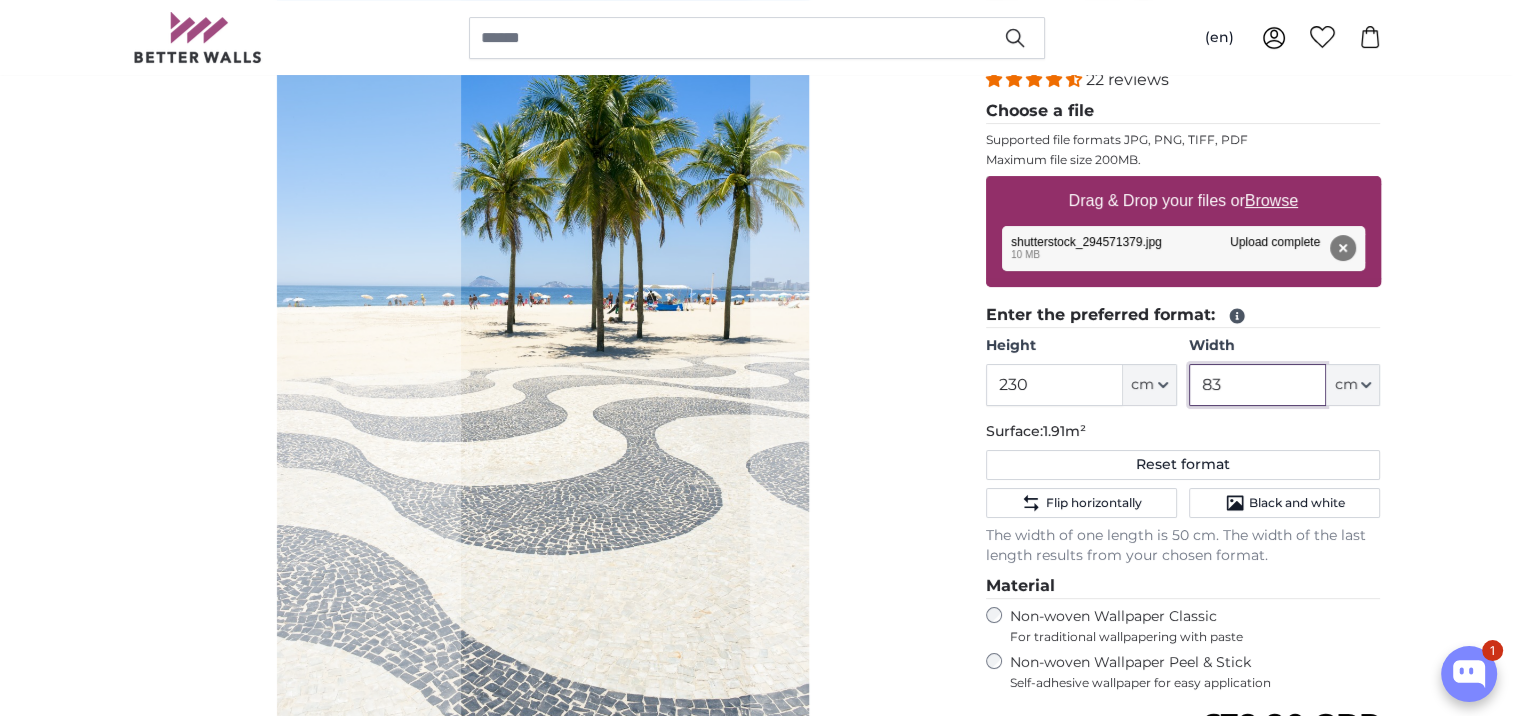 type on "83" 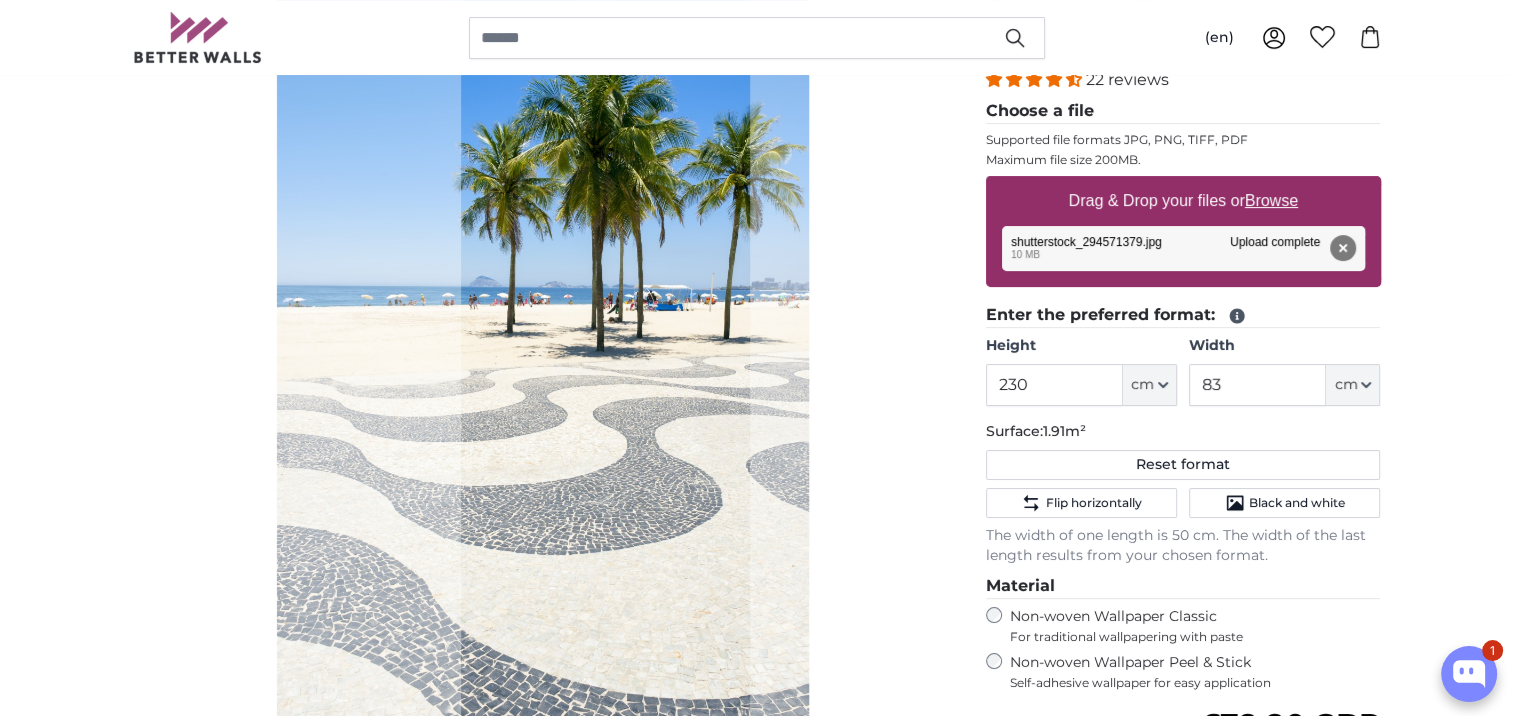 click on "Personalised Photo Wallpaper
Personalised Wall Mural Photo Wallpaper
Personalised Wall Mural Photo Wallpaper
Cancel
Crop image" at bounding box center [756, 2343] 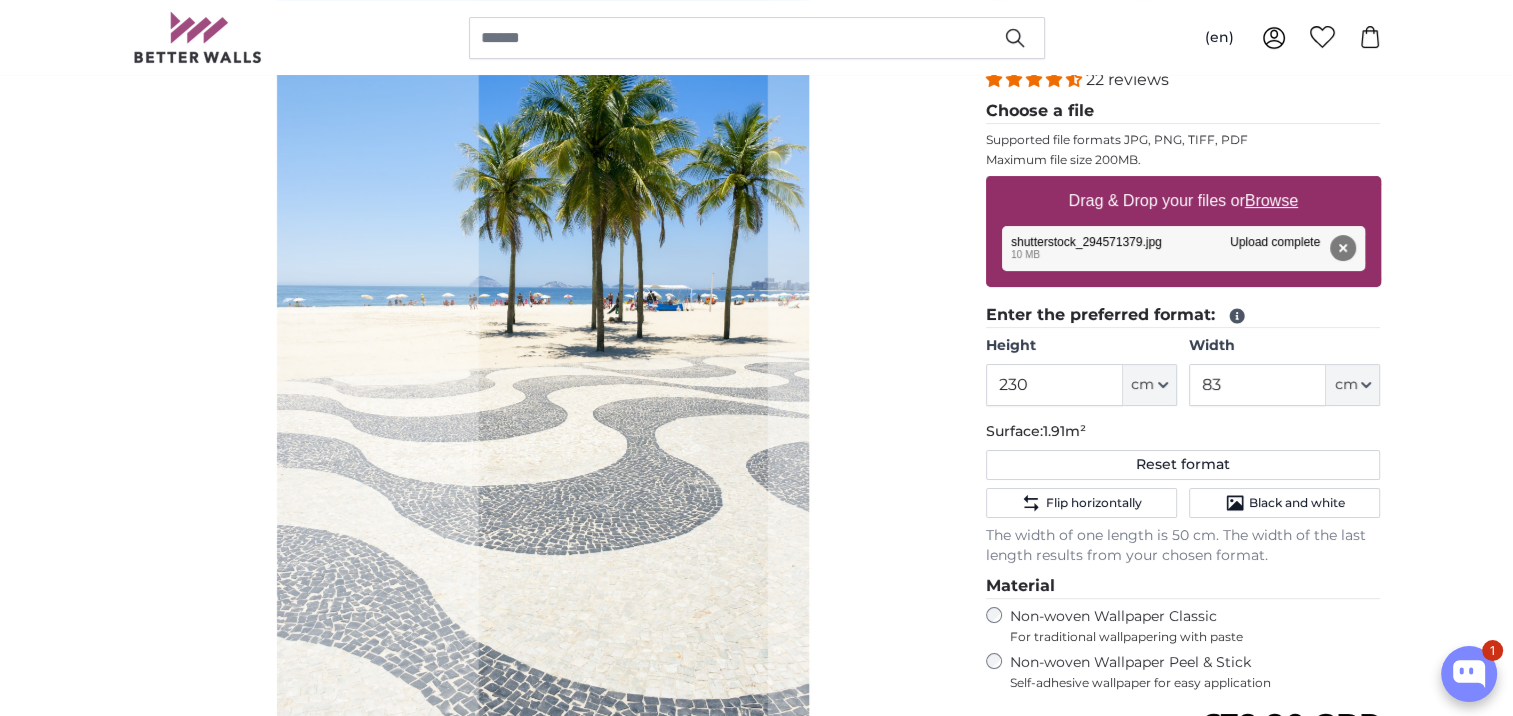 click 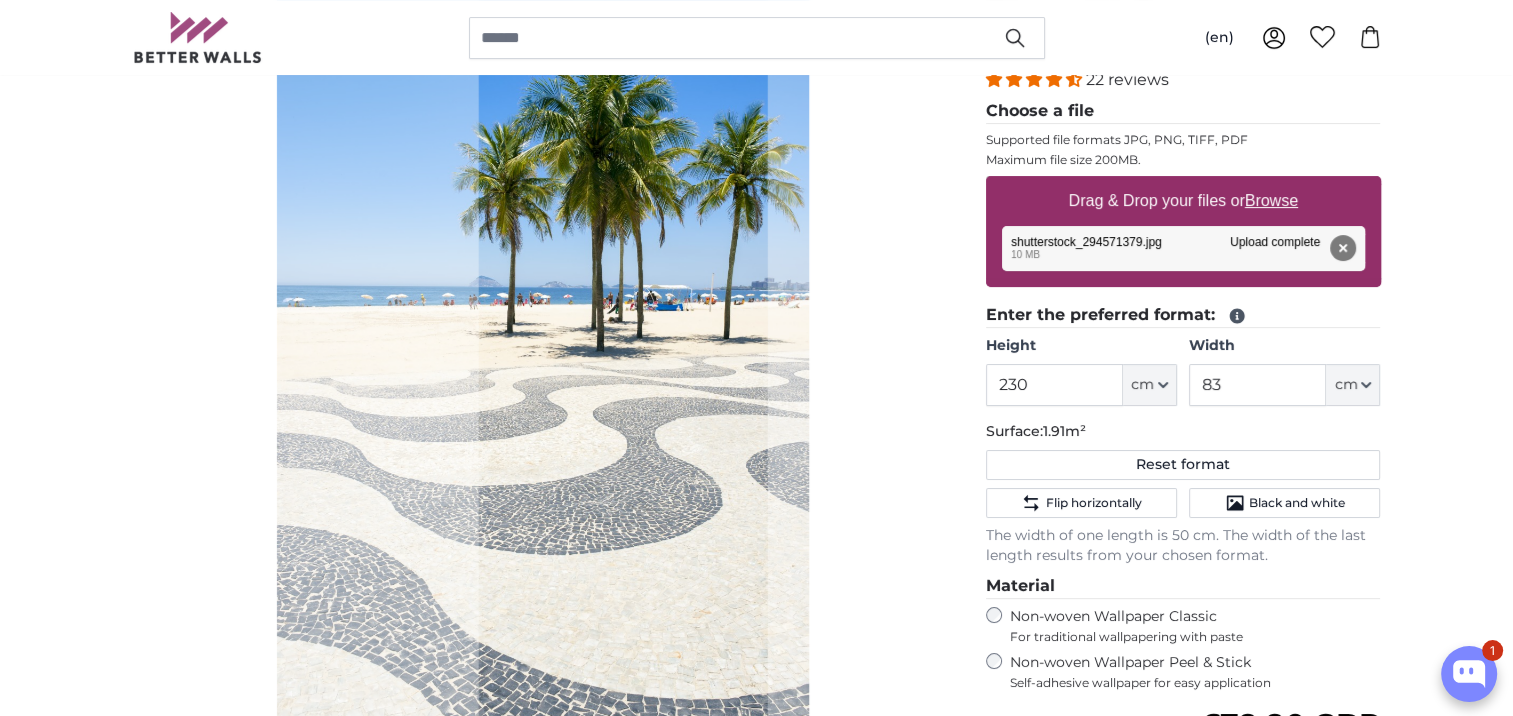 click on "Personalised Photo Wallpaper
Personalised Wall Mural Photo Wallpaper
Personalised Wall Mural Photo Wallpaper
Cancel
Crop image" at bounding box center (756, 2343) 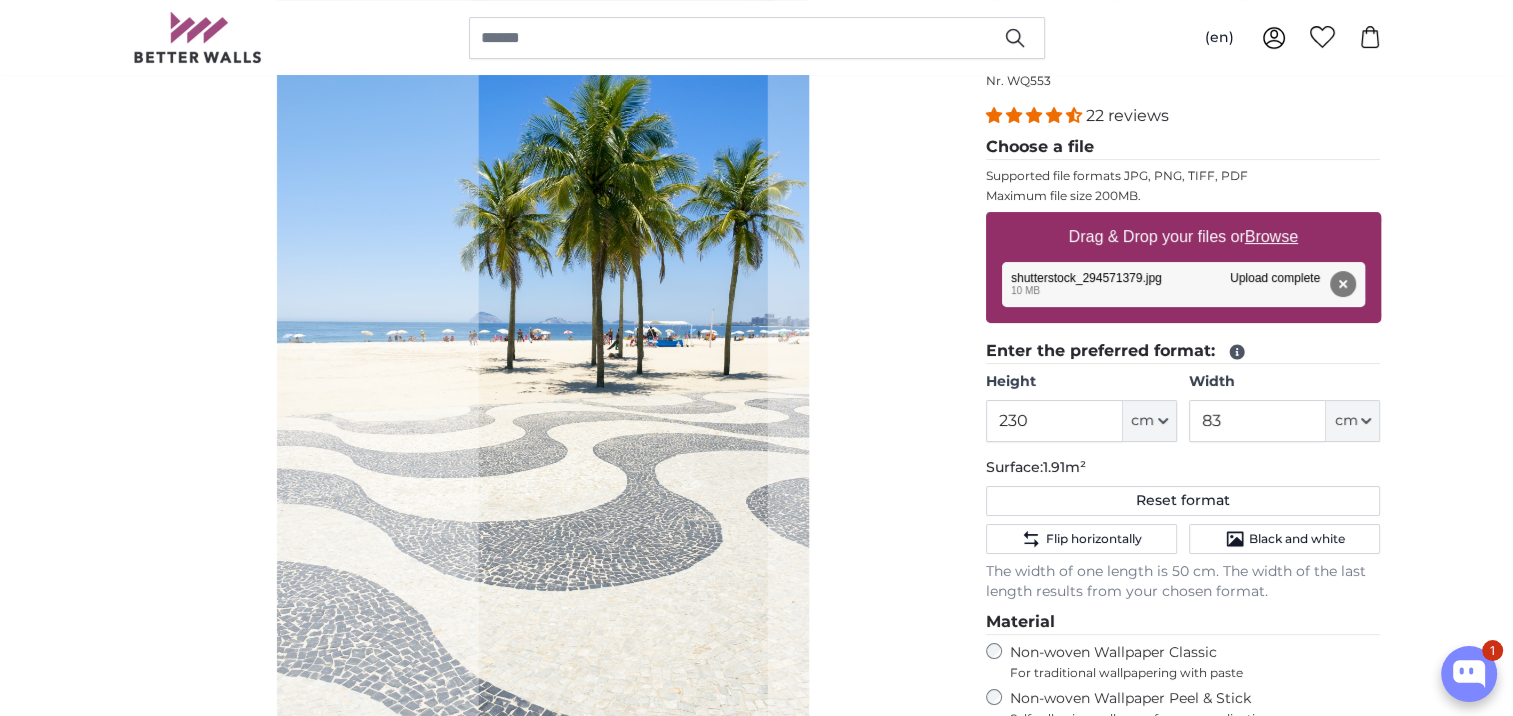 scroll, scrollTop: 200, scrollLeft: 0, axis: vertical 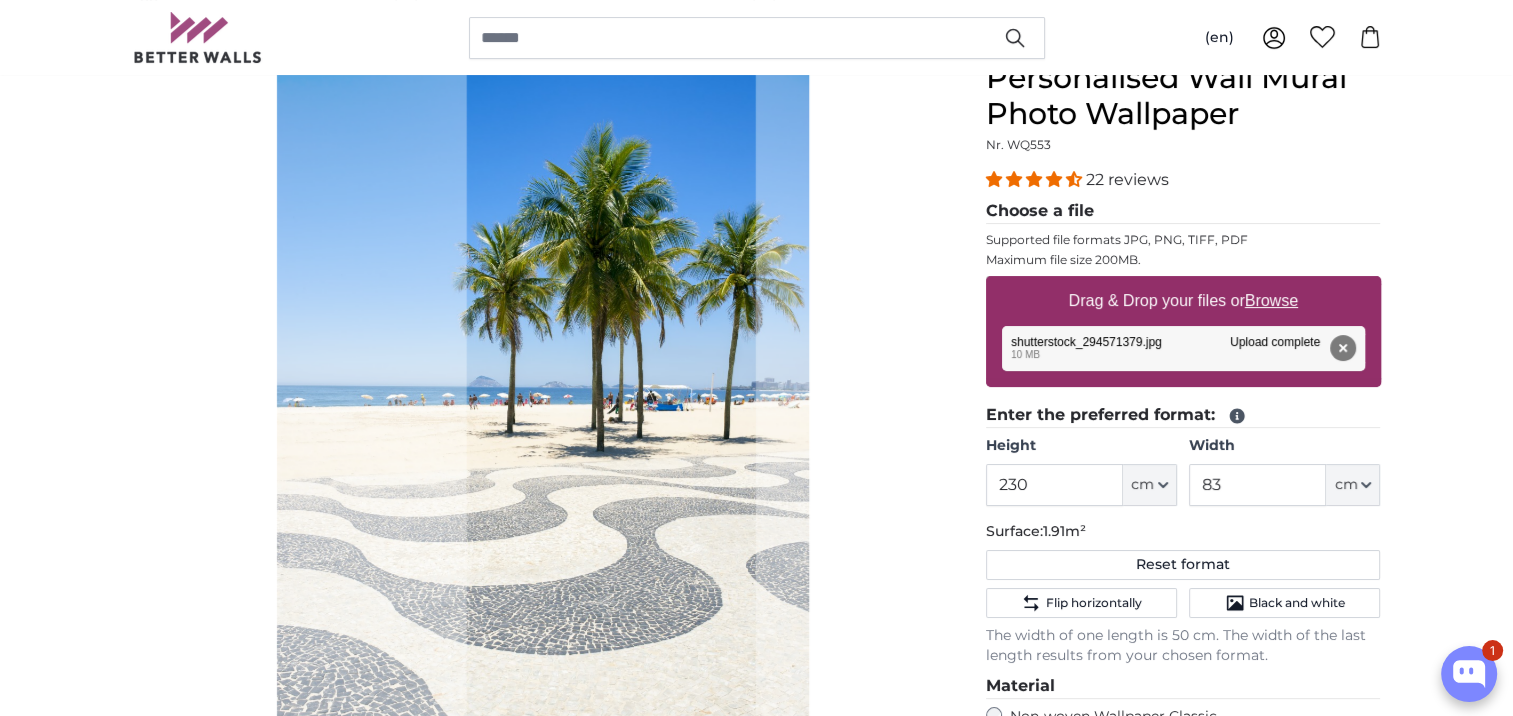 click 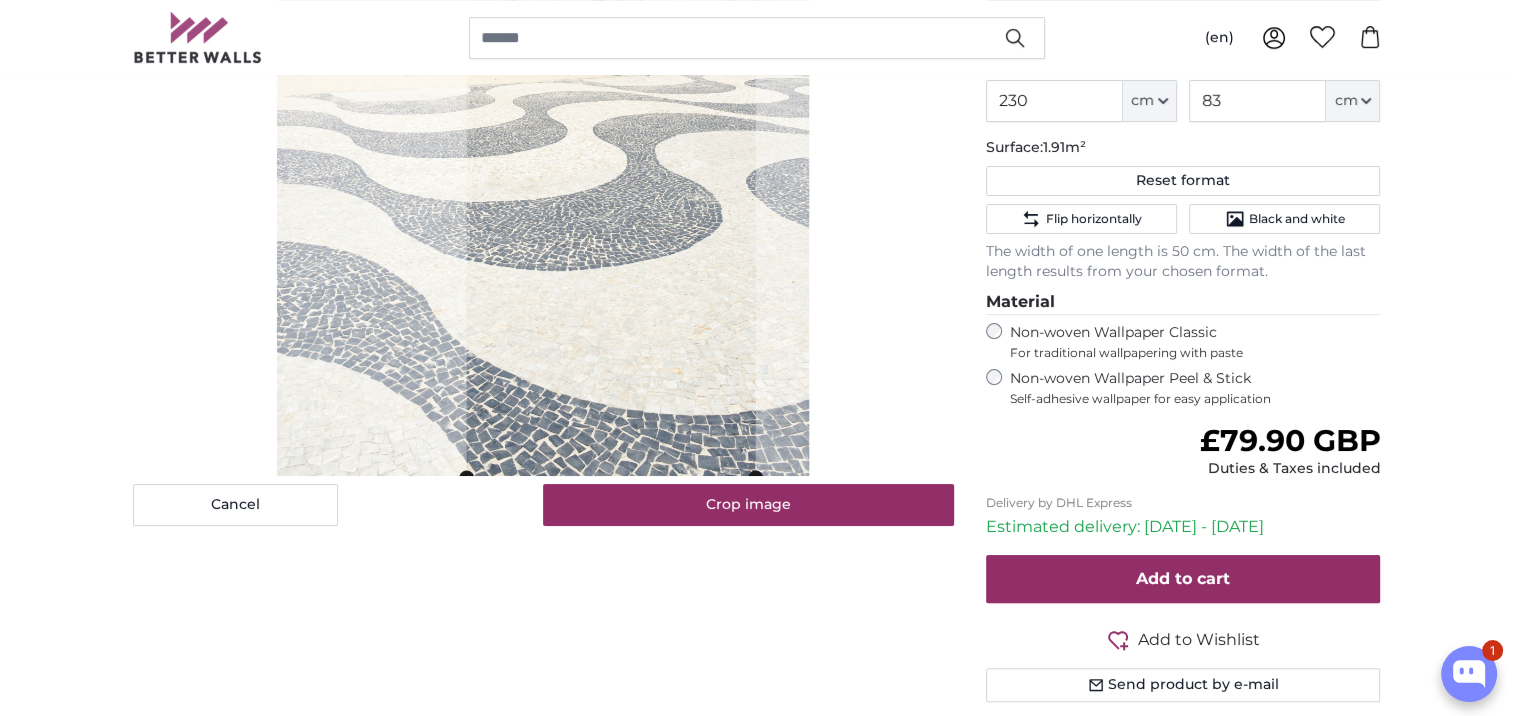 scroll, scrollTop: 600, scrollLeft: 0, axis: vertical 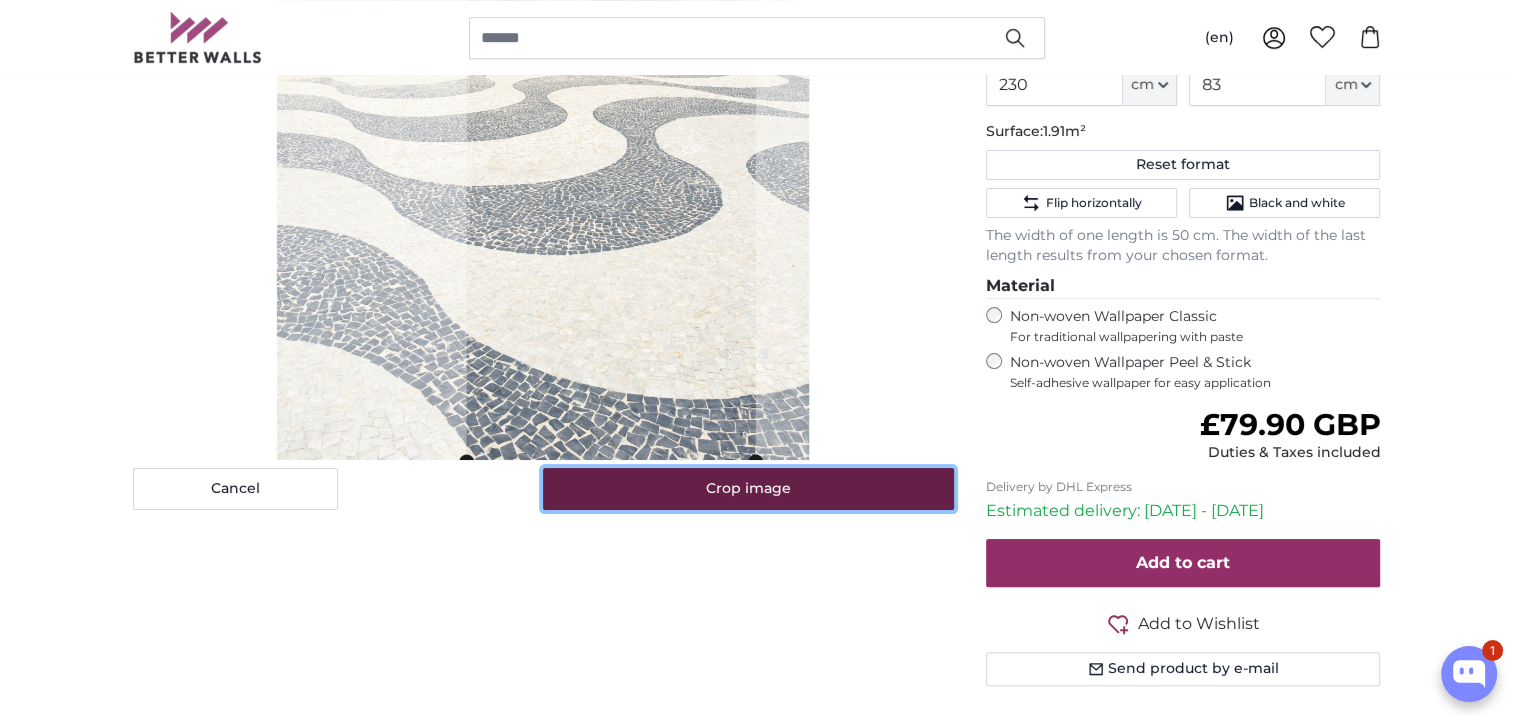 click on "Crop image" at bounding box center (748, 489) 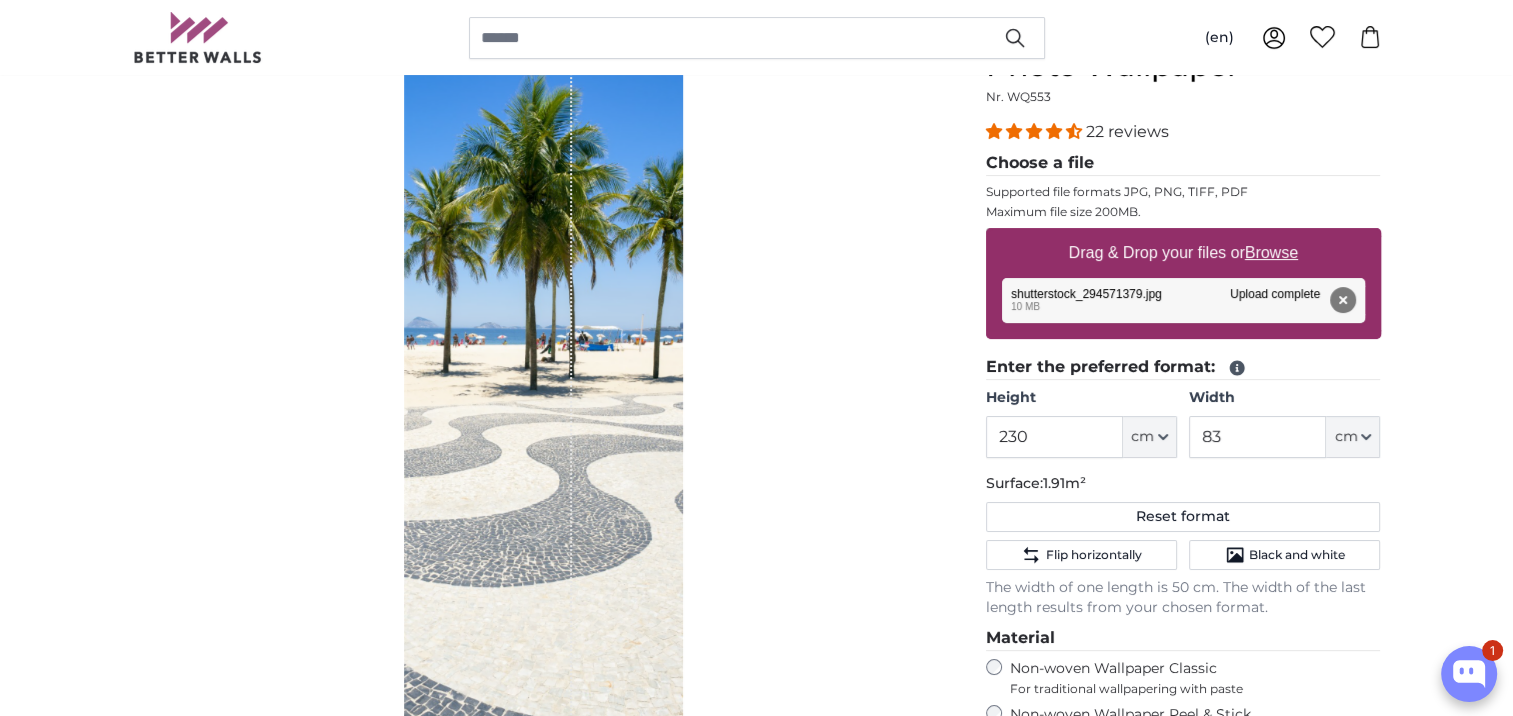scroll, scrollTop: 200, scrollLeft: 0, axis: vertical 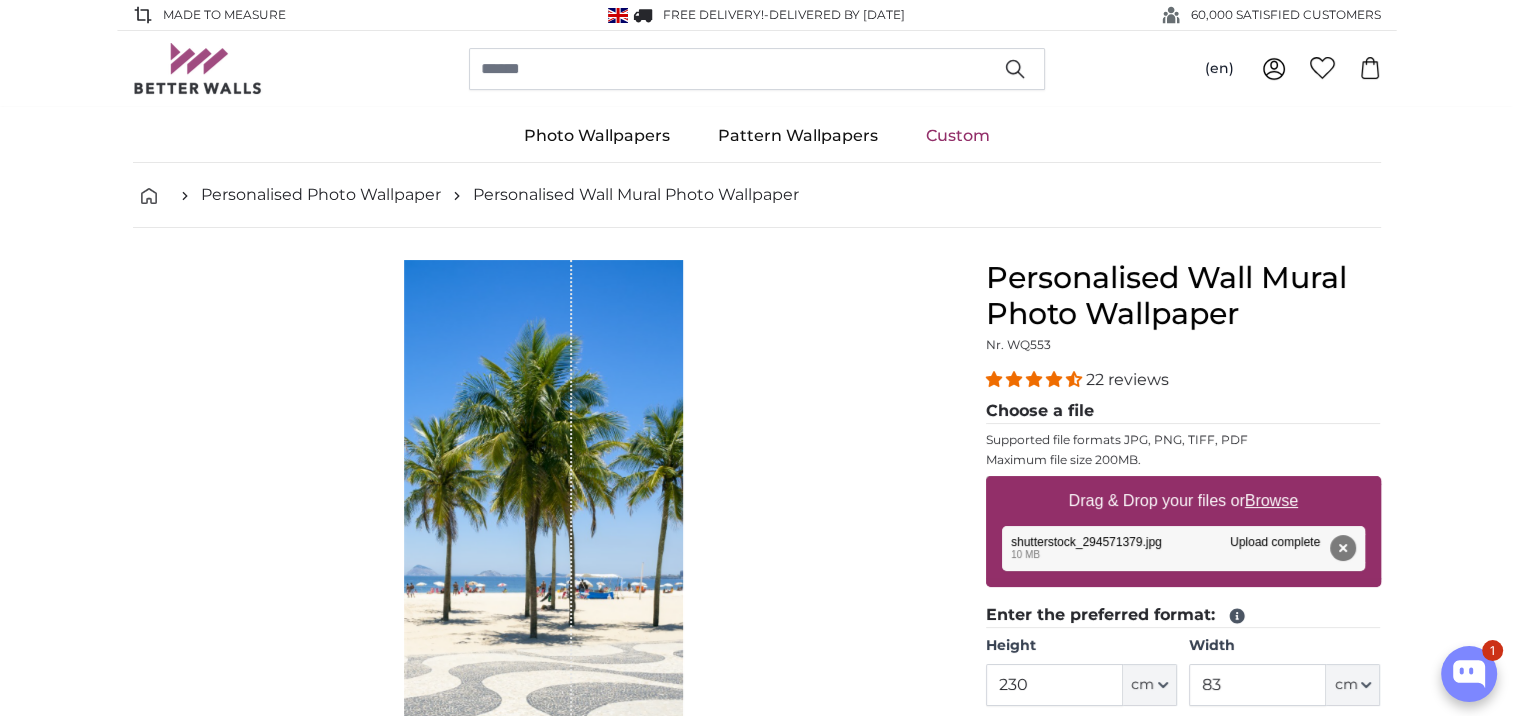 click on "Drag & Drop your files or  Browse" at bounding box center (1182, 501) 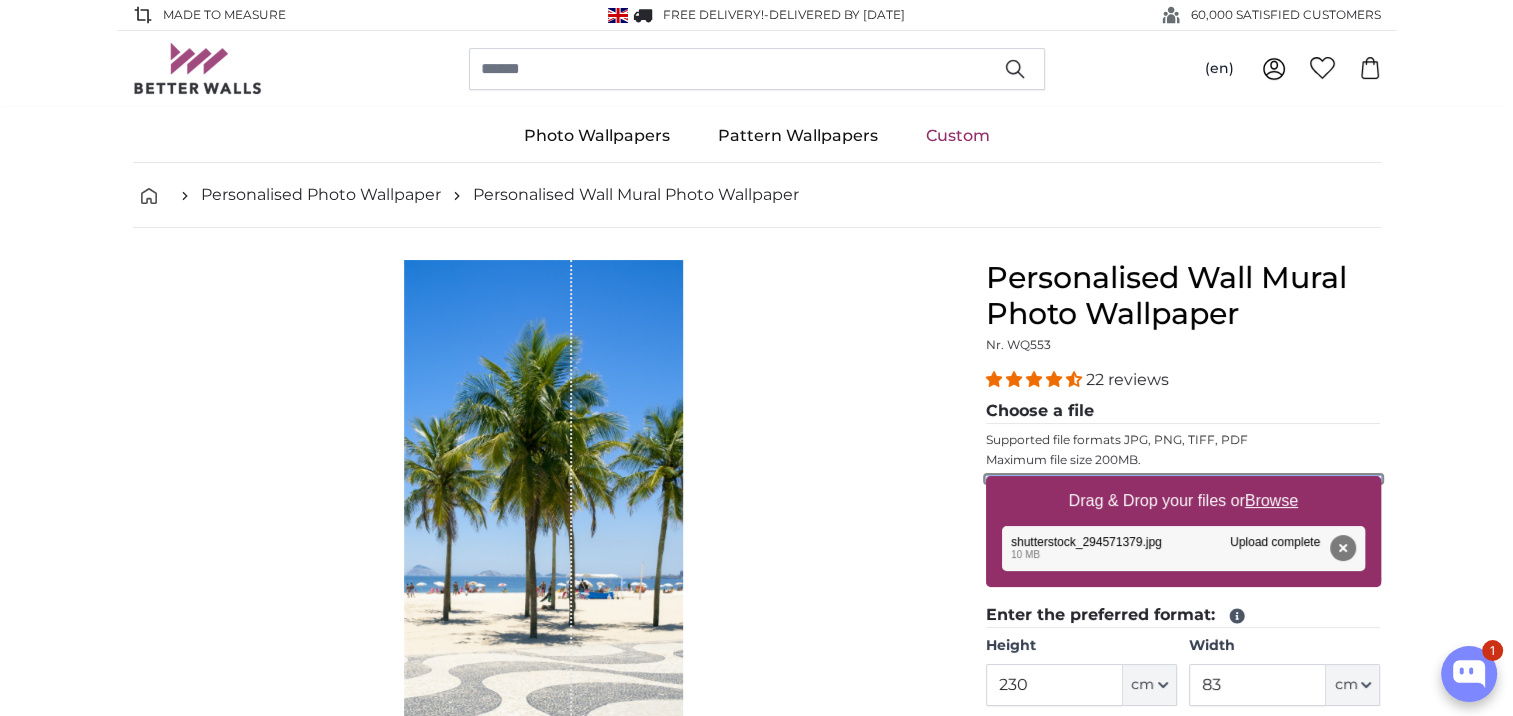click on "Drag & Drop your files or  Browse" at bounding box center [1183, 479] 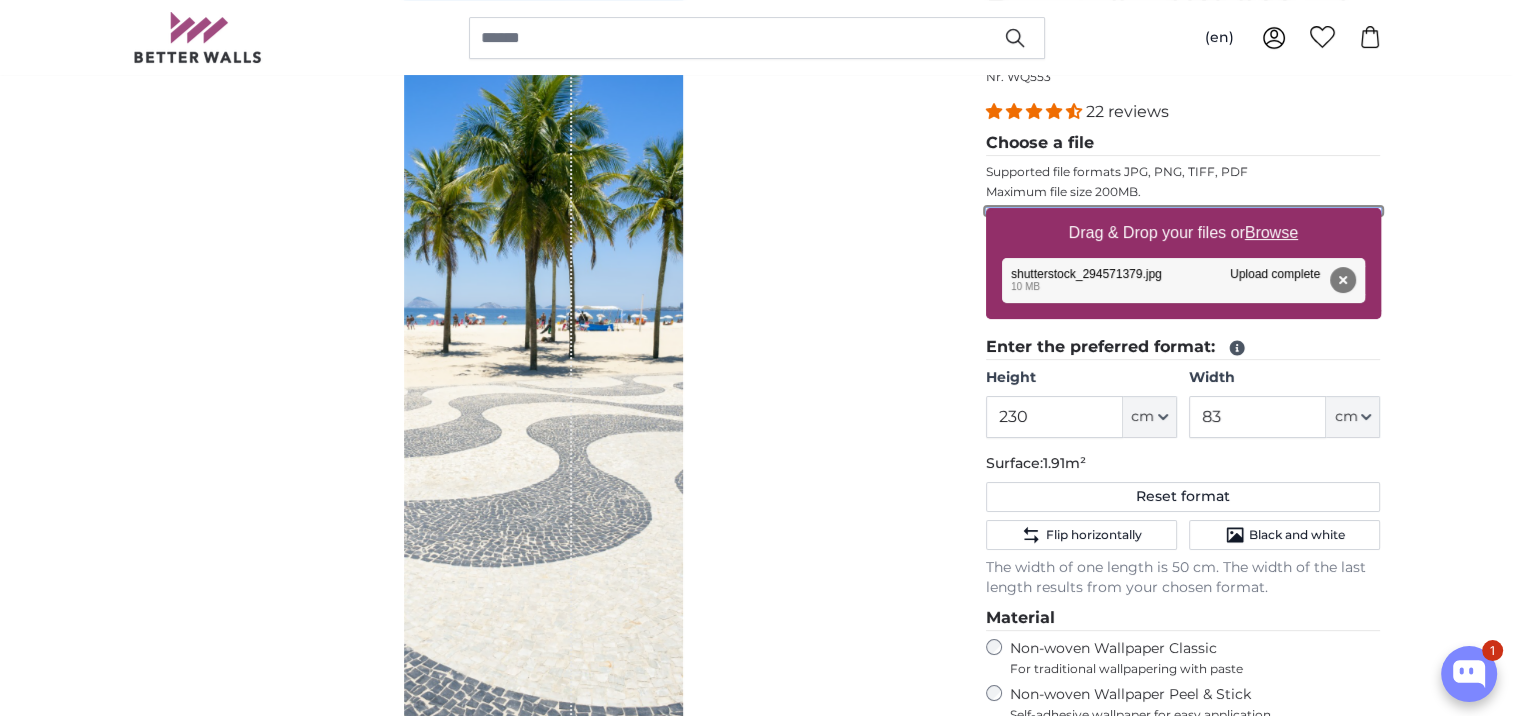 scroll, scrollTop: 300, scrollLeft: 0, axis: vertical 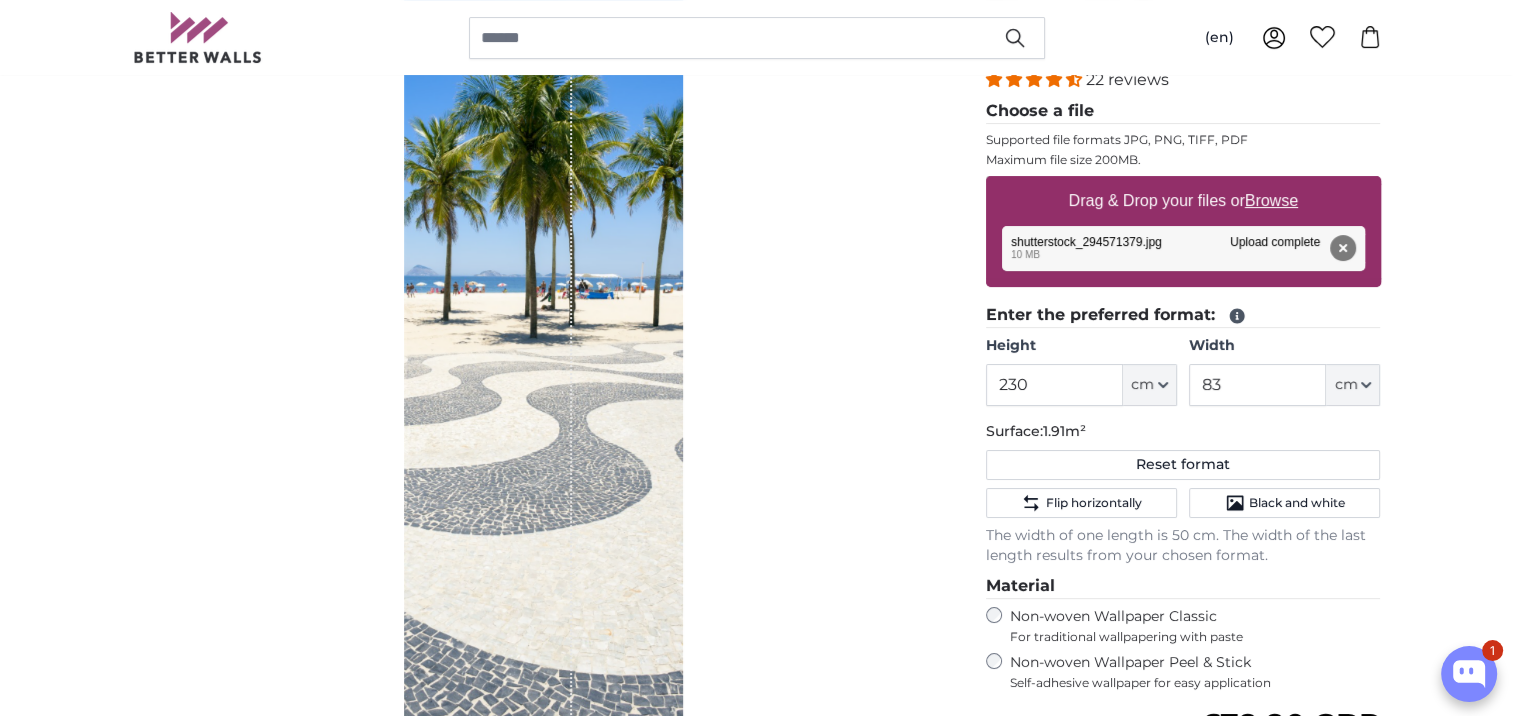 click on "Drag & Drop your files or  Browse" at bounding box center [1182, 201] 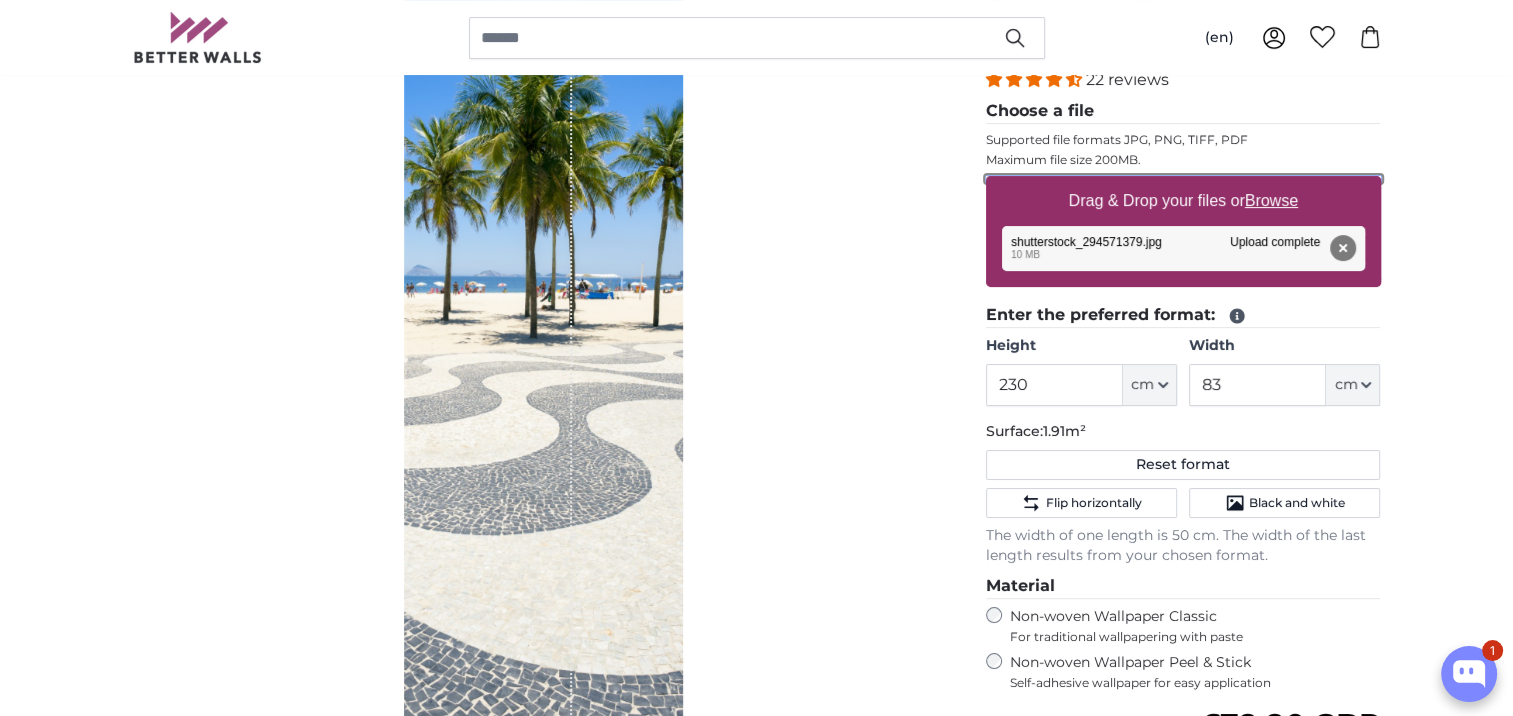 click on "Drag & Drop your files or  Browse" at bounding box center (1183, 179) 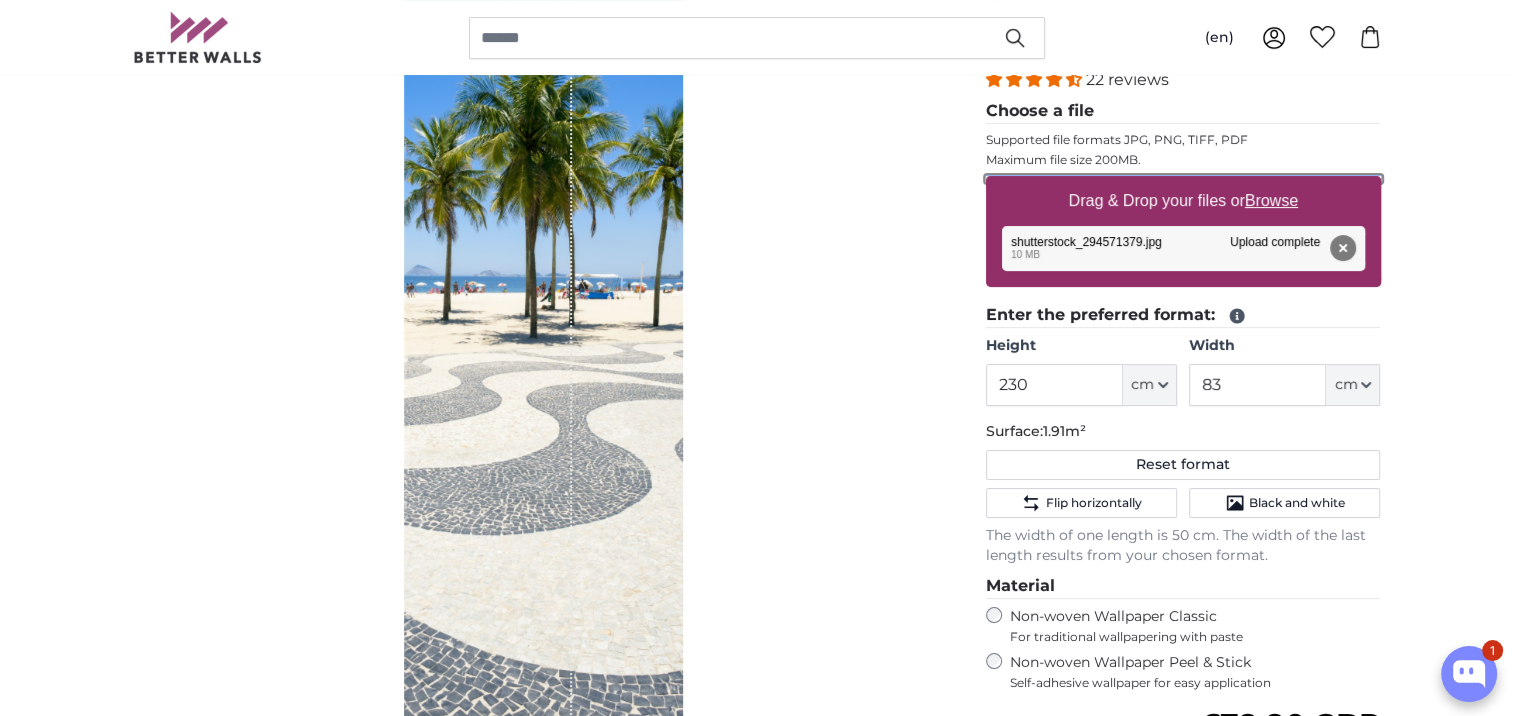 type on "**********" 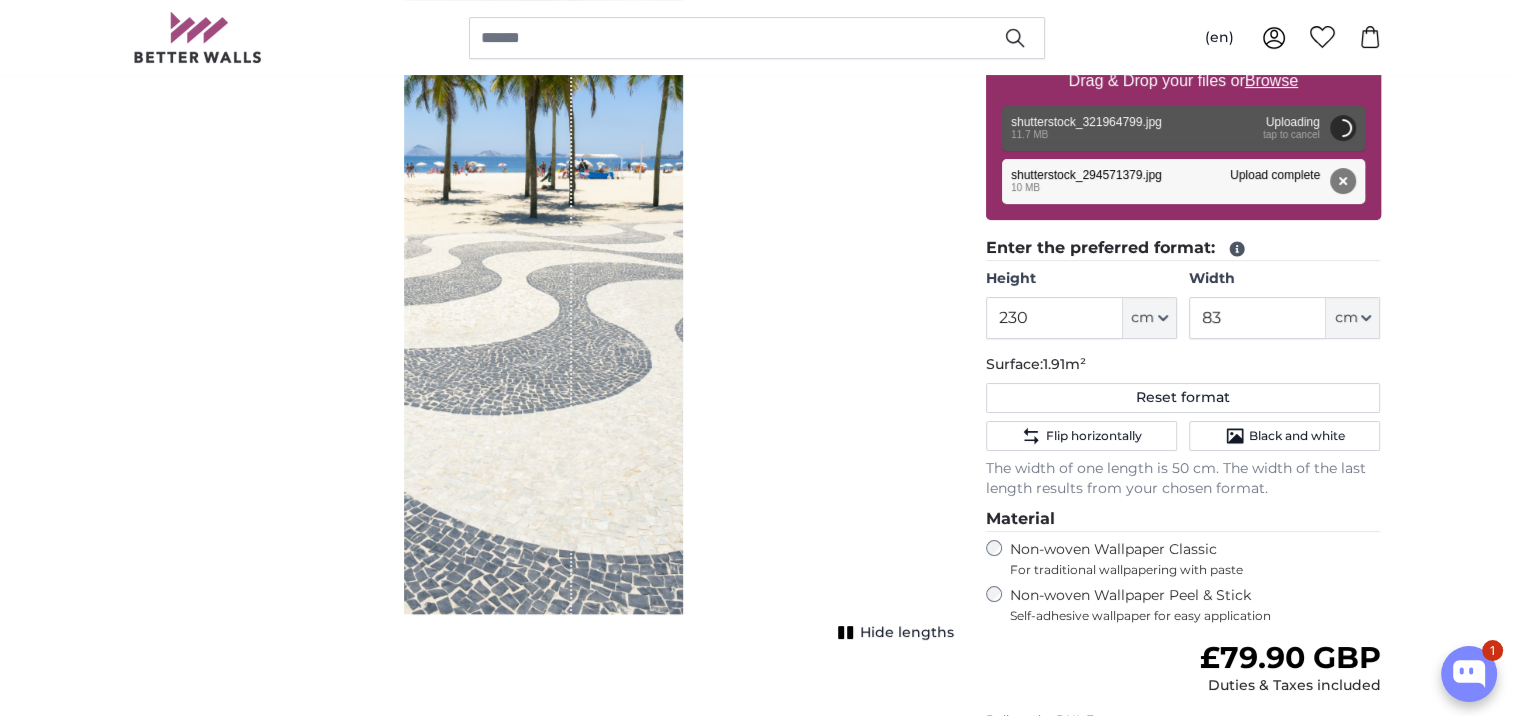 scroll, scrollTop: 500, scrollLeft: 0, axis: vertical 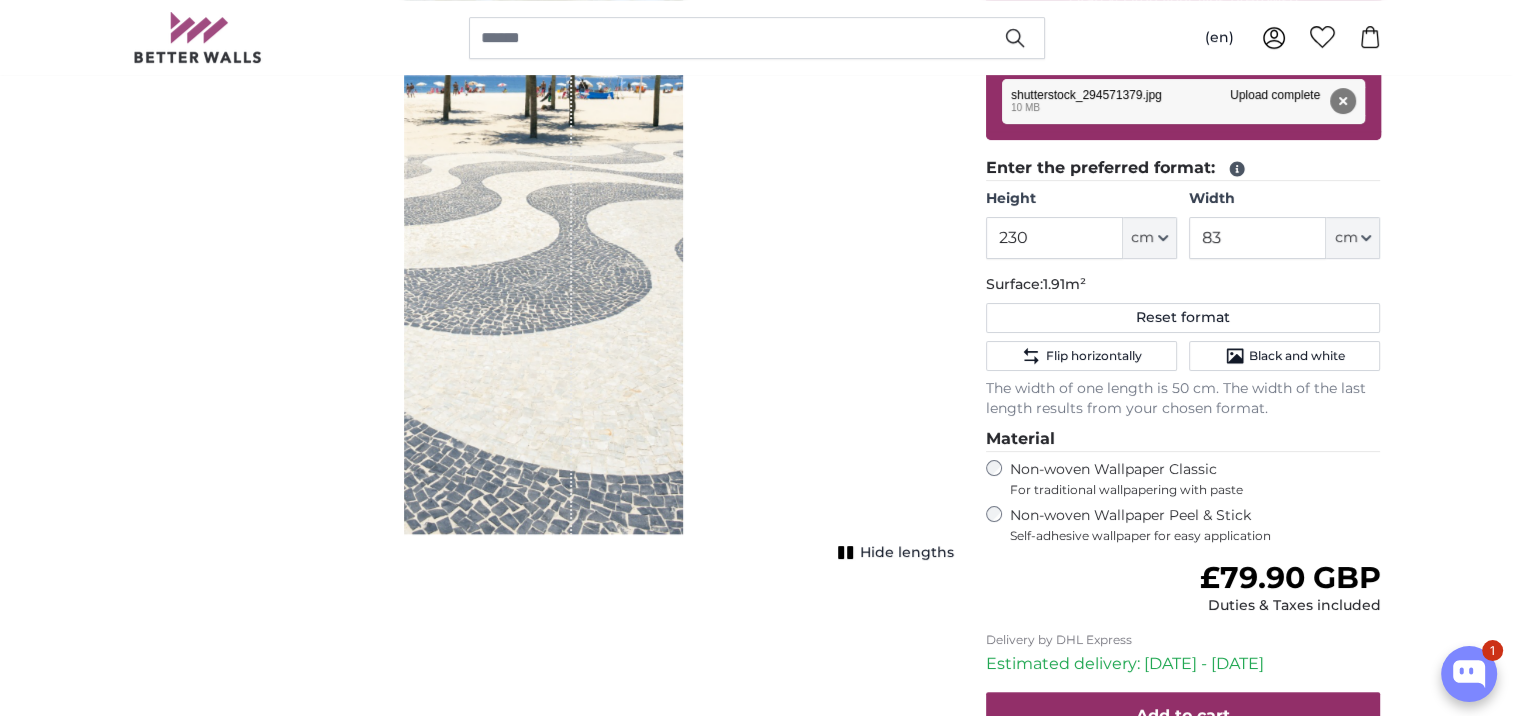 type on "200" 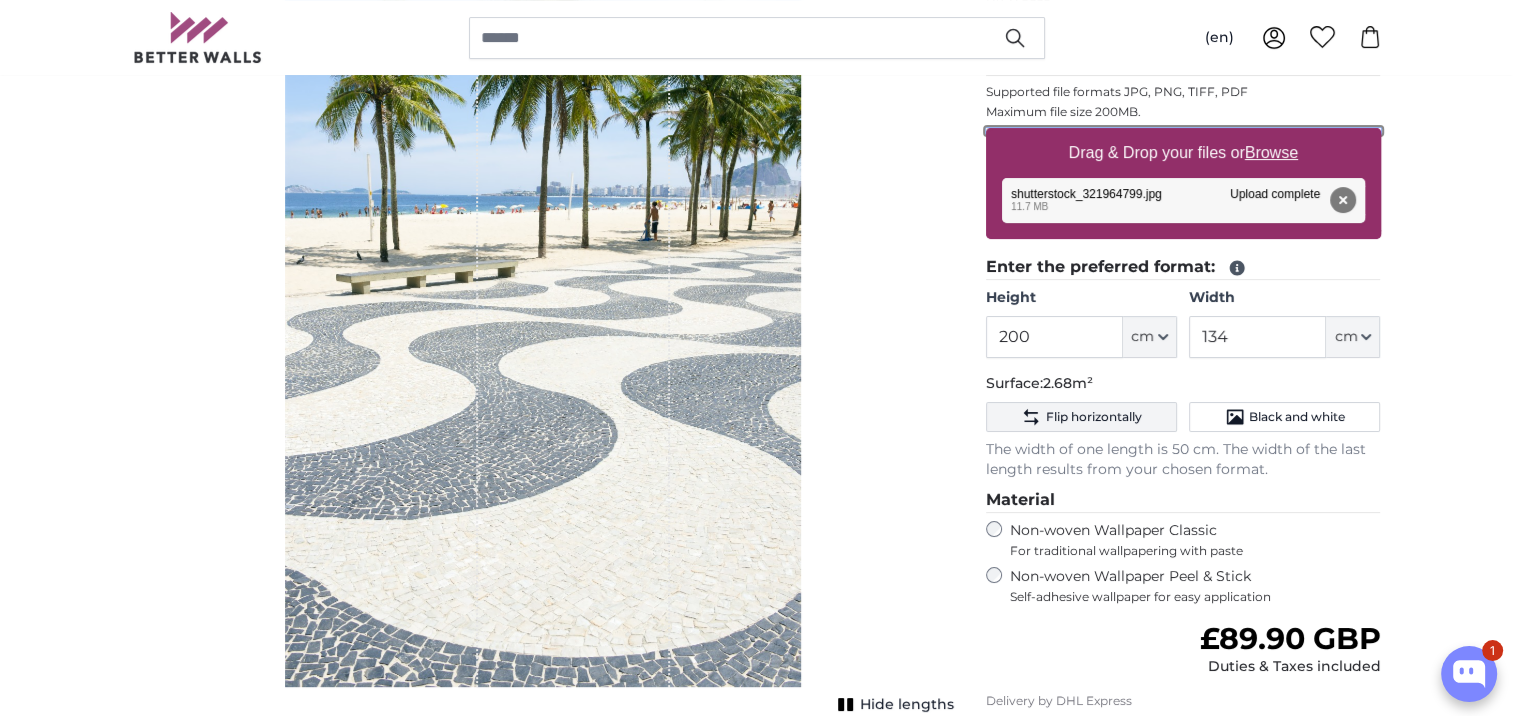 scroll, scrollTop: 300, scrollLeft: 0, axis: vertical 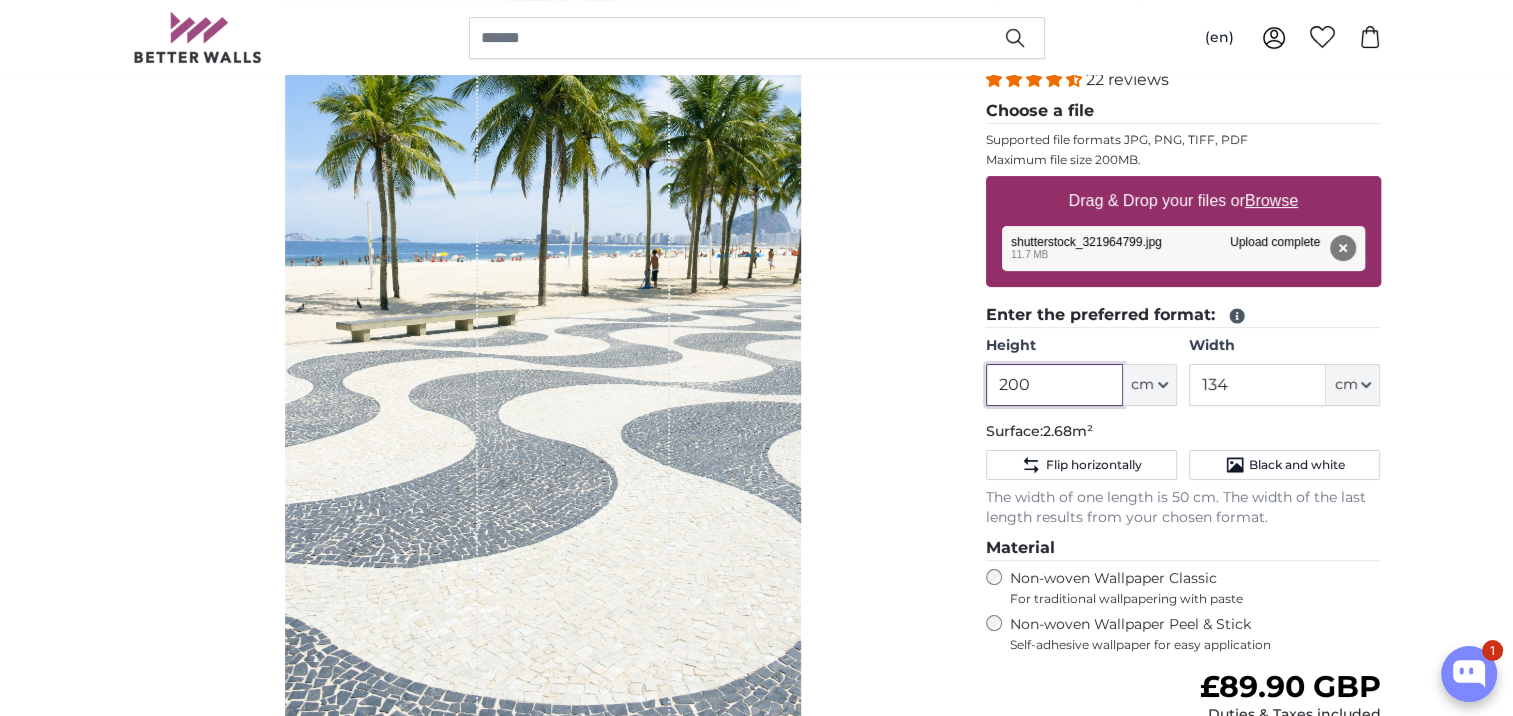 click on "200" at bounding box center [1054, 385] 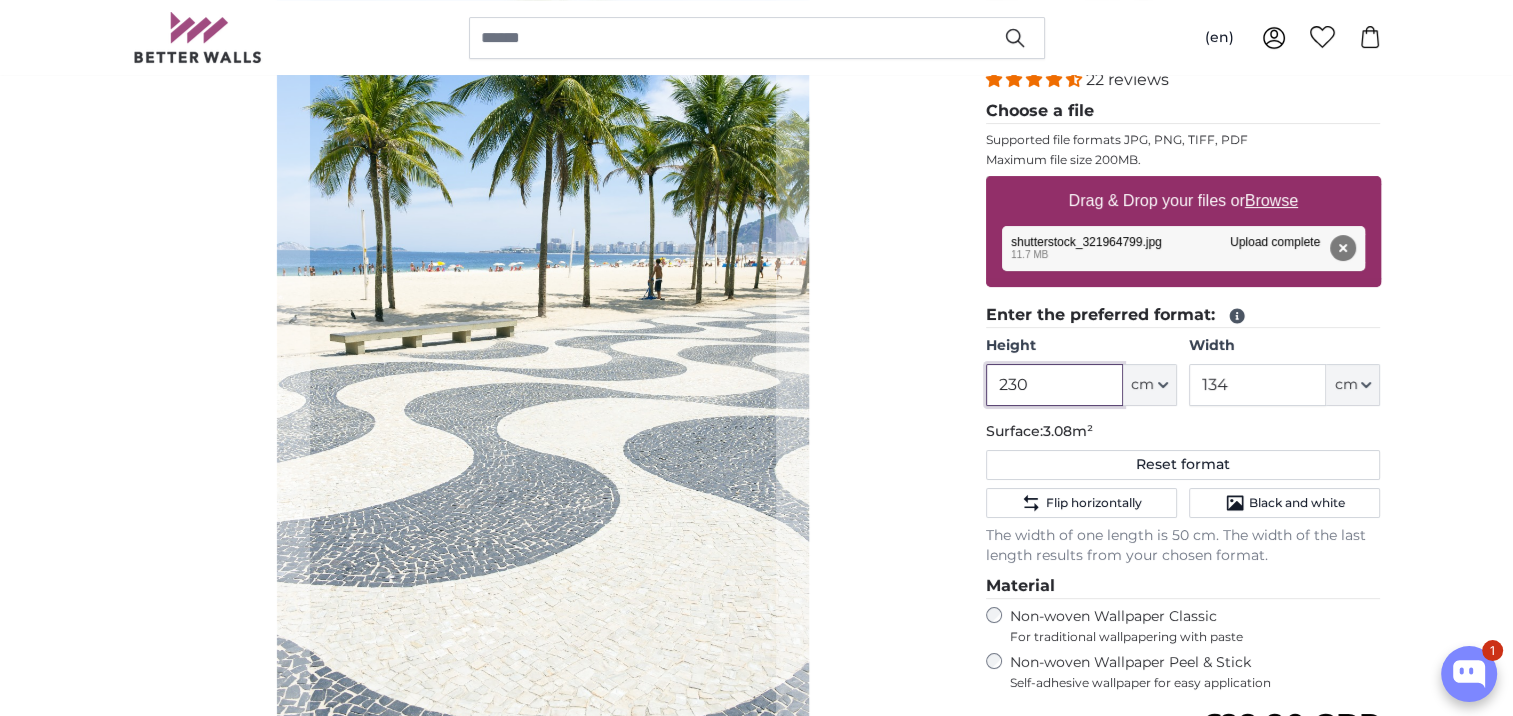 type on "230" 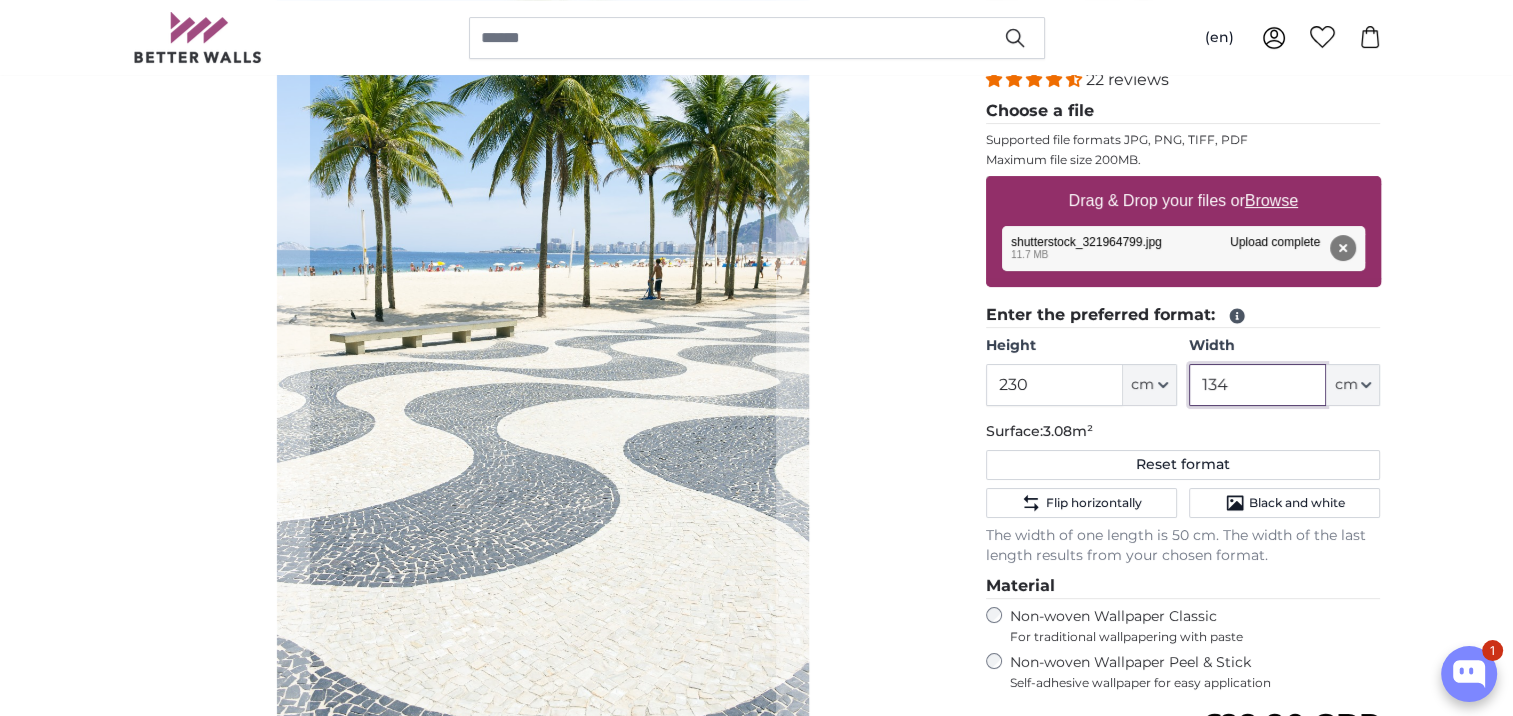 click on "134" at bounding box center (1257, 385) 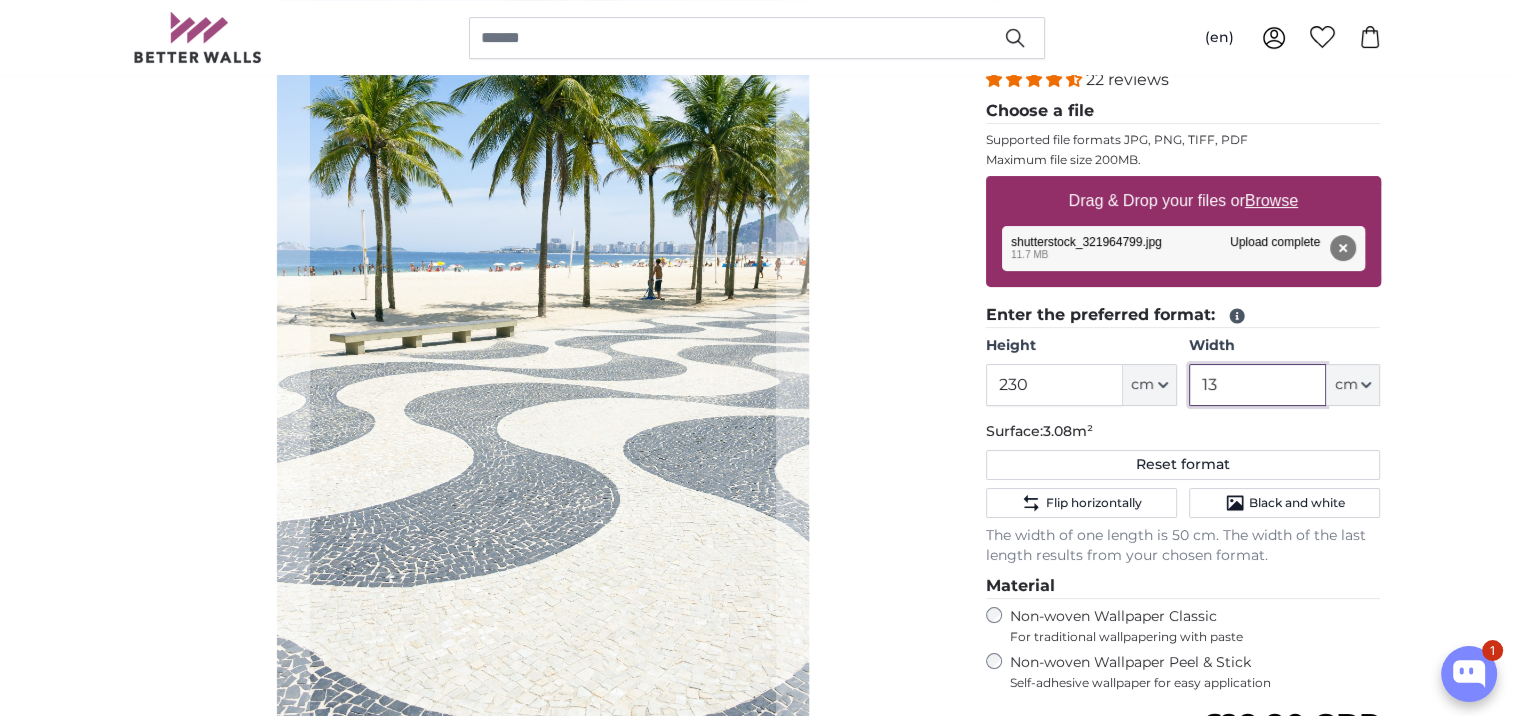 type on "1" 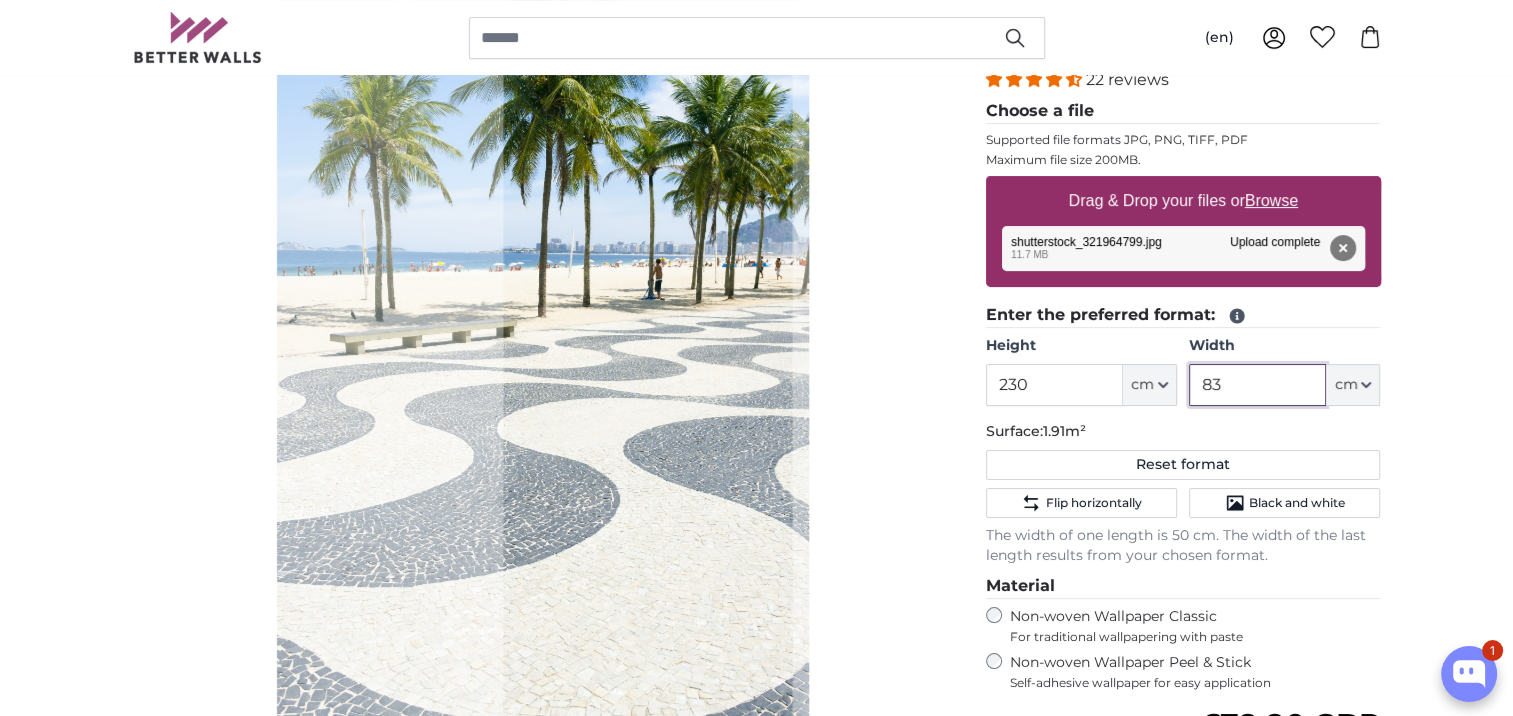 click 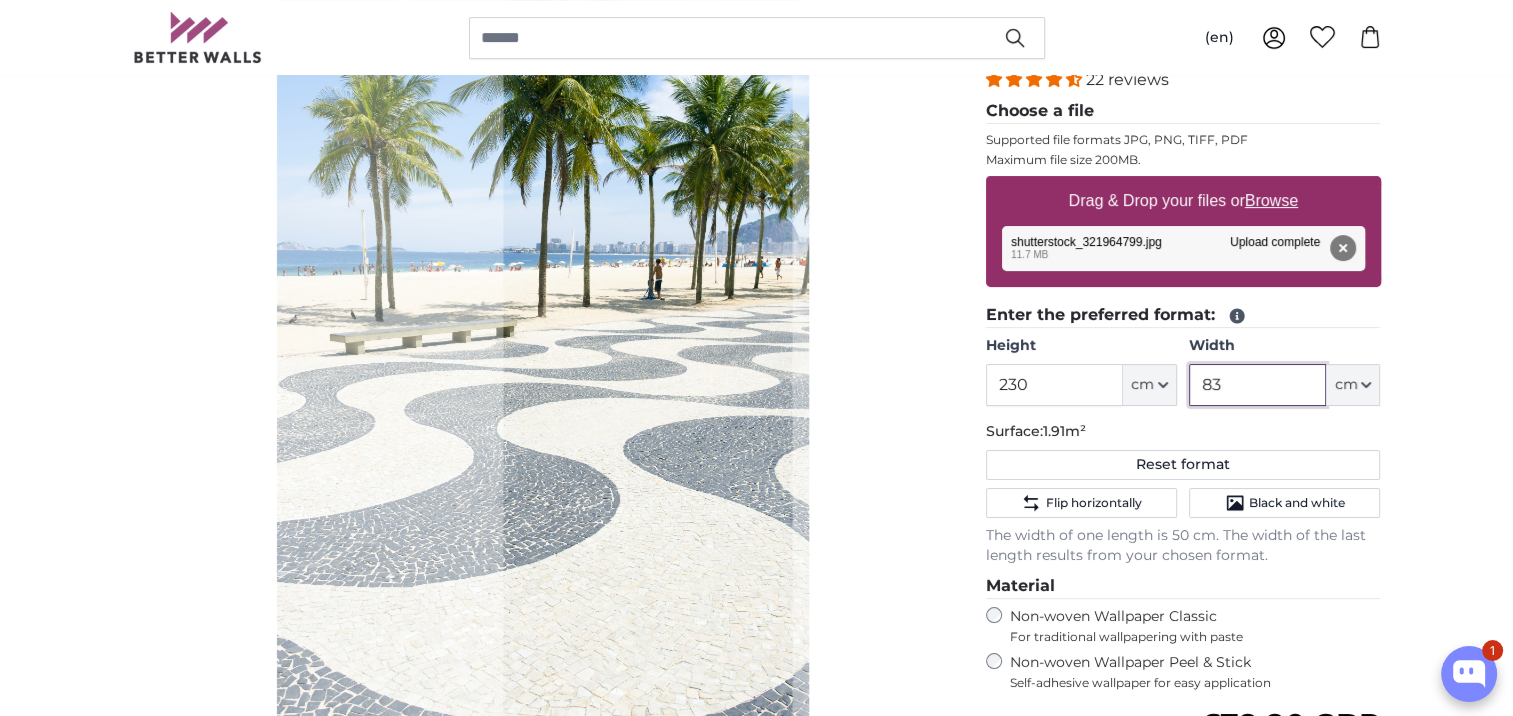 scroll, scrollTop: 500, scrollLeft: 0, axis: vertical 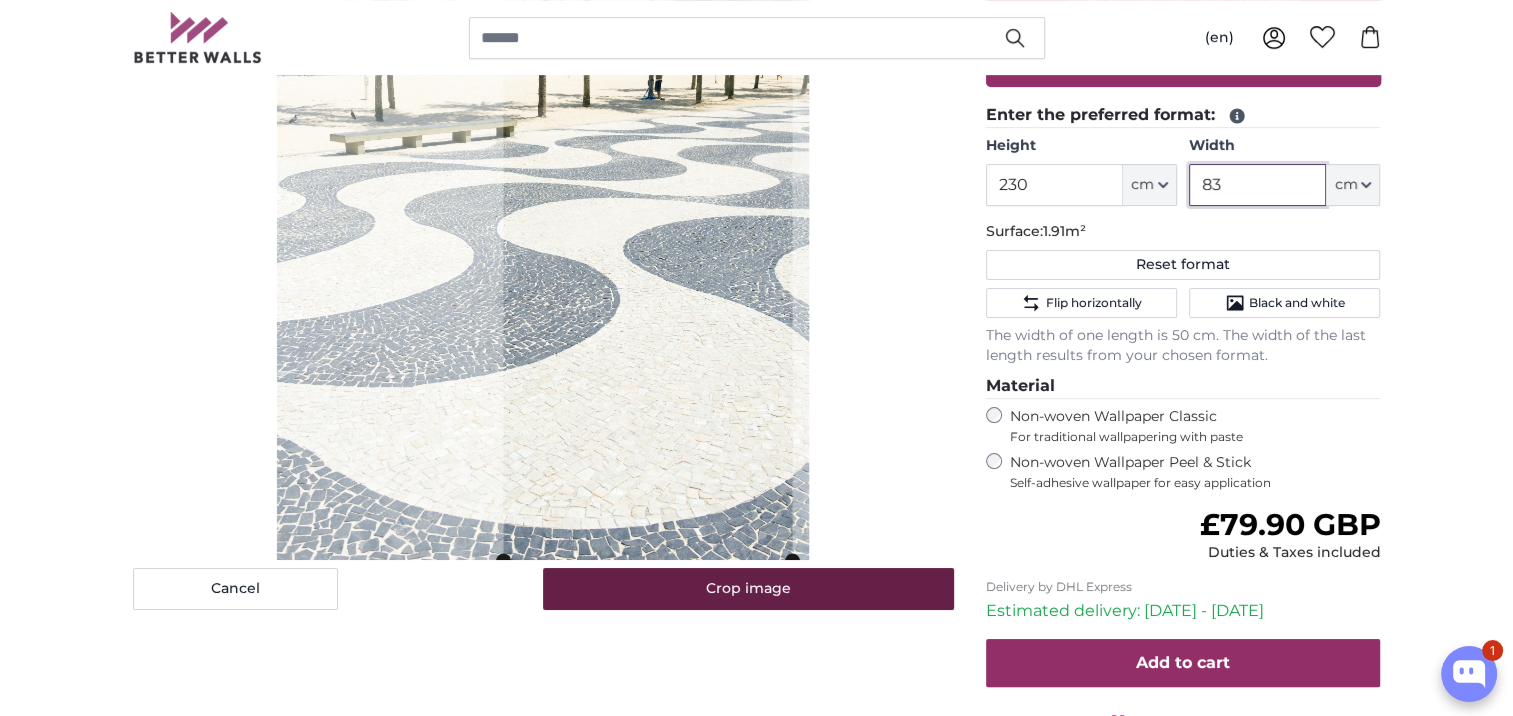 type on "83" 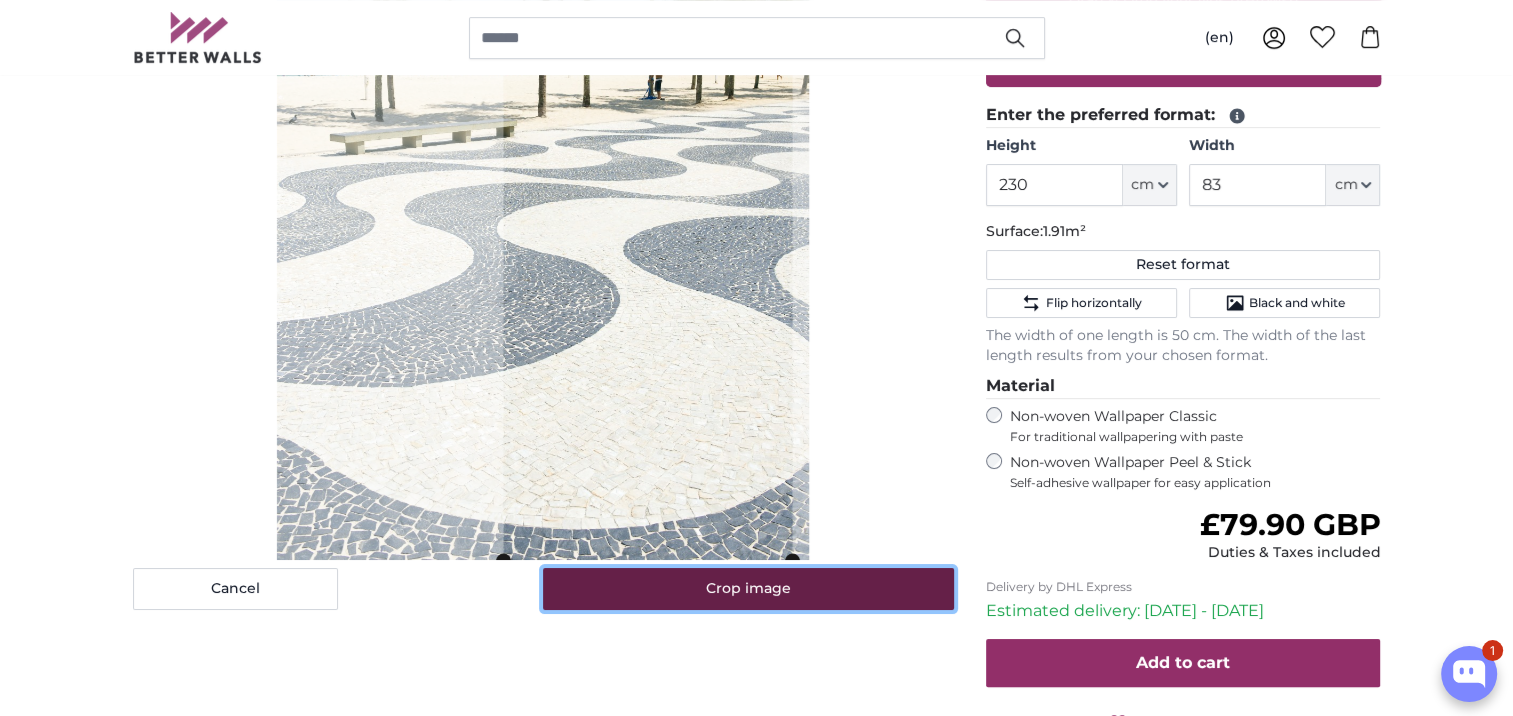 click on "Crop image" at bounding box center [748, 589] 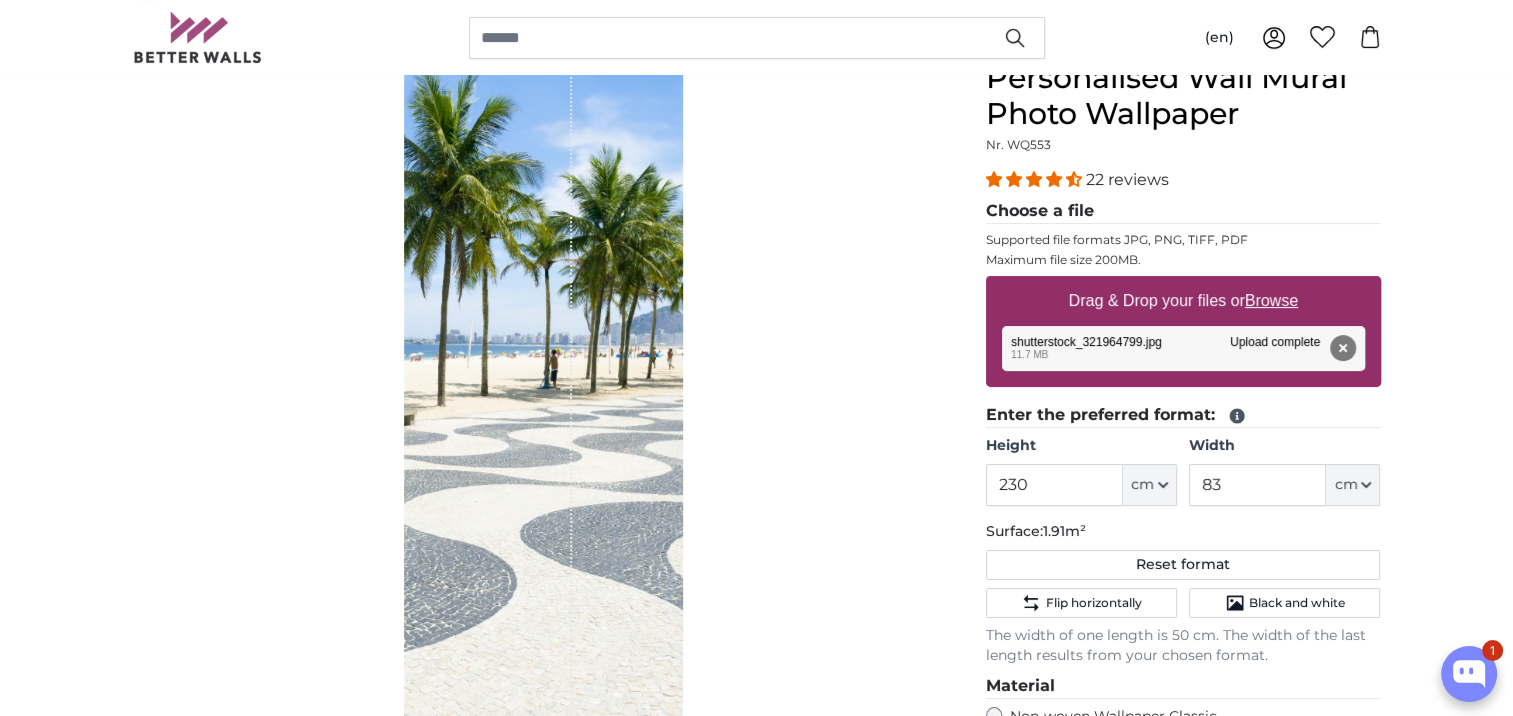 scroll, scrollTop: 300, scrollLeft: 0, axis: vertical 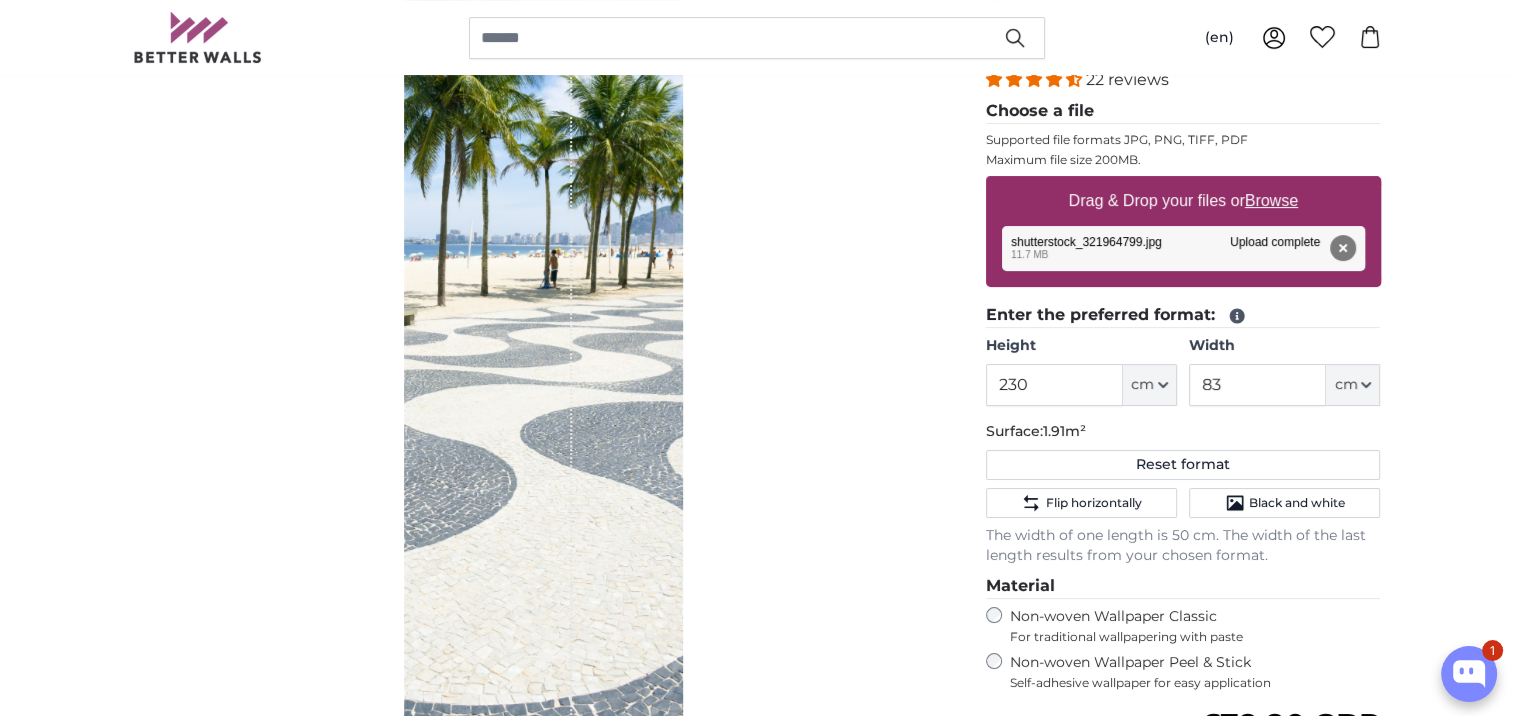 click on "Remove Retry Remove Upload Cancel Retry Remove shutterstock_321964799.jpg edit 11.7 MB Upload complete tap to undo" at bounding box center (1183, 248) 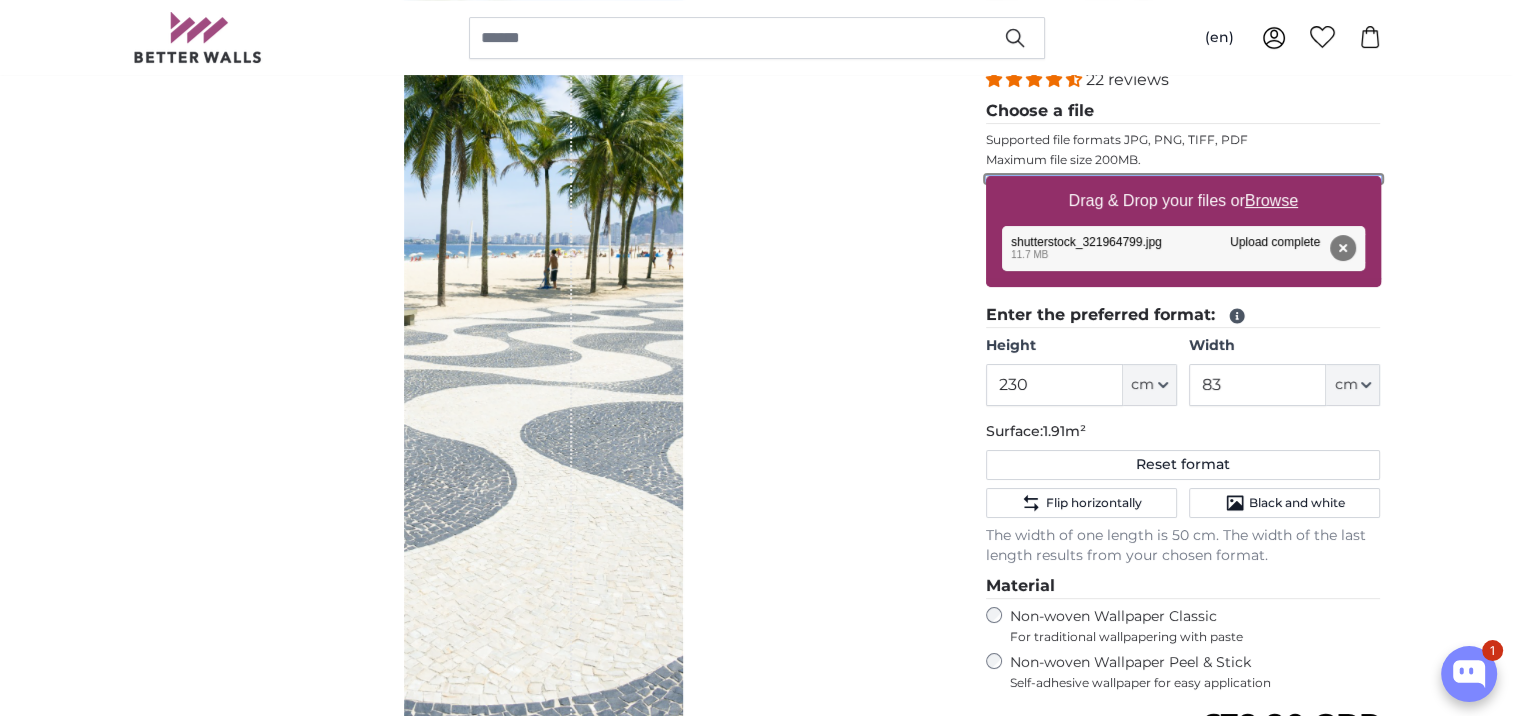 click on "Drag & Drop your files or  Browse" at bounding box center [1183, 179] 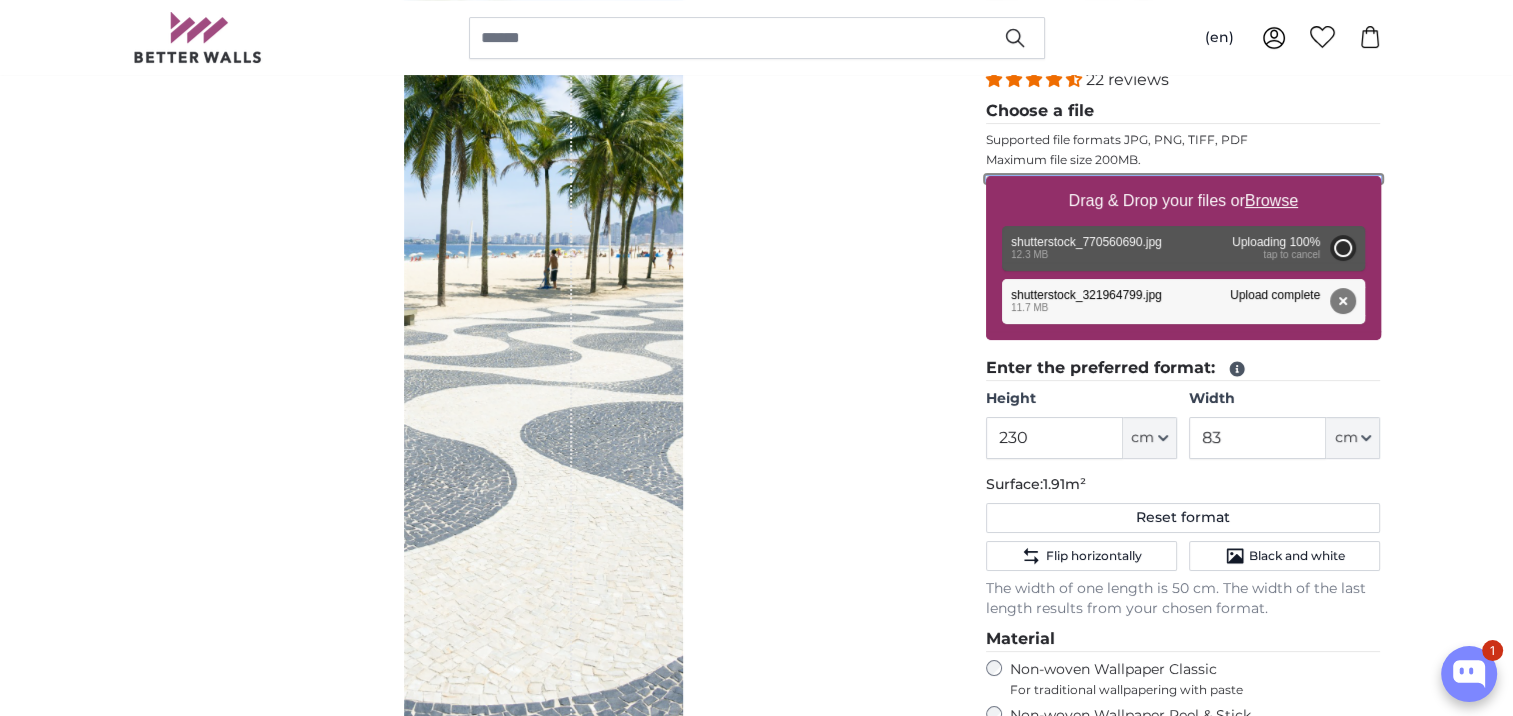type on "200" 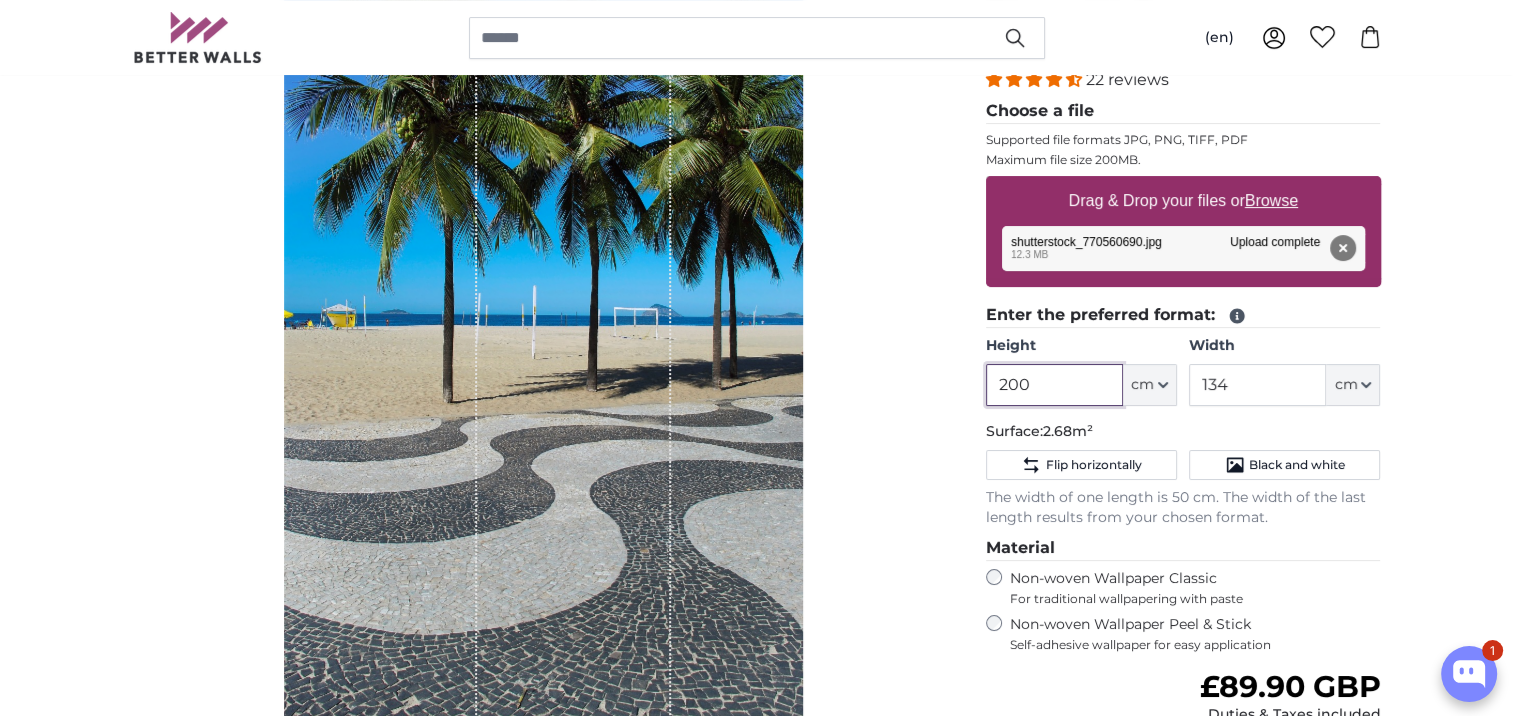 click on "200" at bounding box center (1054, 385) 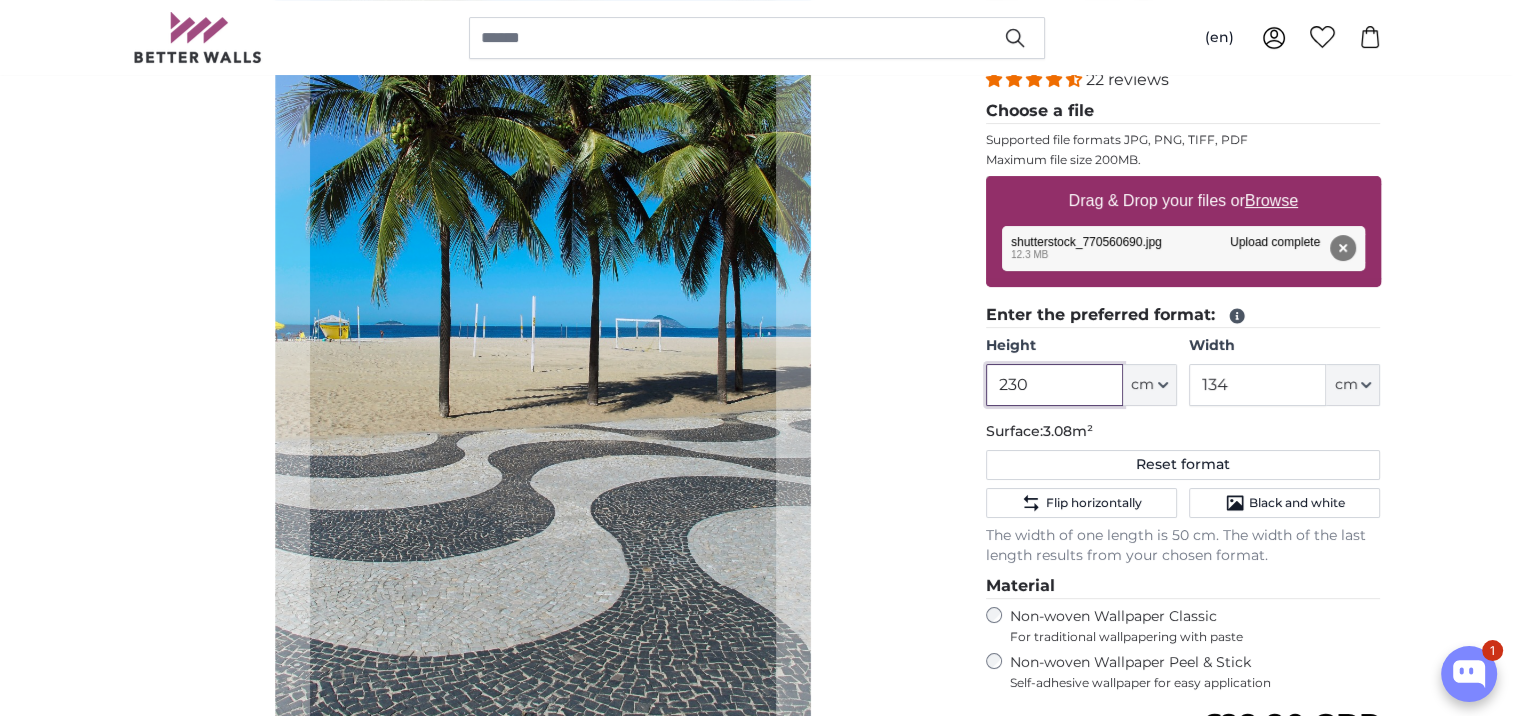 type on "230" 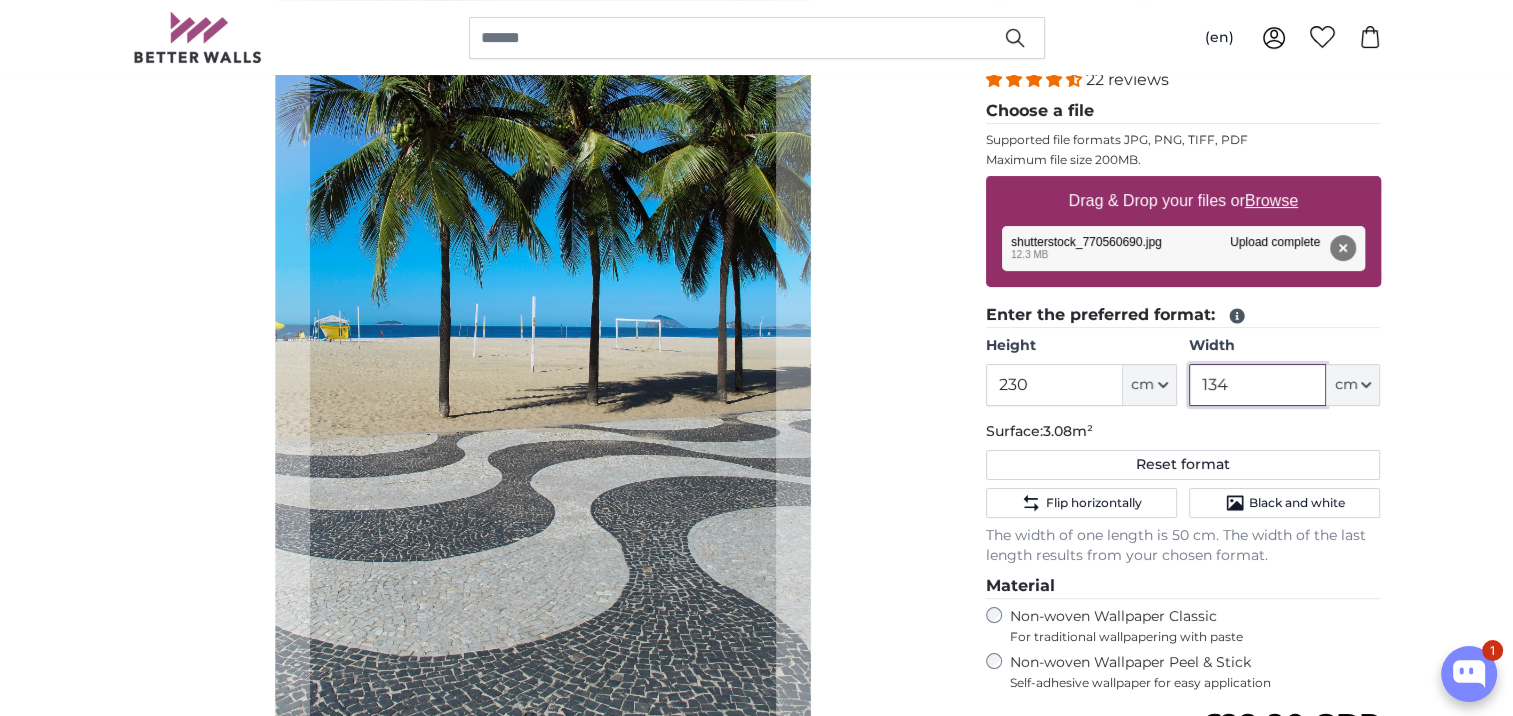 drag, startPoint x: 1266, startPoint y: 378, endPoint x: 1189, endPoint y: 380, distance: 77.02597 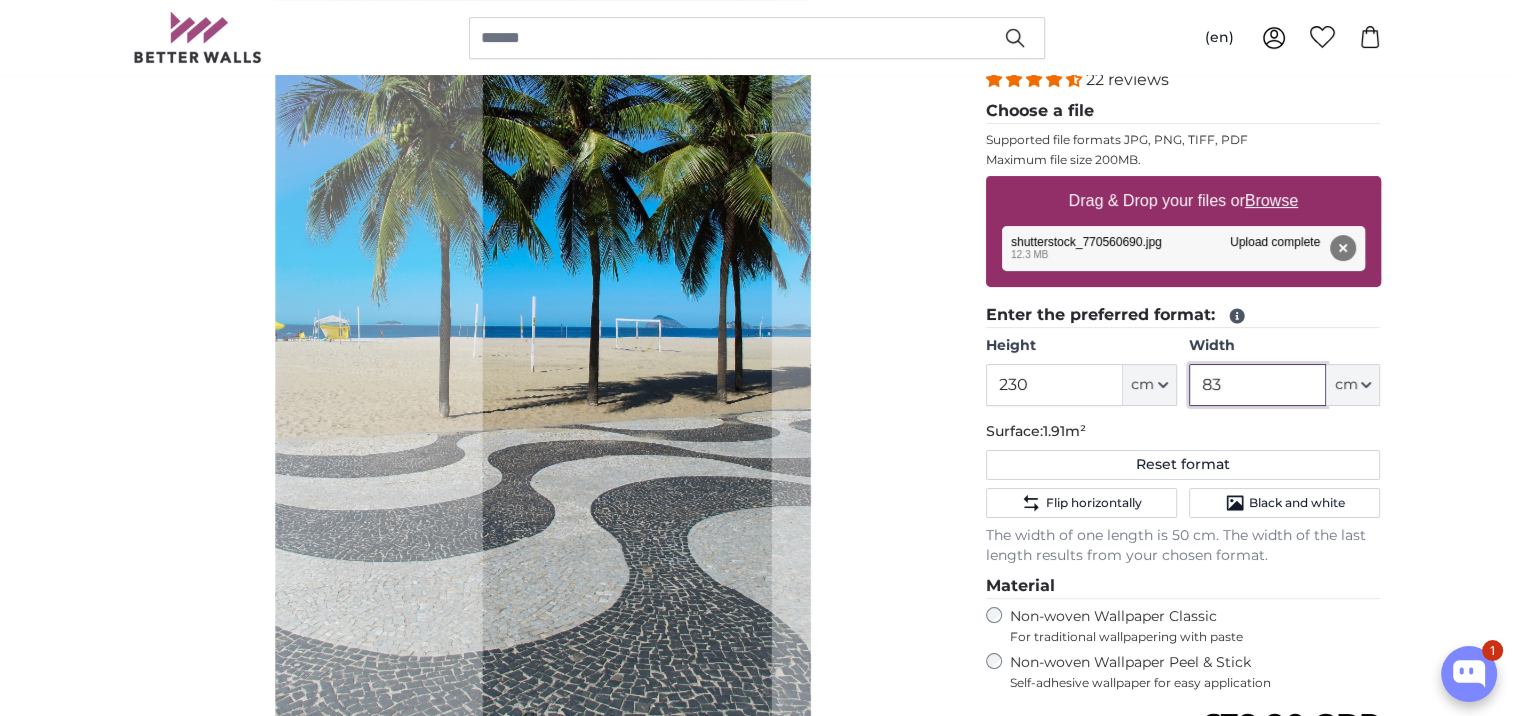 click 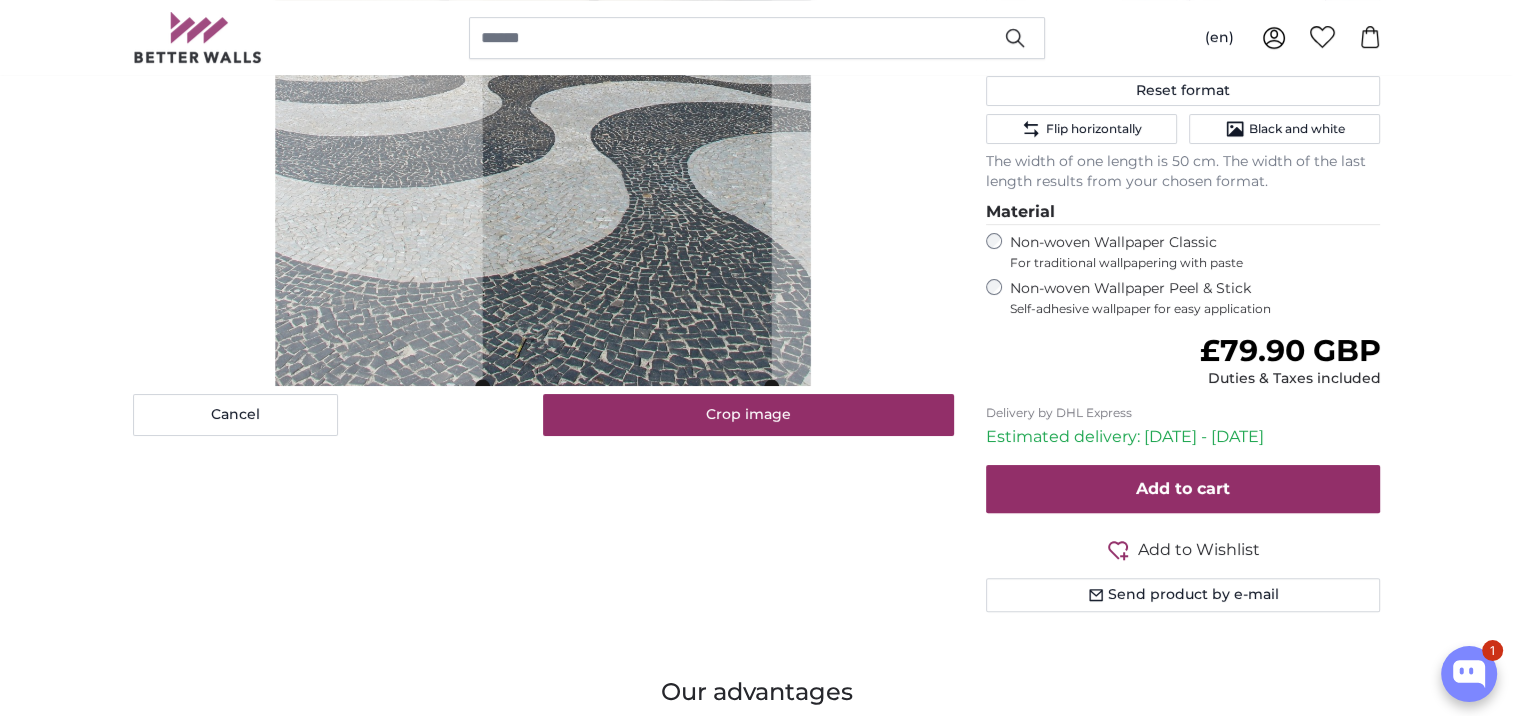 scroll, scrollTop: 700, scrollLeft: 0, axis: vertical 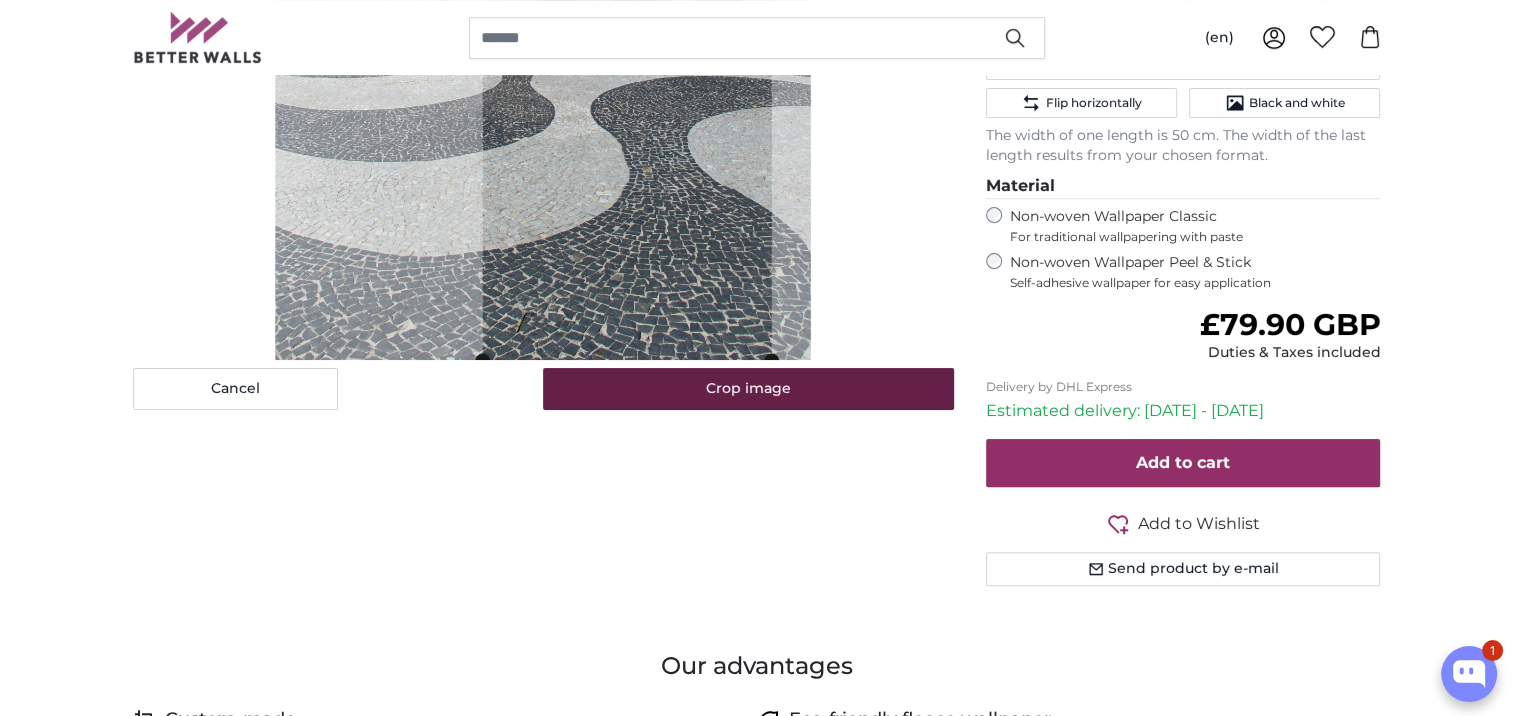 type on "83" 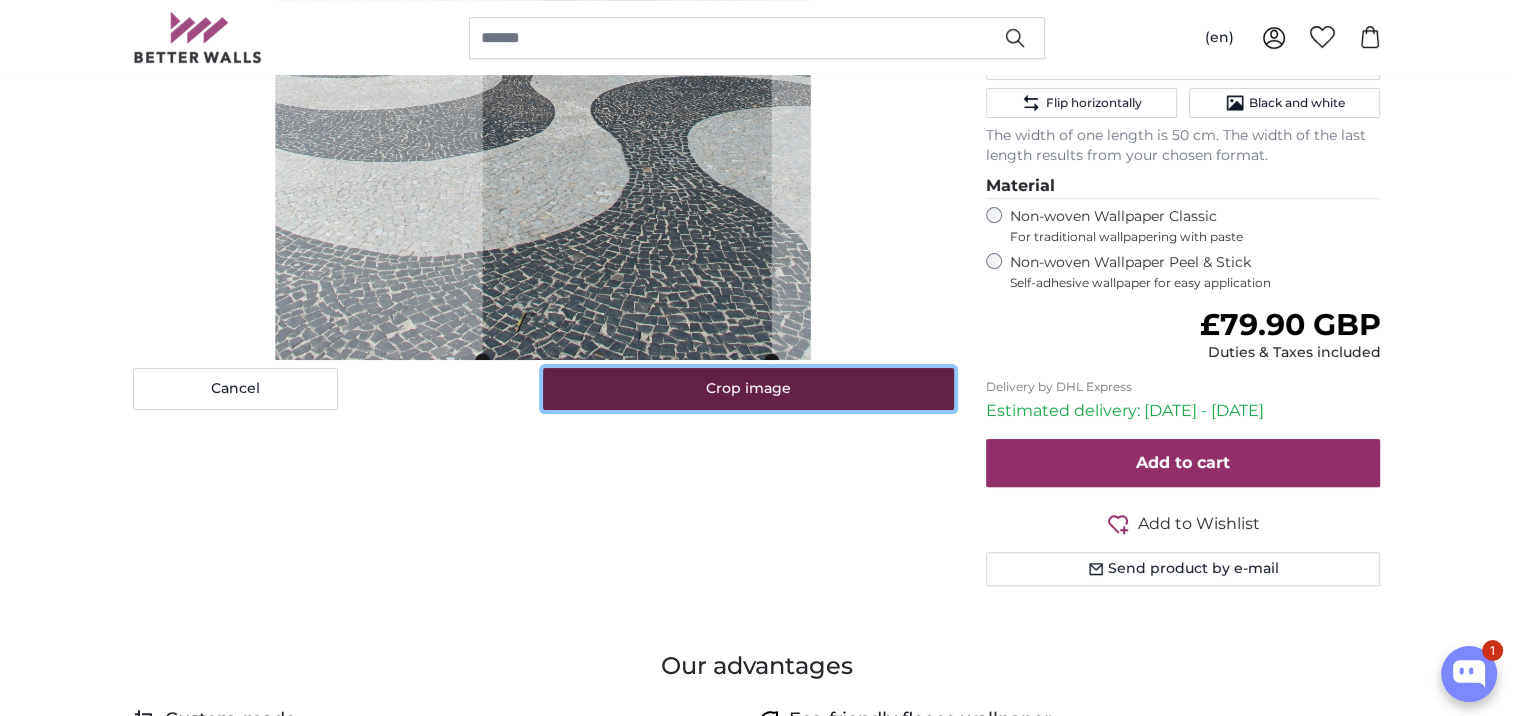 click on "Crop image" at bounding box center (748, 389) 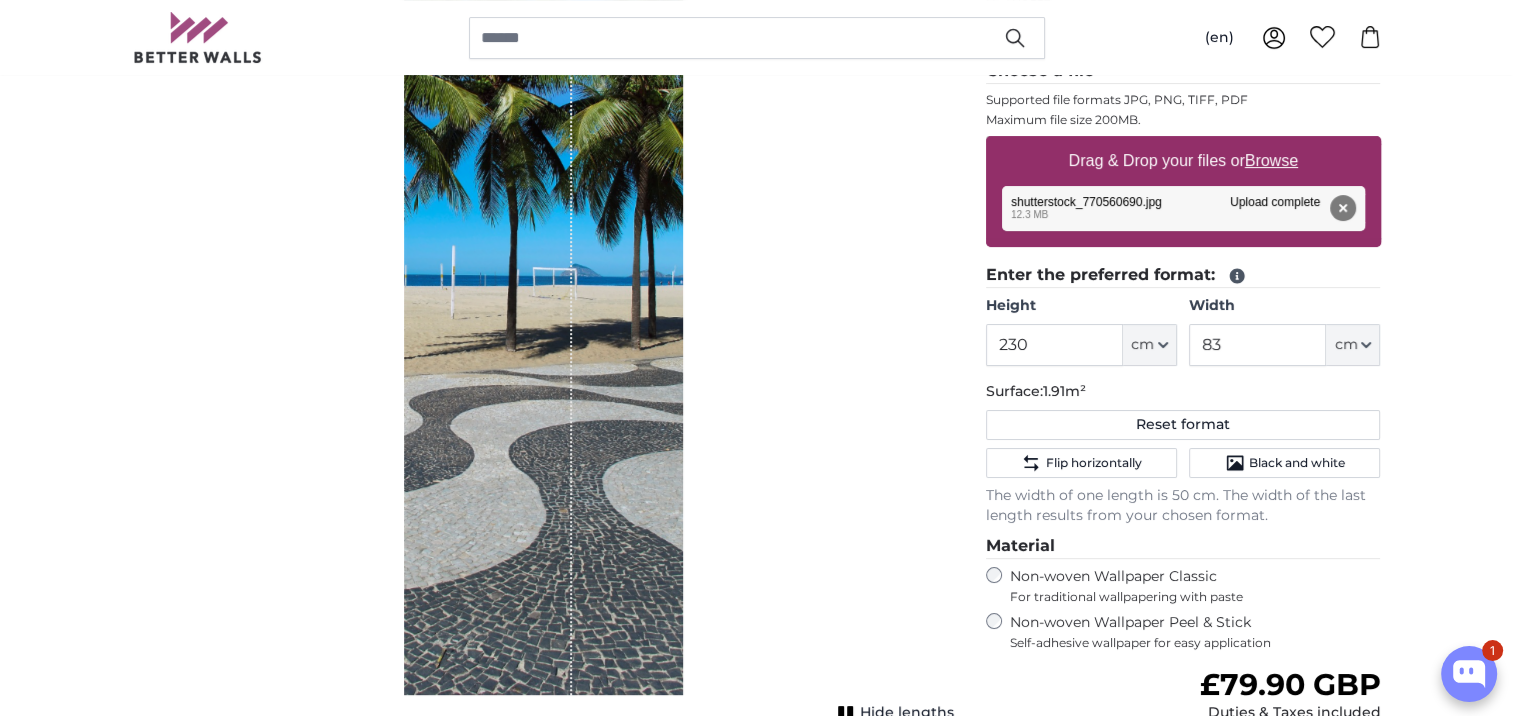 scroll, scrollTop: 300, scrollLeft: 0, axis: vertical 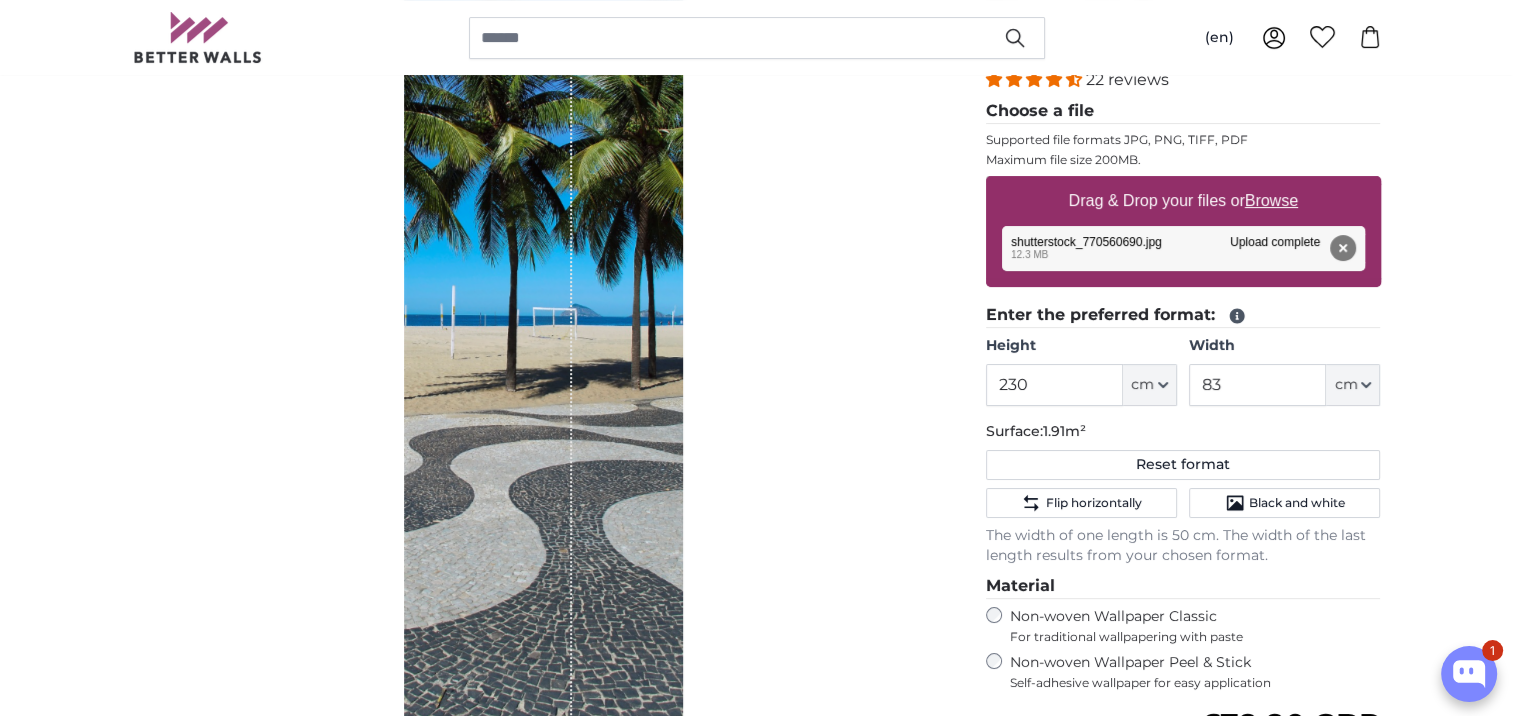 drag, startPoint x: 628, startPoint y: 541, endPoint x: 679, endPoint y: 544, distance: 51.088158 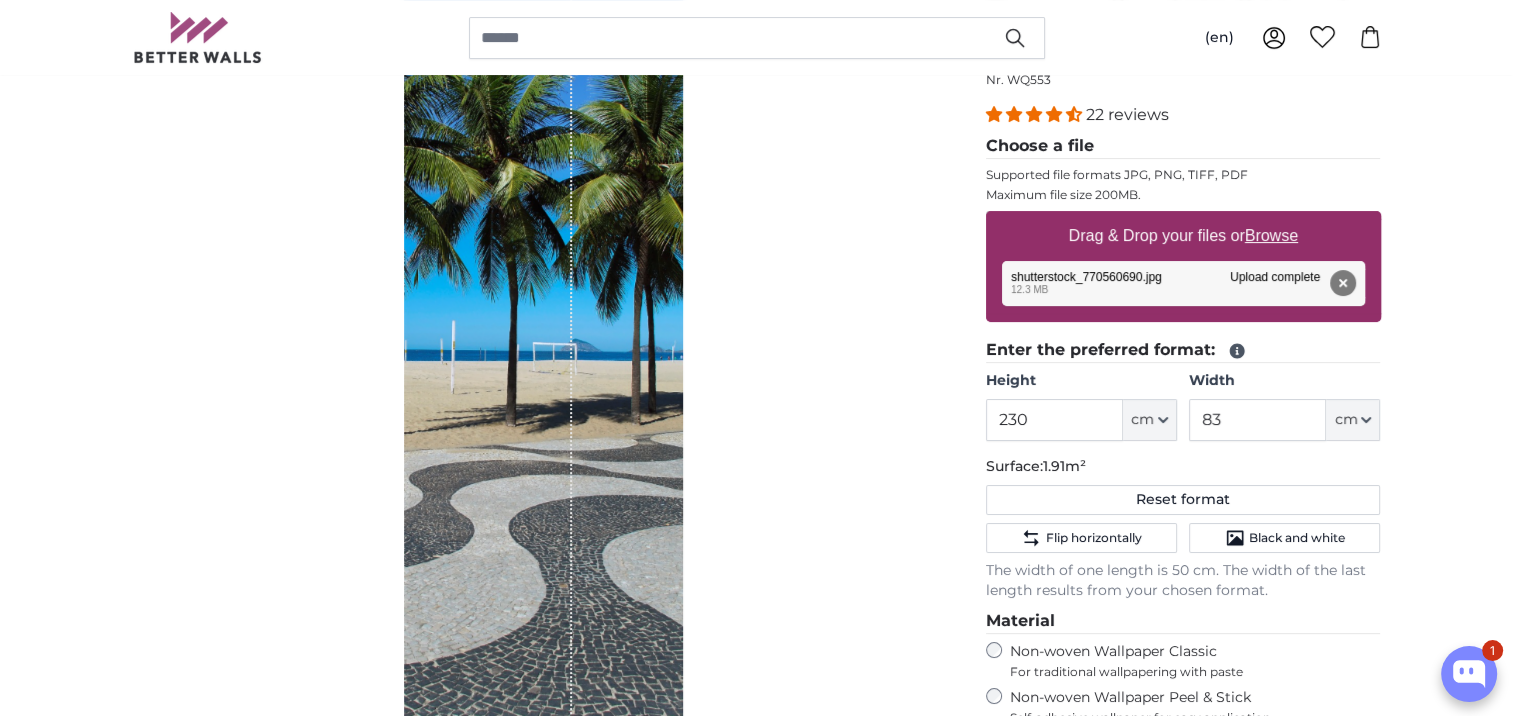 scroll, scrollTop: 0, scrollLeft: 0, axis: both 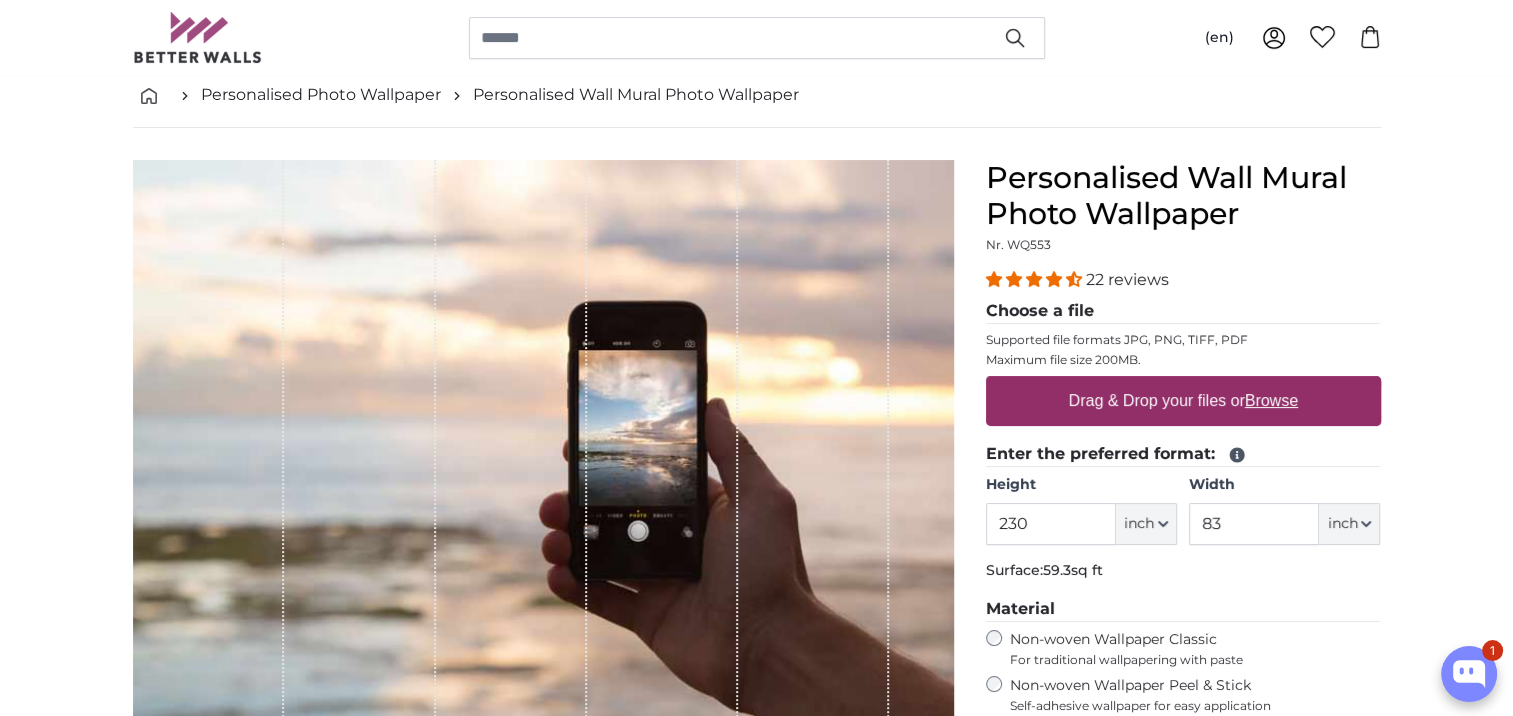 click on "Drag & Drop your files or  Browse" at bounding box center [1182, 401] 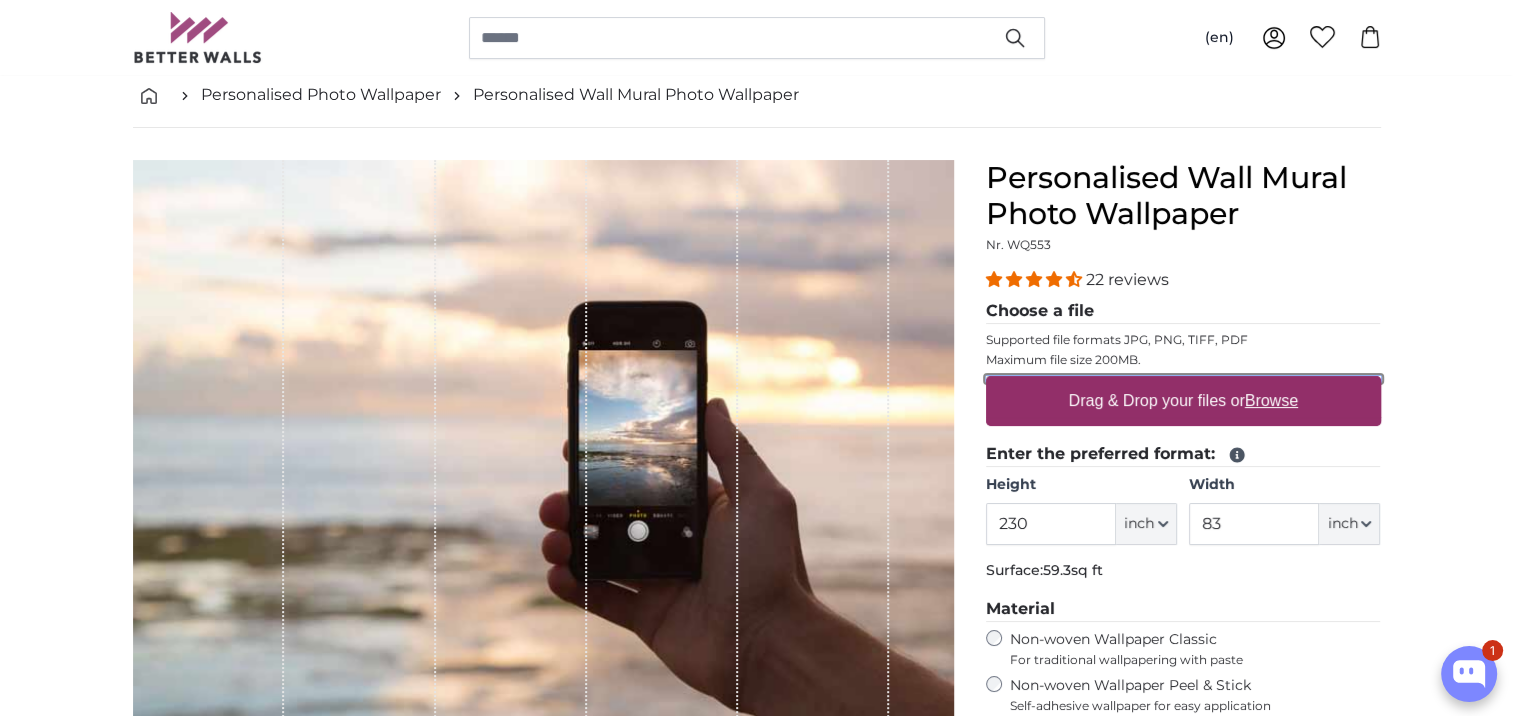 click on "Drag & Drop your files or  Browse" at bounding box center [1183, 379] 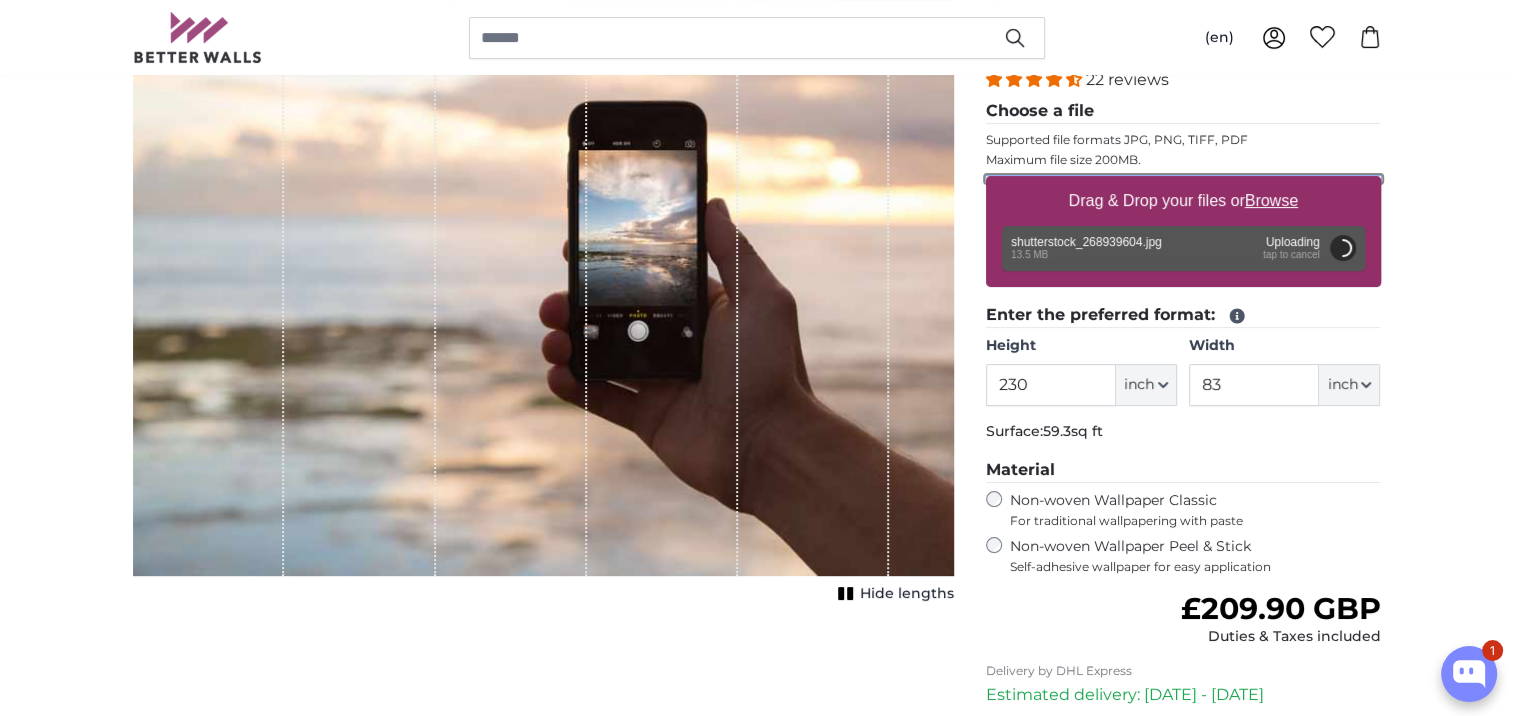 scroll, scrollTop: 200, scrollLeft: 0, axis: vertical 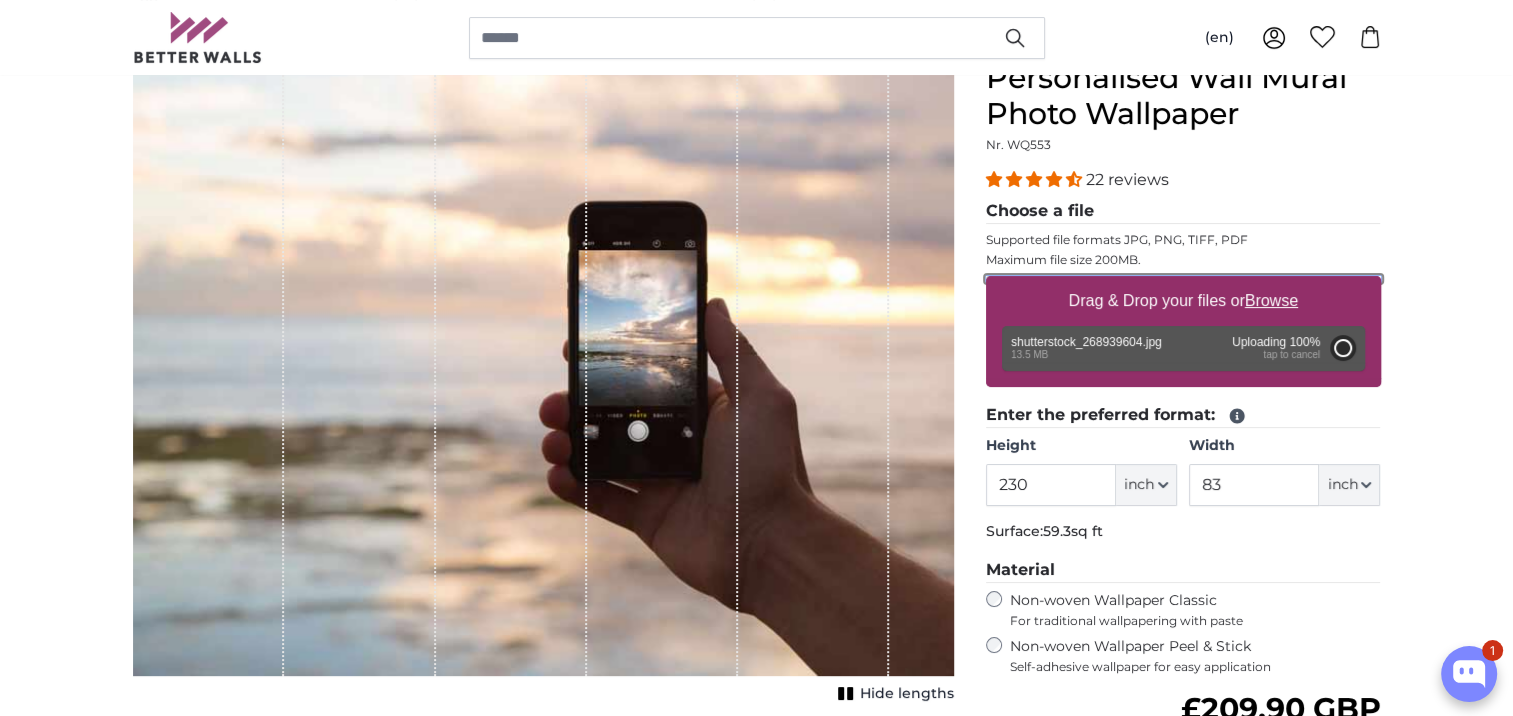 type on "80" 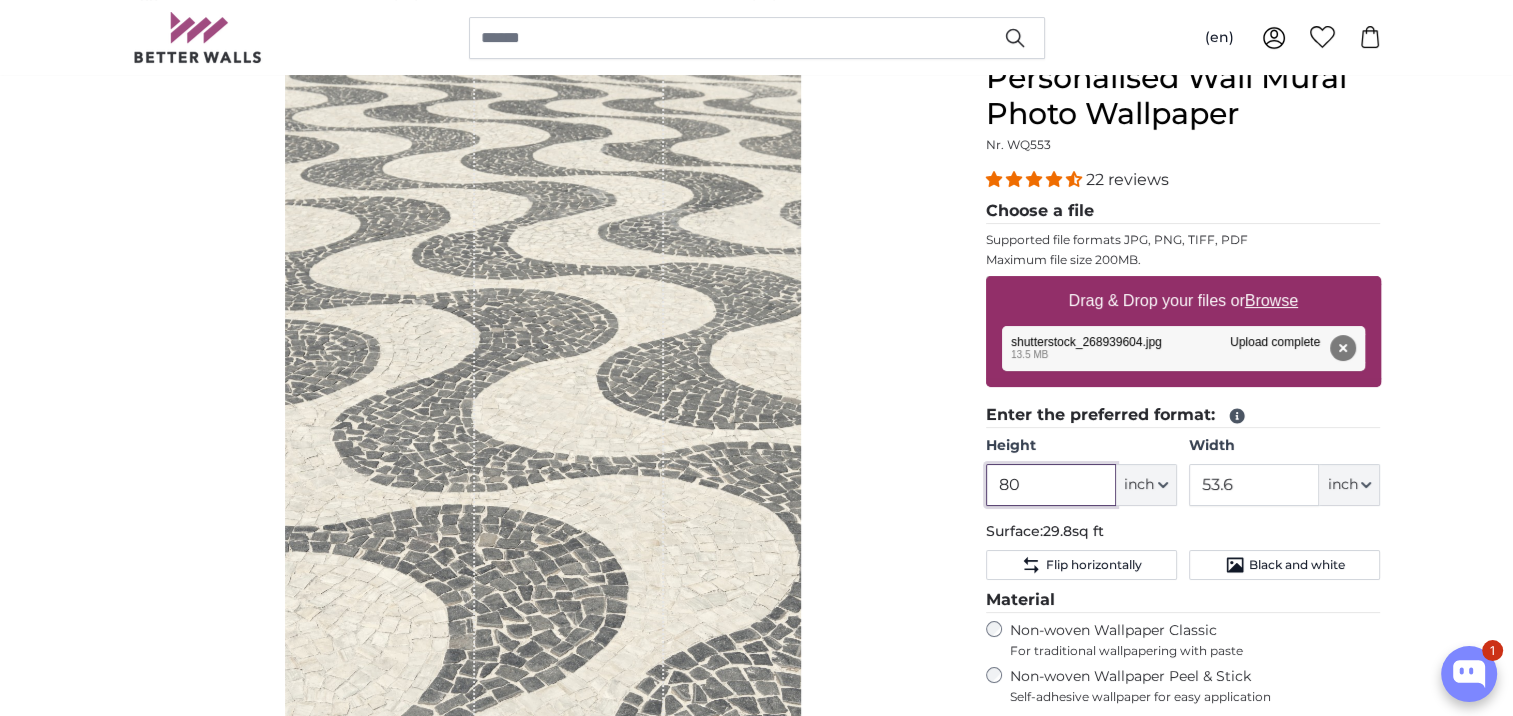 click on "80" at bounding box center (1051, 485) 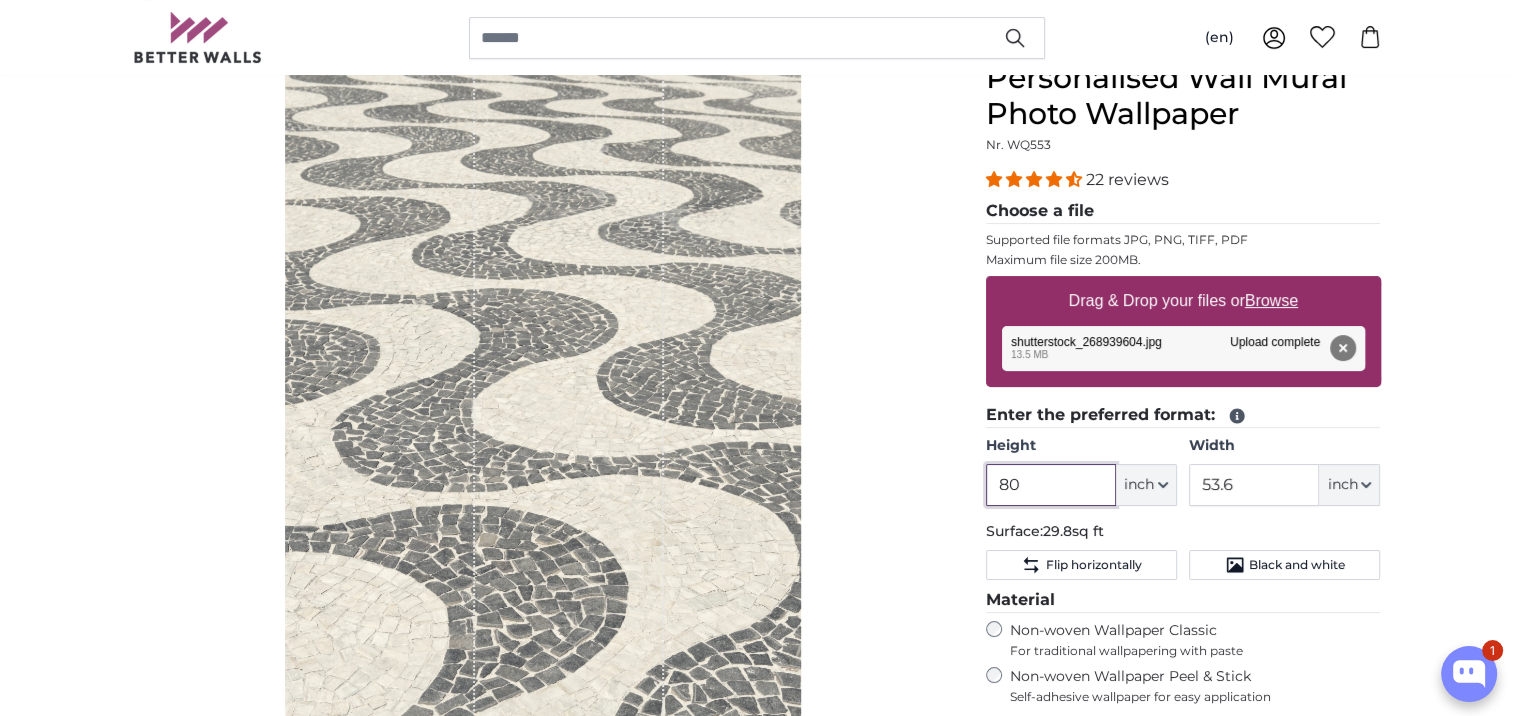 type on "8" 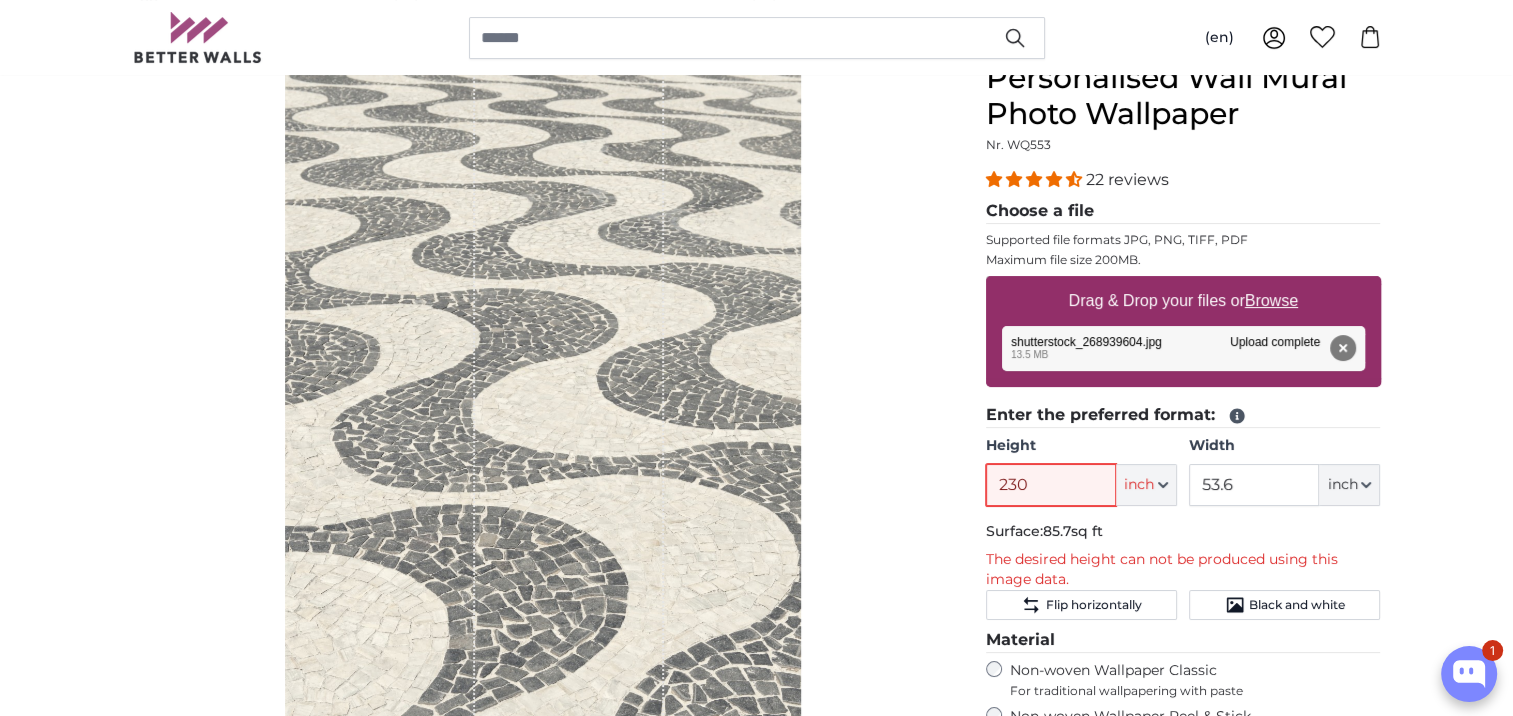type on "230" 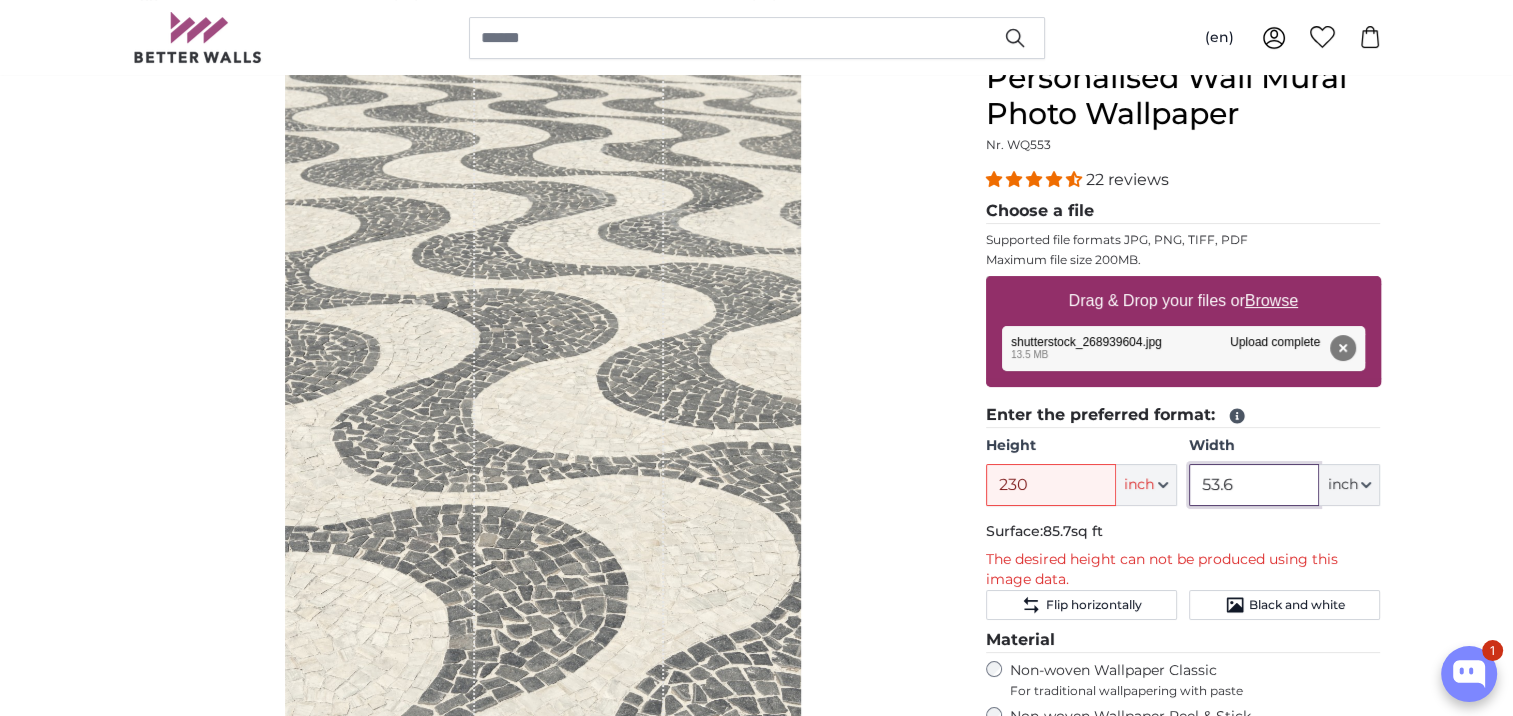 click on "53.6" at bounding box center (1254, 485) 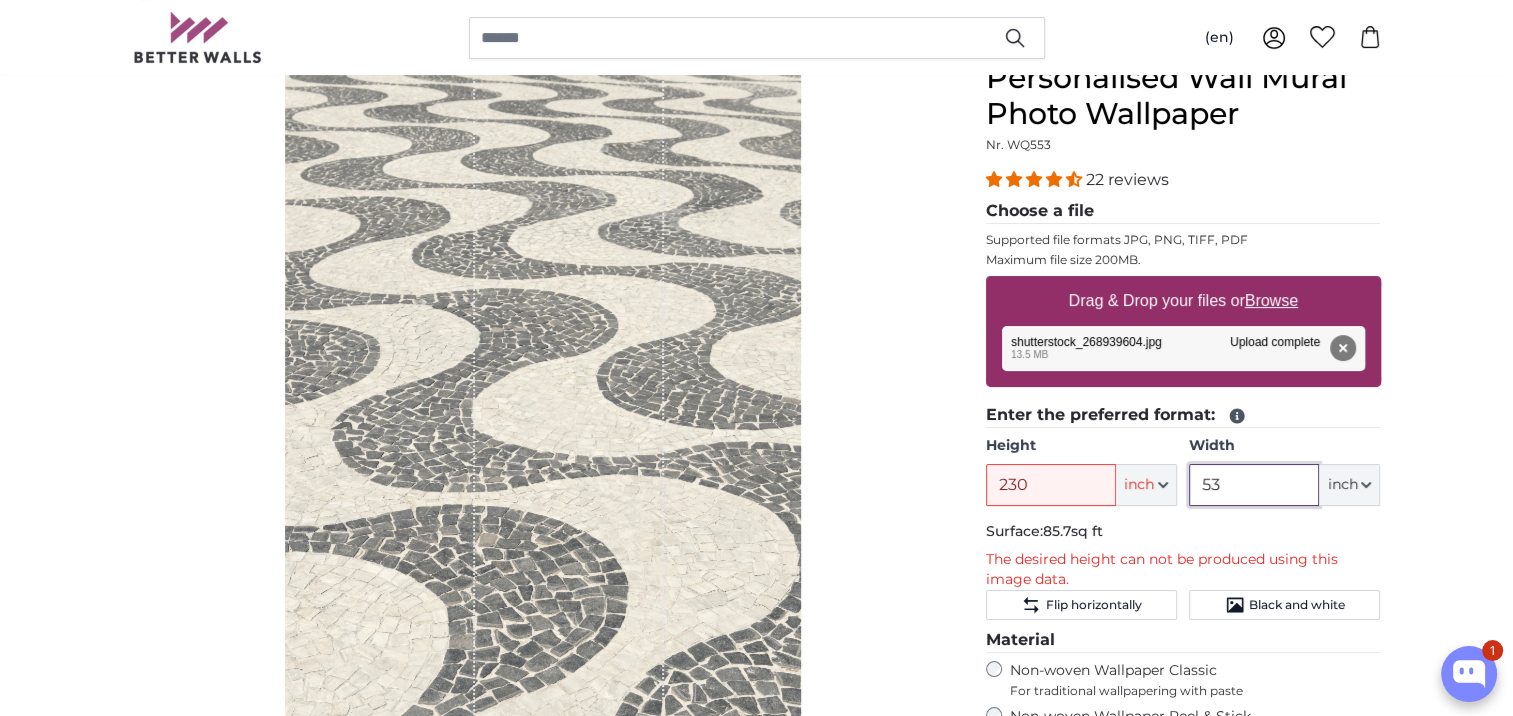 type on "5" 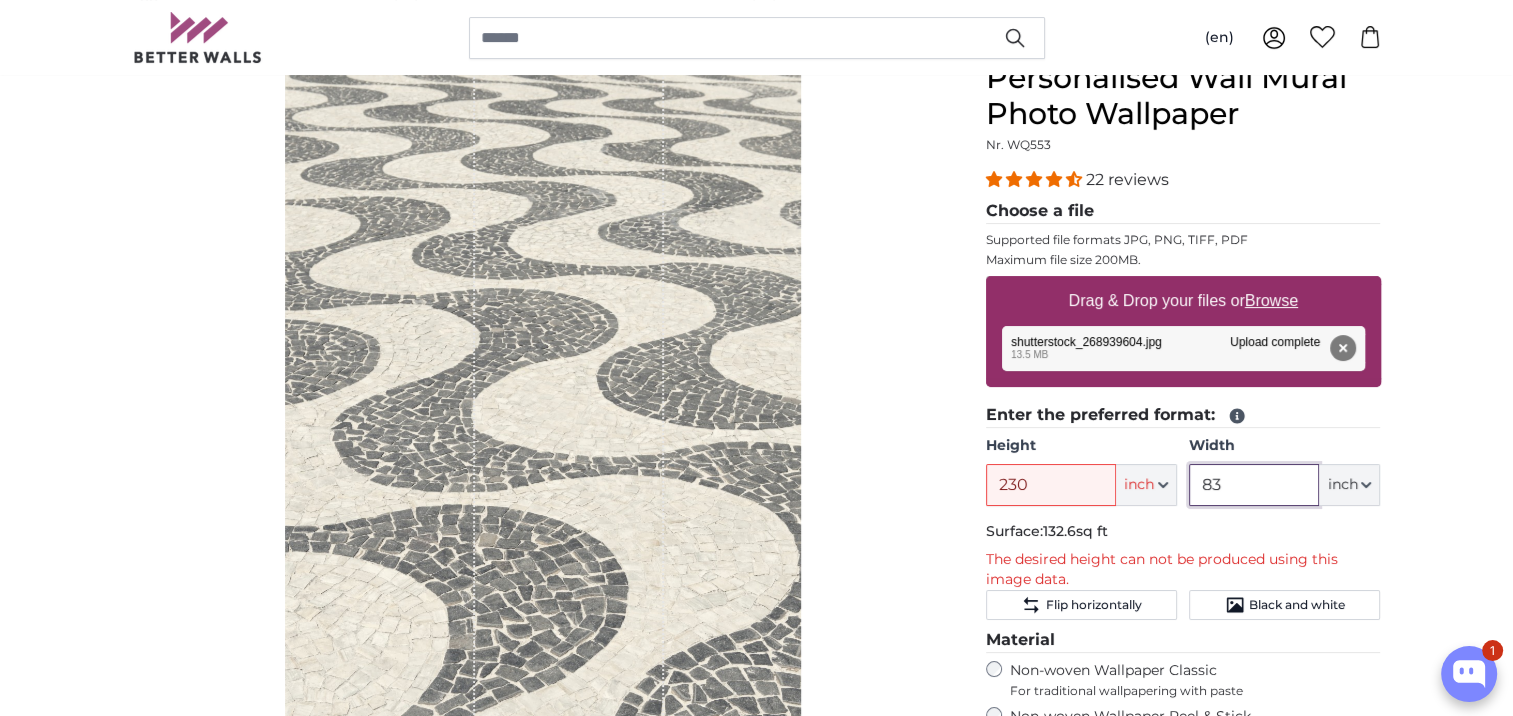 type on "83" 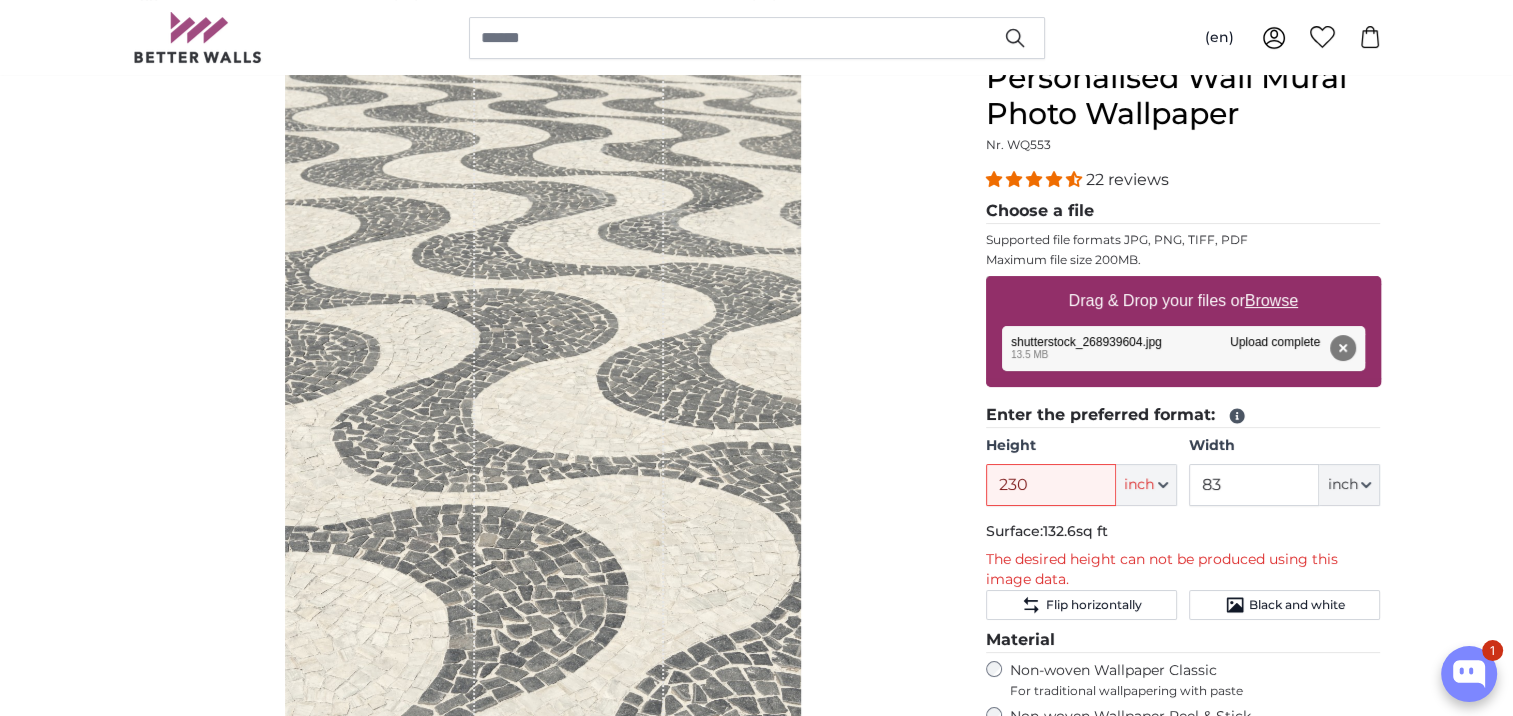 click on "Personalised Photo Wallpaper
Personalised Wall Mural Photo Wallpaper
Personalised Wall Mural Photo Wallpaper
Cancel
Crop image" at bounding box center (756, 2420) 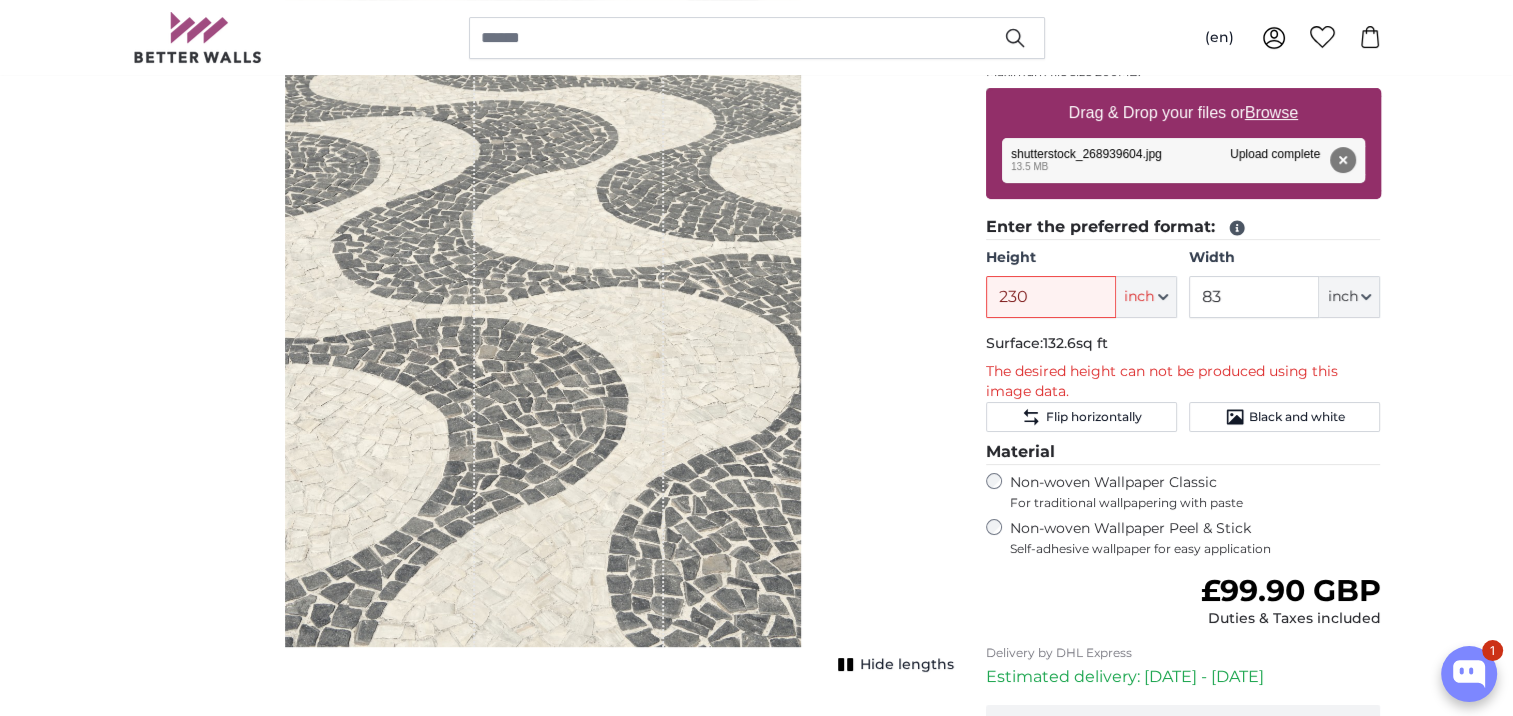 scroll, scrollTop: 400, scrollLeft: 0, axis: vertical 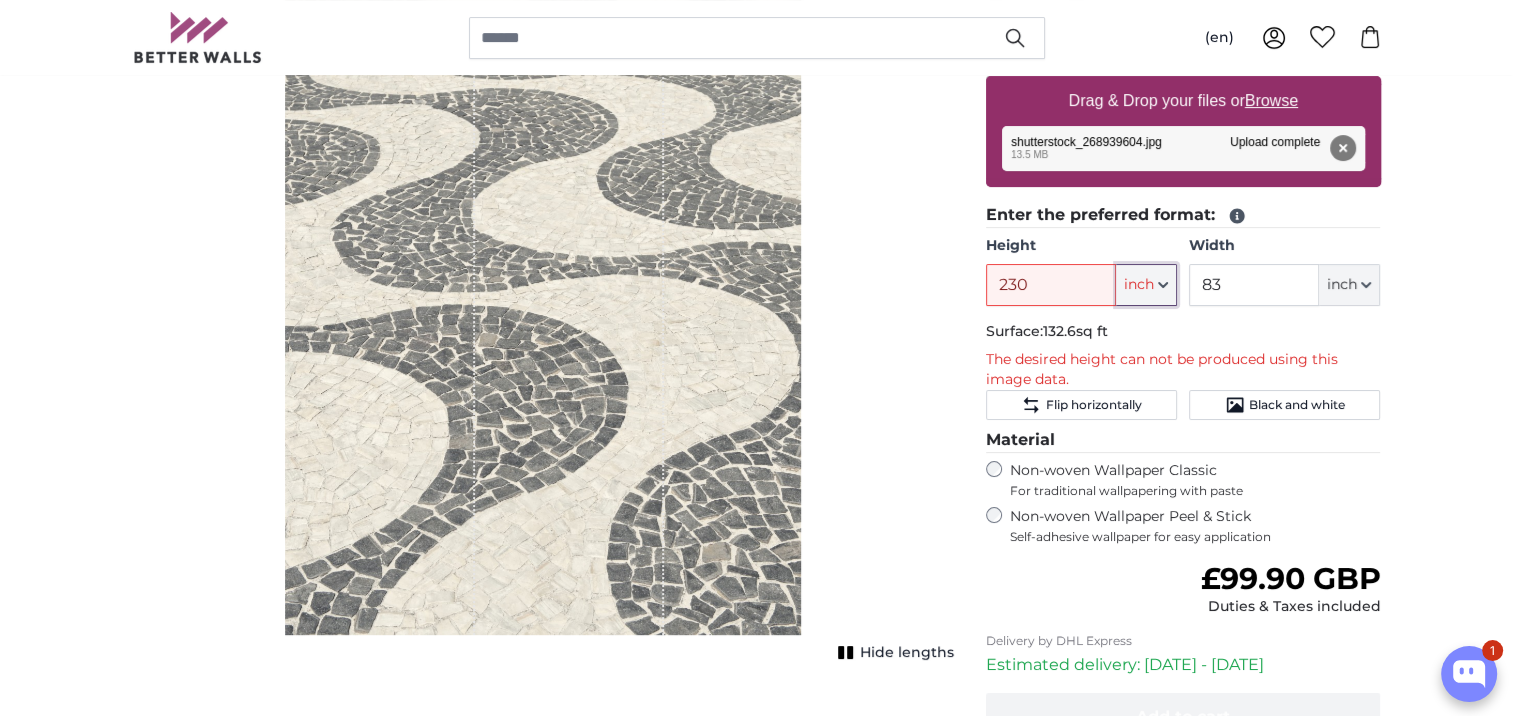click on "inch" 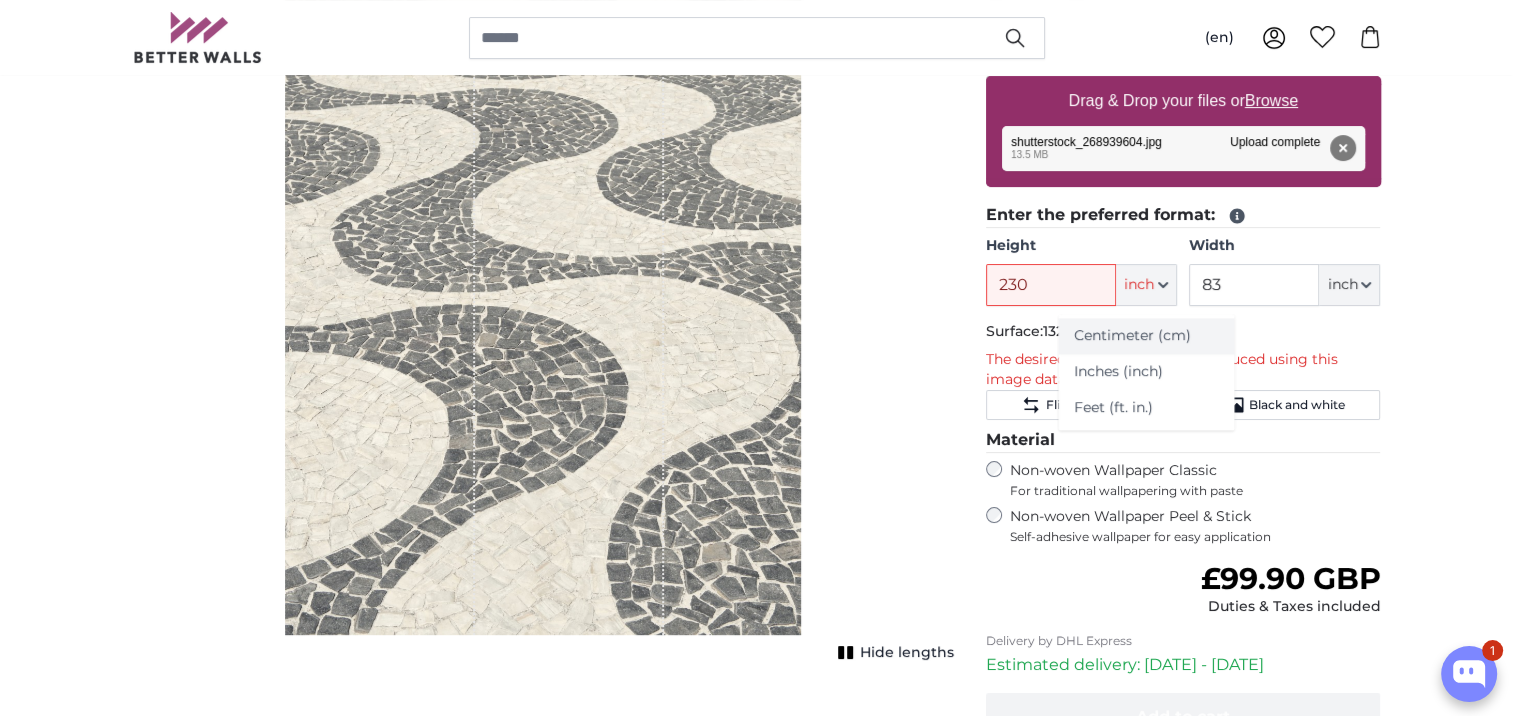 click on "Centimeter (cm)" 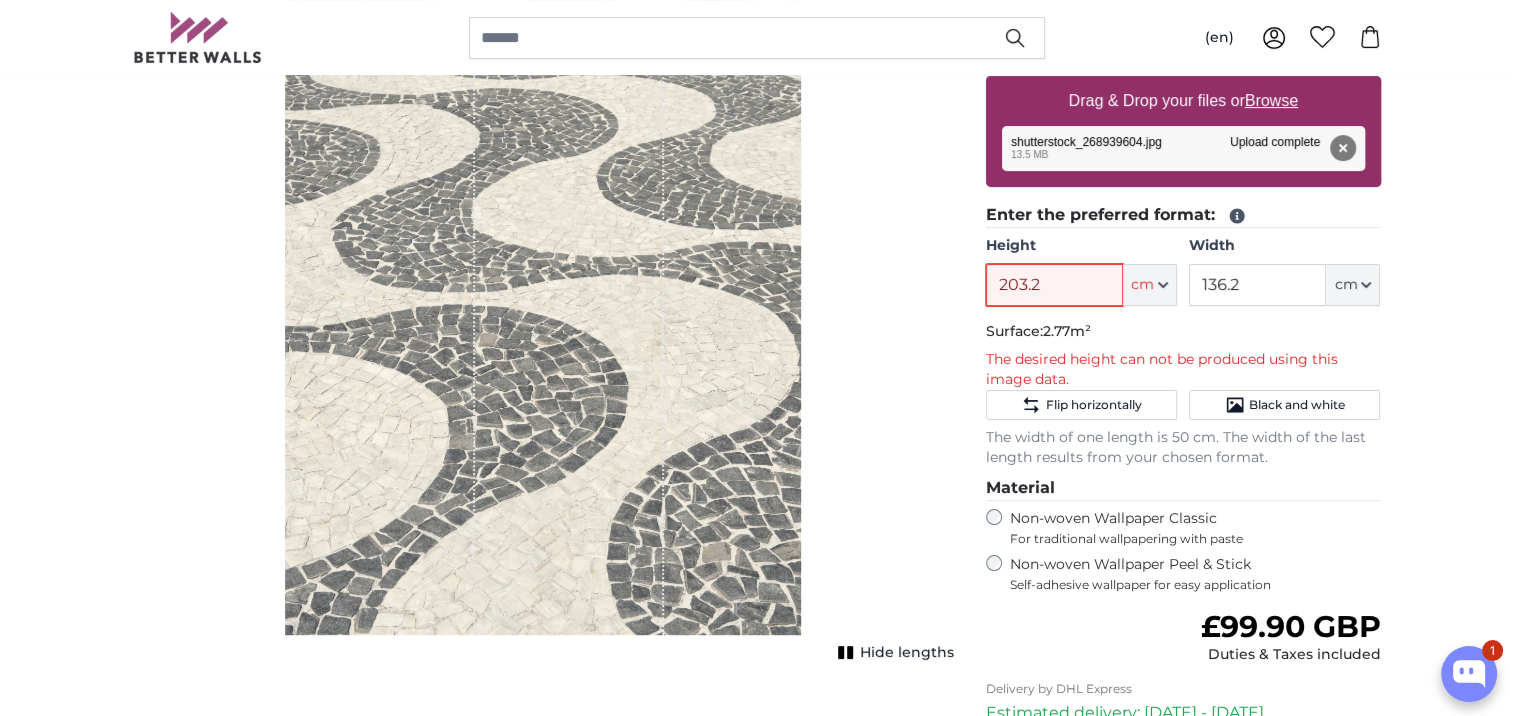 click on "203.2" at bounding box center [1054, 285] 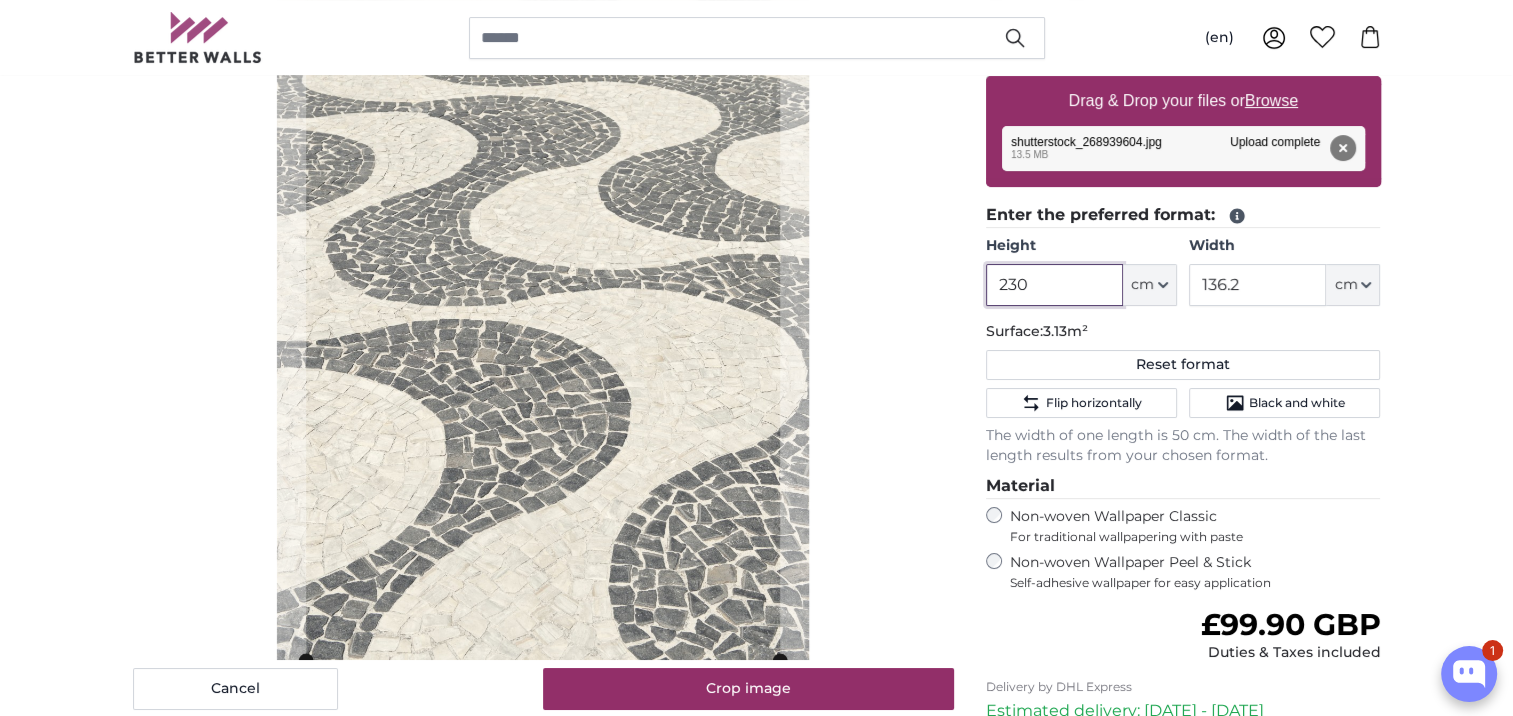 type on "230" 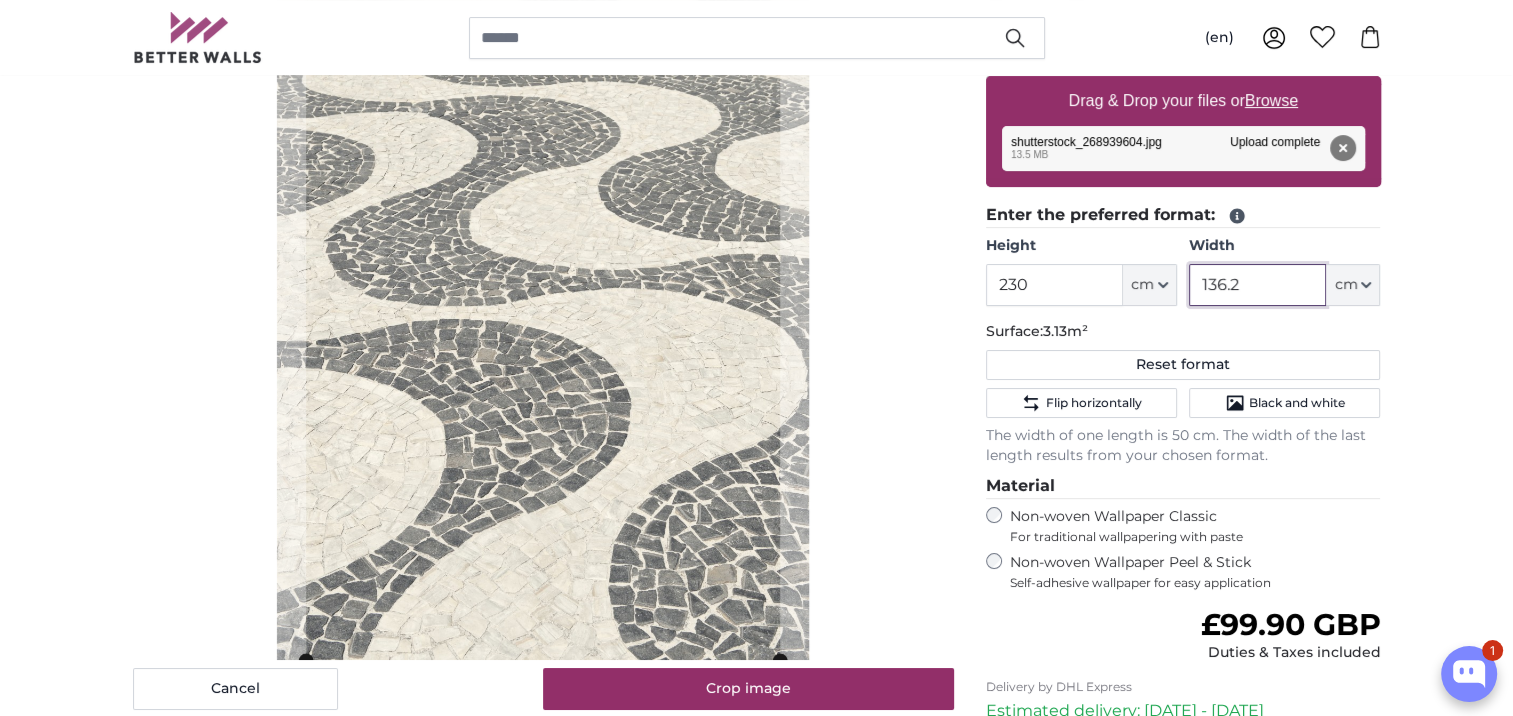 click on "136.2" at bounding box center (1257, 285) 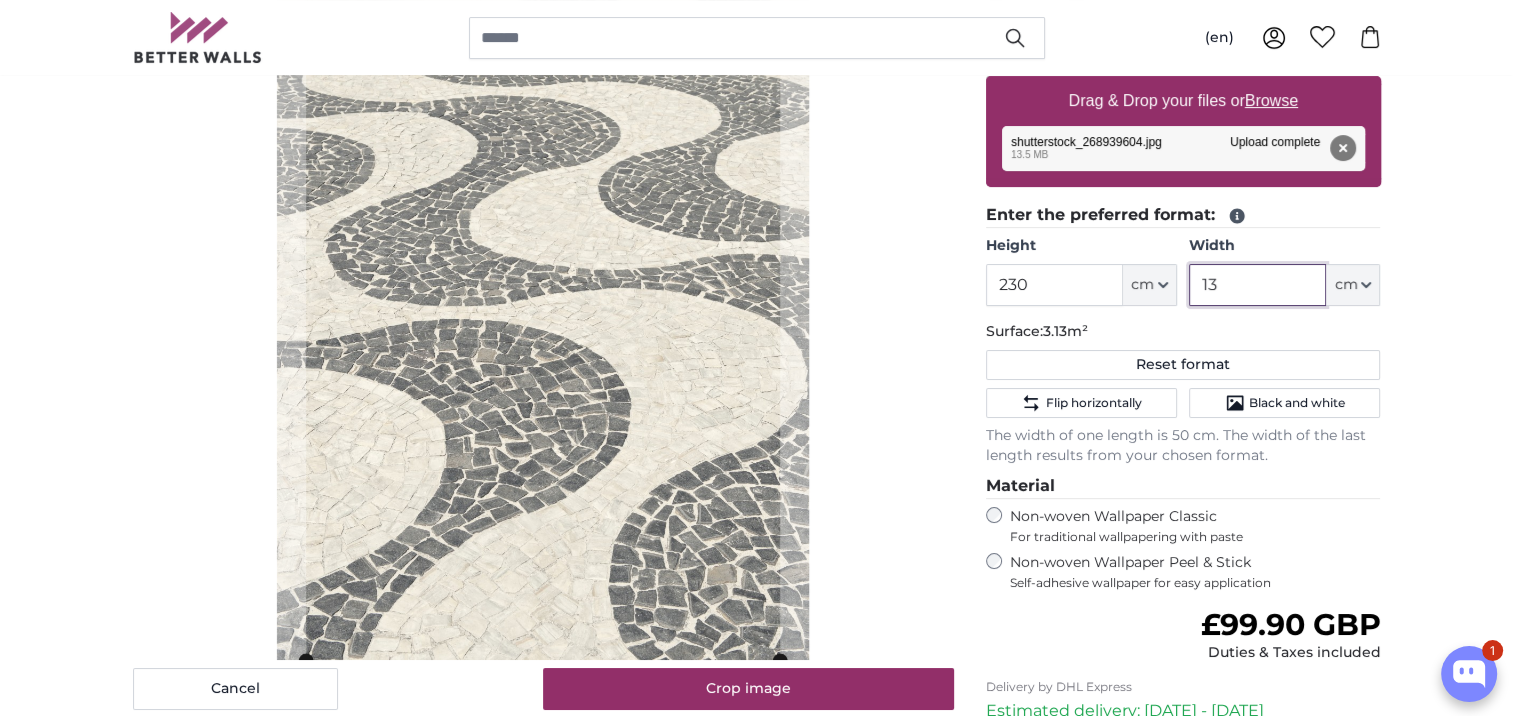 type on "1" 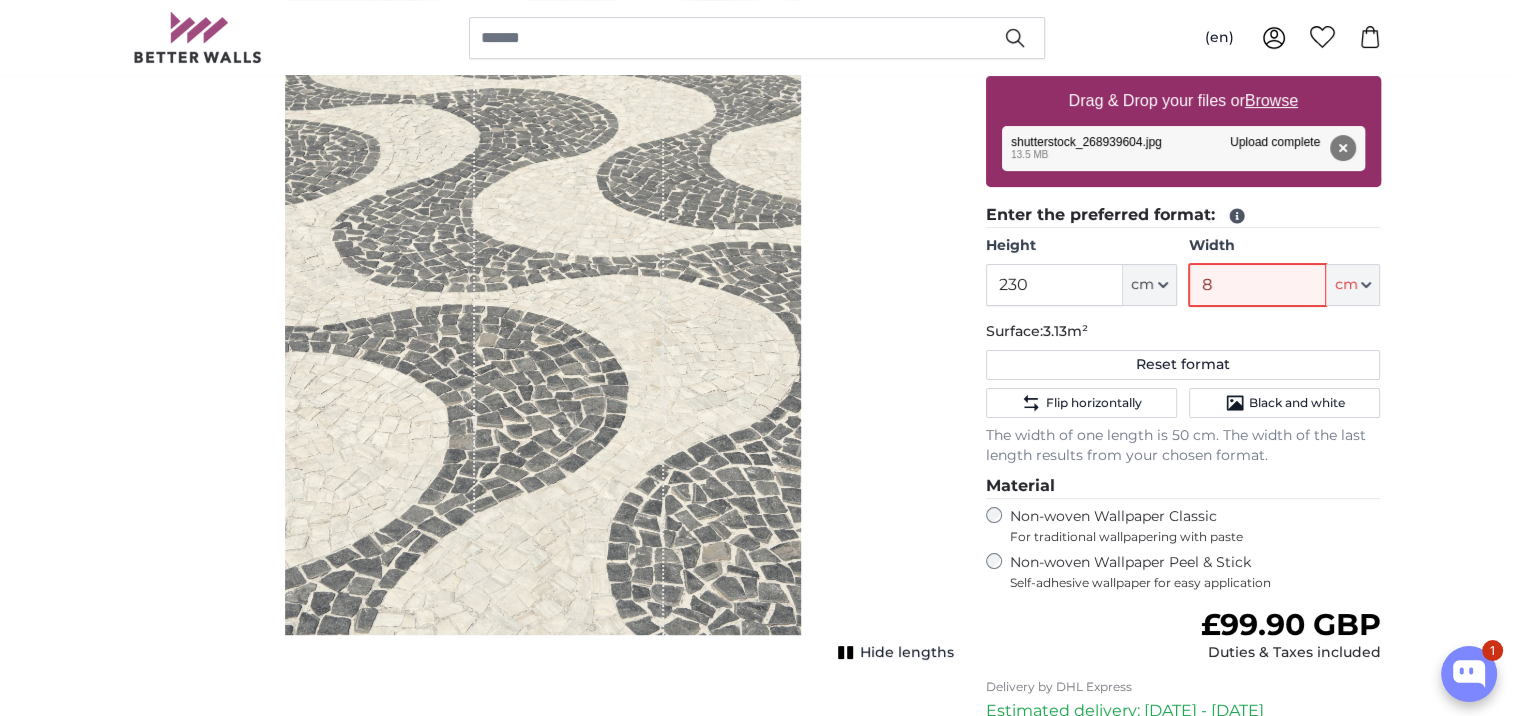 type on "83" 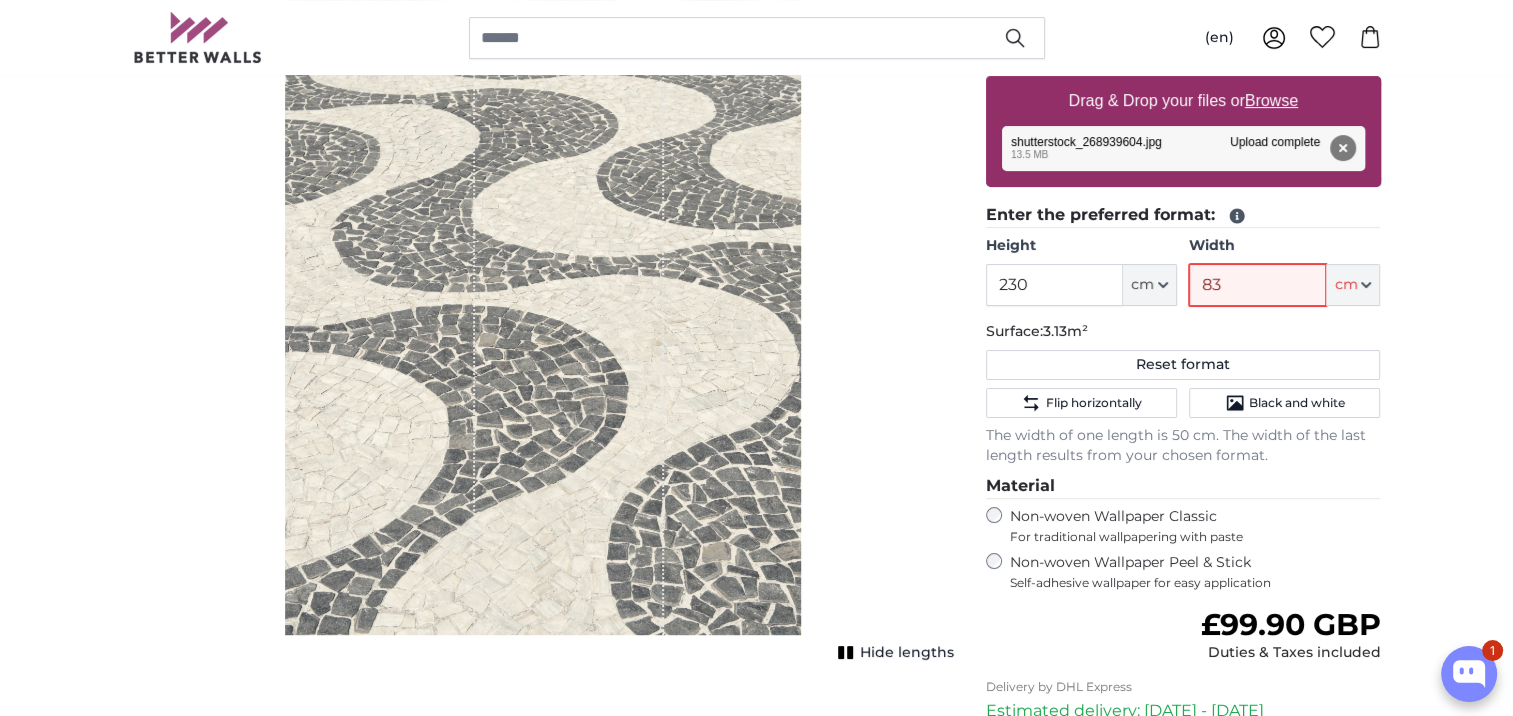 type 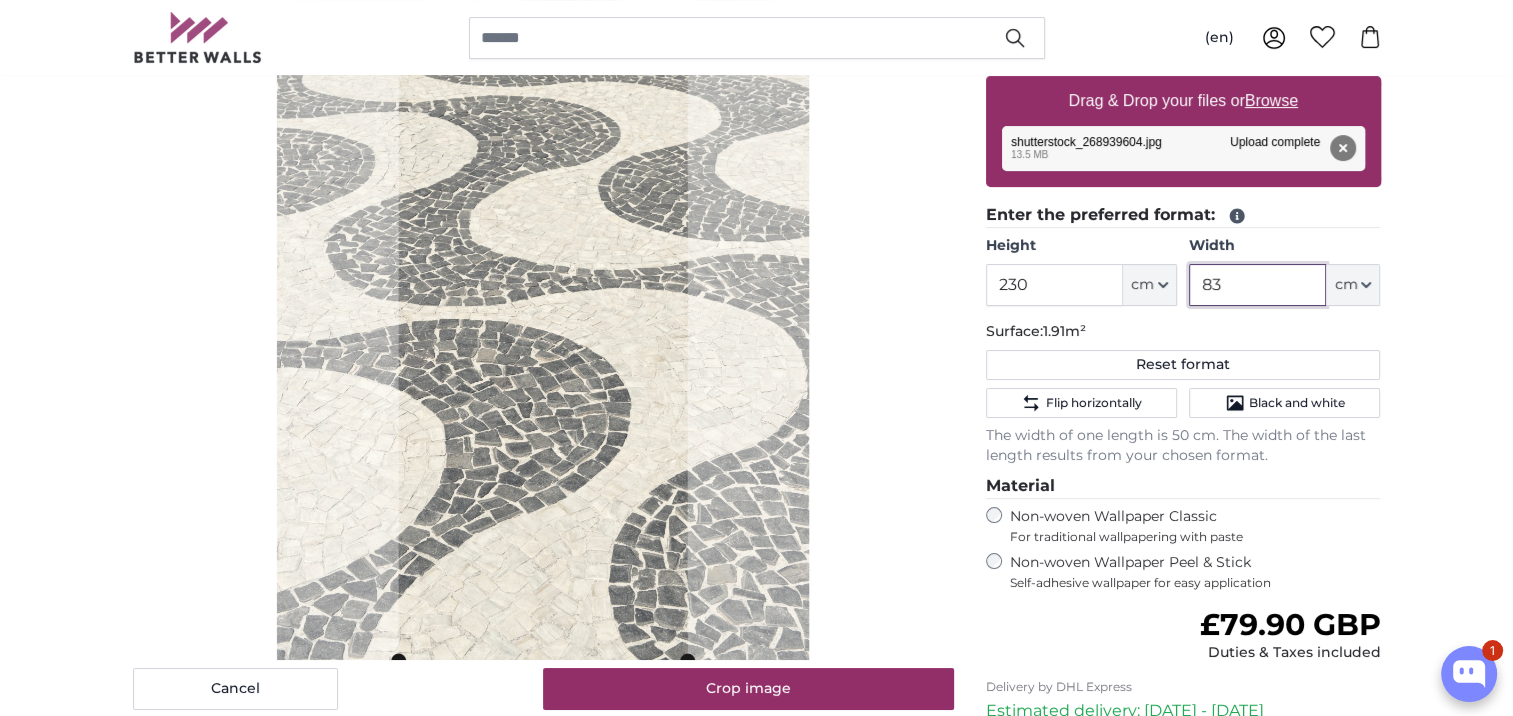 type on "83" 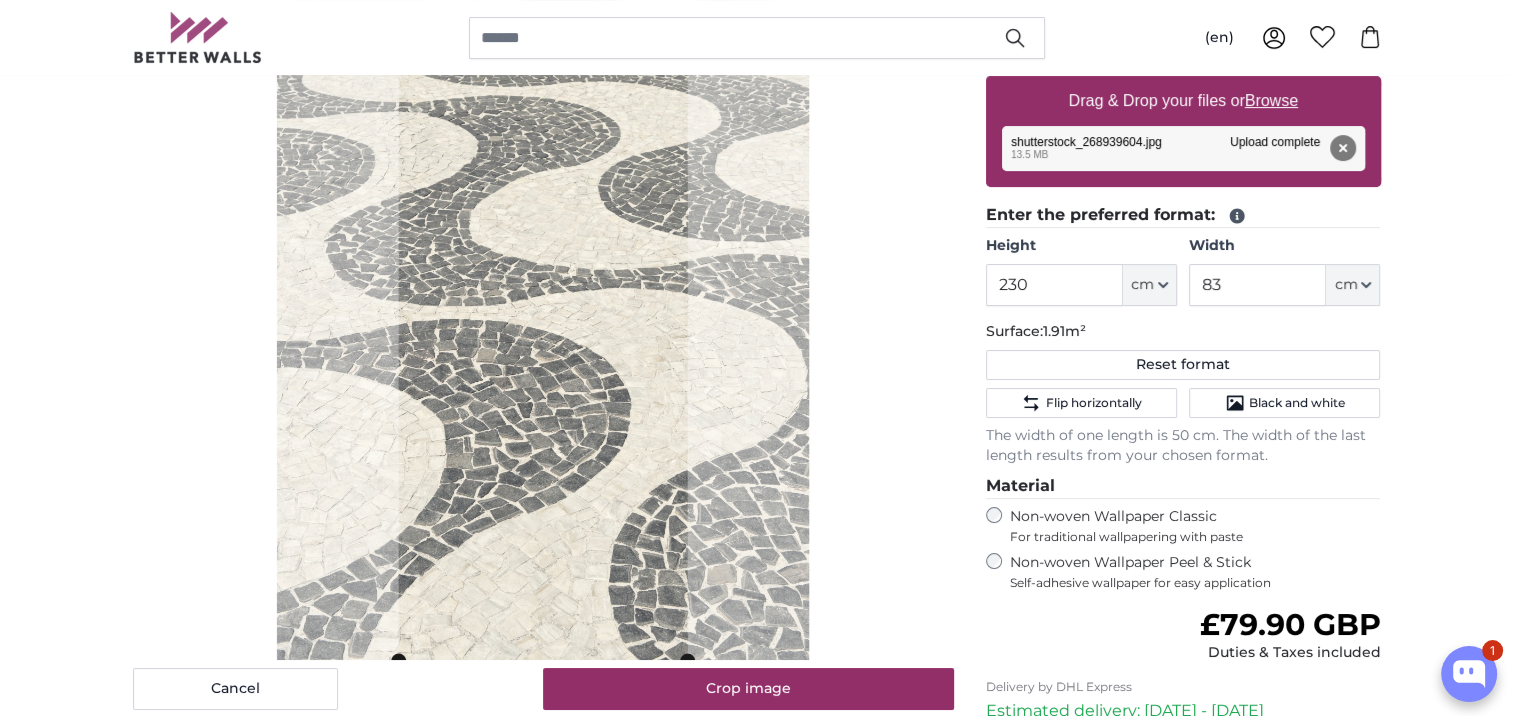 click on "Personalised Photo Wallpaper
Personalised Wall Mural Photo Wallpaper
Personalised Wall Mural Photo Wallpaper
Cancel
Crop image" at bounding box center [756, 2243] 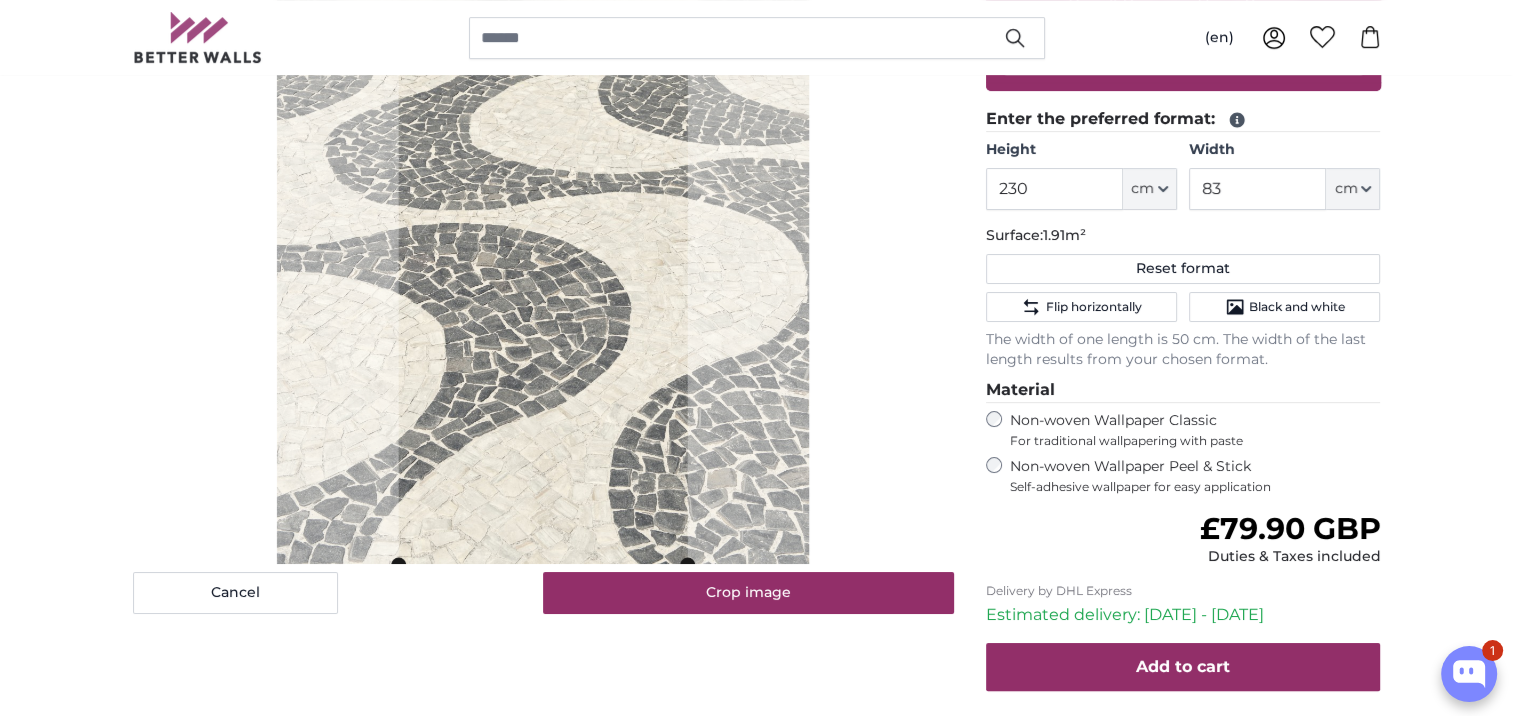 scroll, scrollTop: 500, scrollLeft: 0, axis: vertical 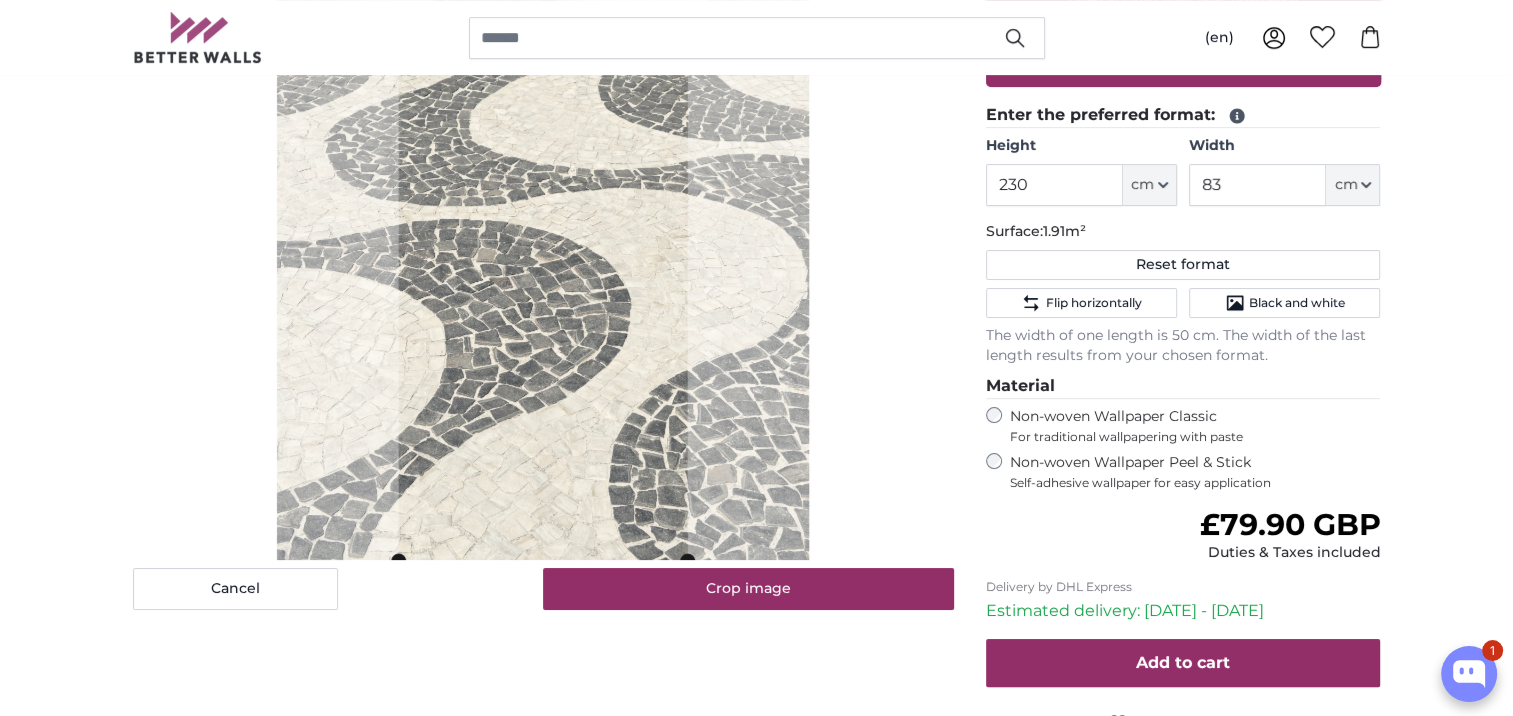 click at bounding box center (543, 160) 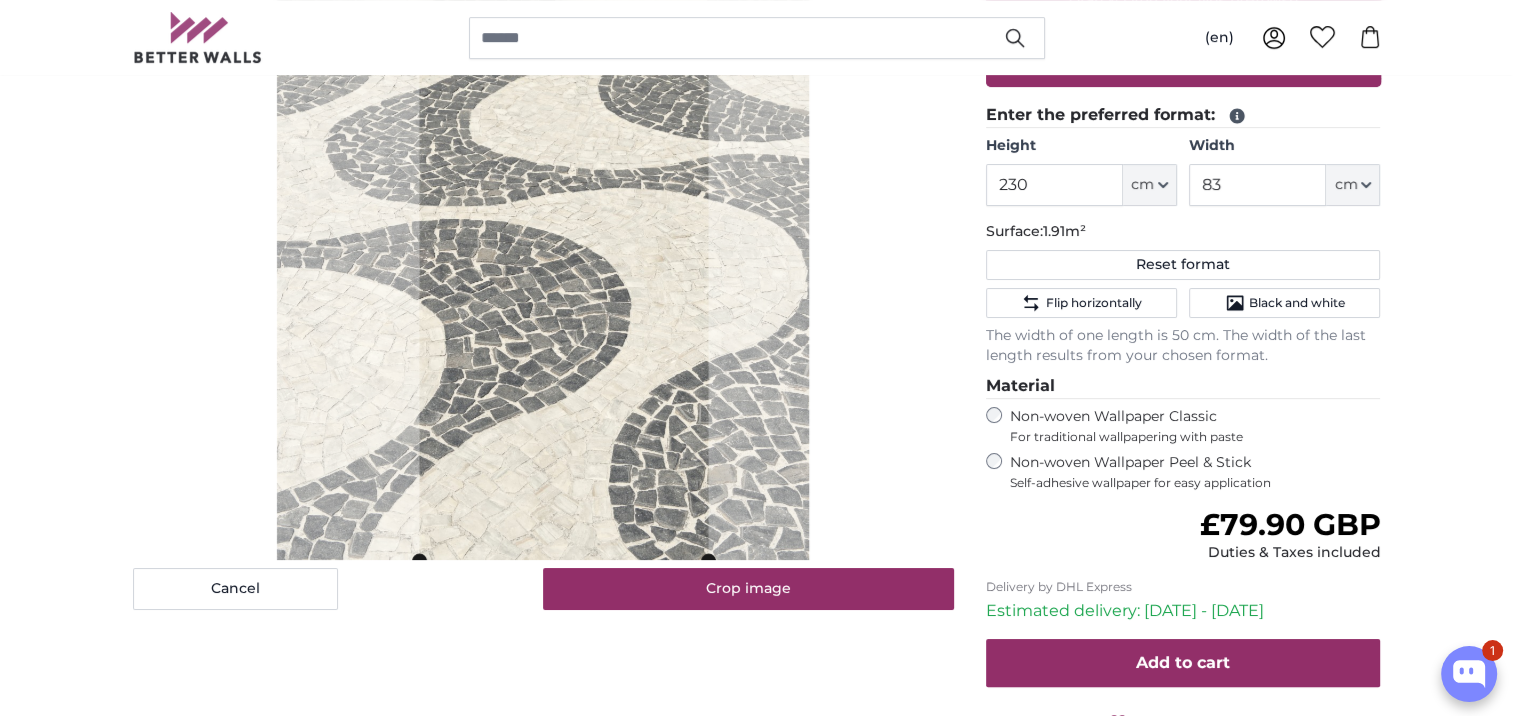 click 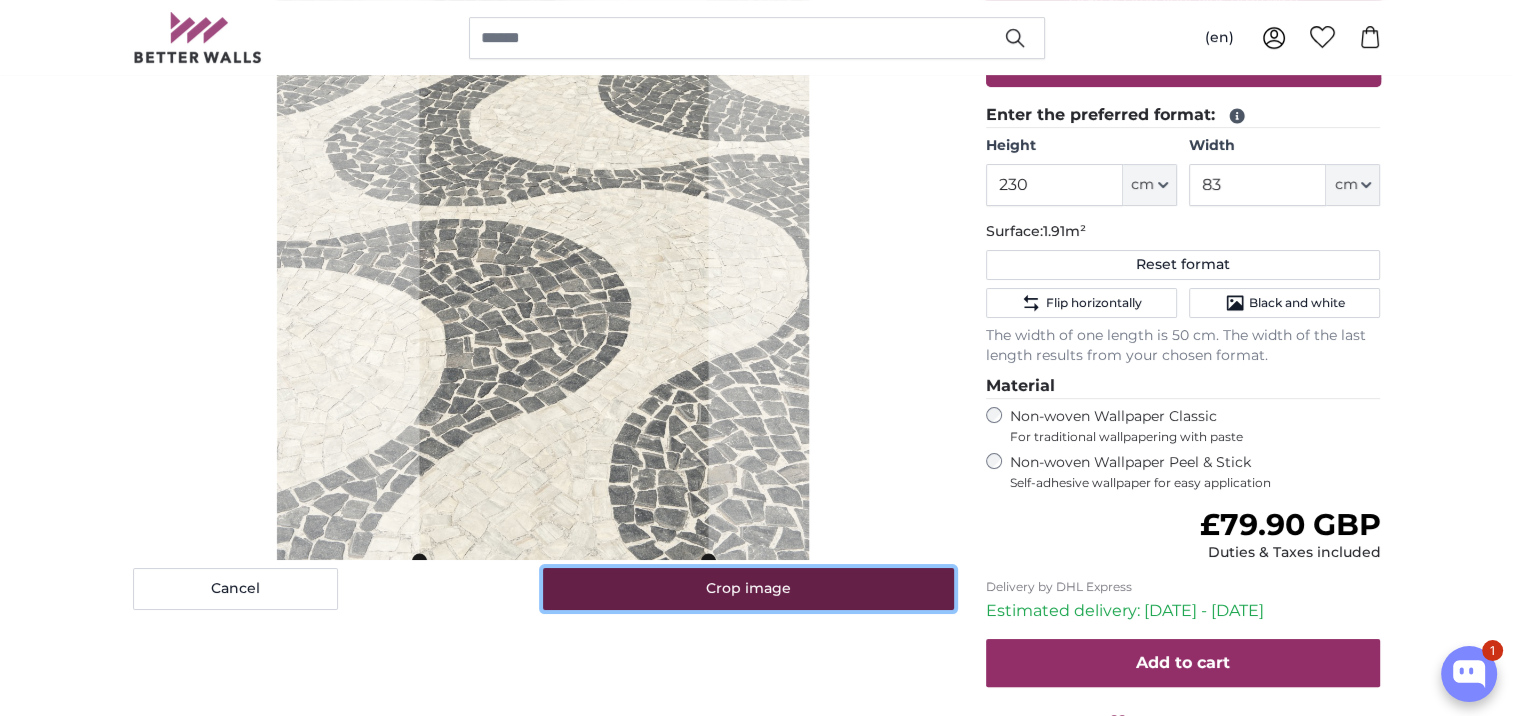 click on "Crop image" at bounding box center [748, 589] 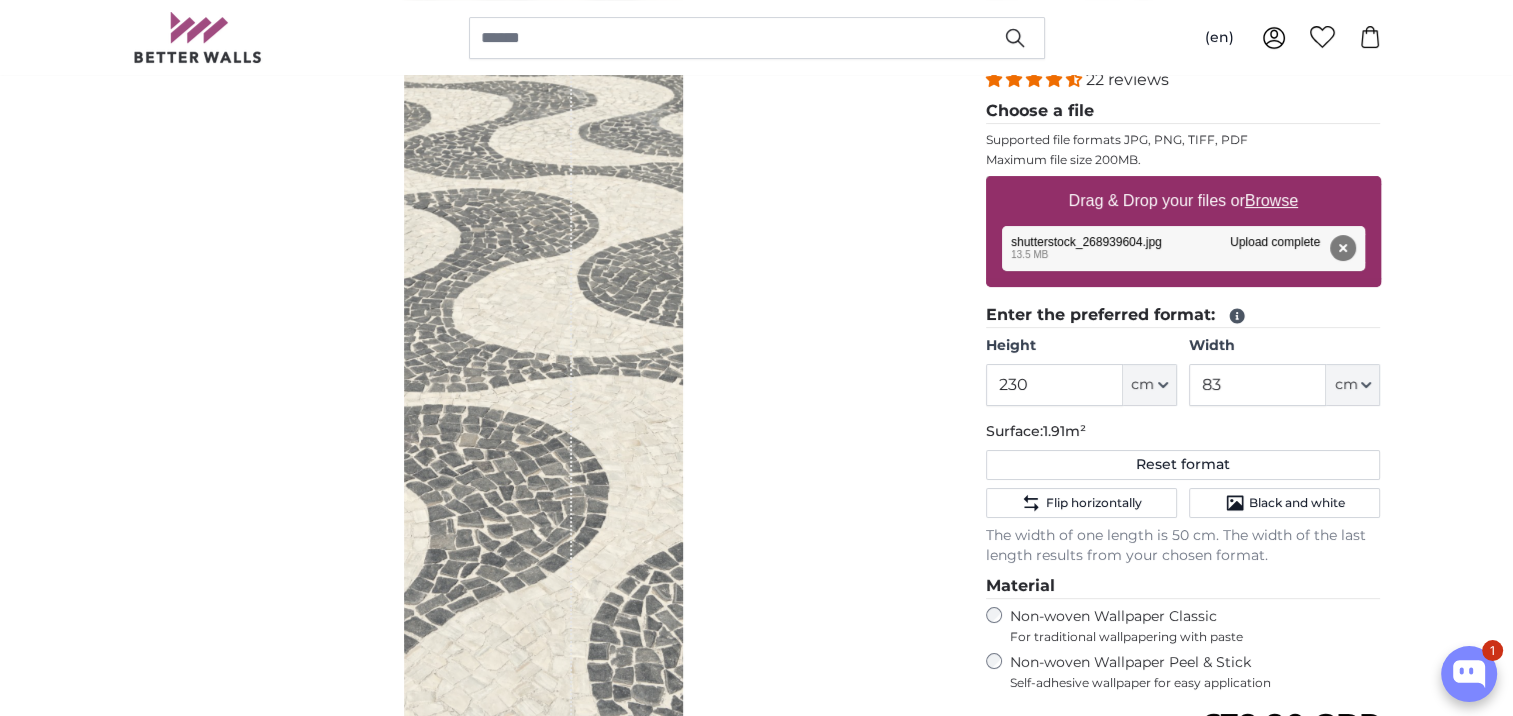 scroll, scrollTop: 200, scrollLeft: 0, axis: vertical 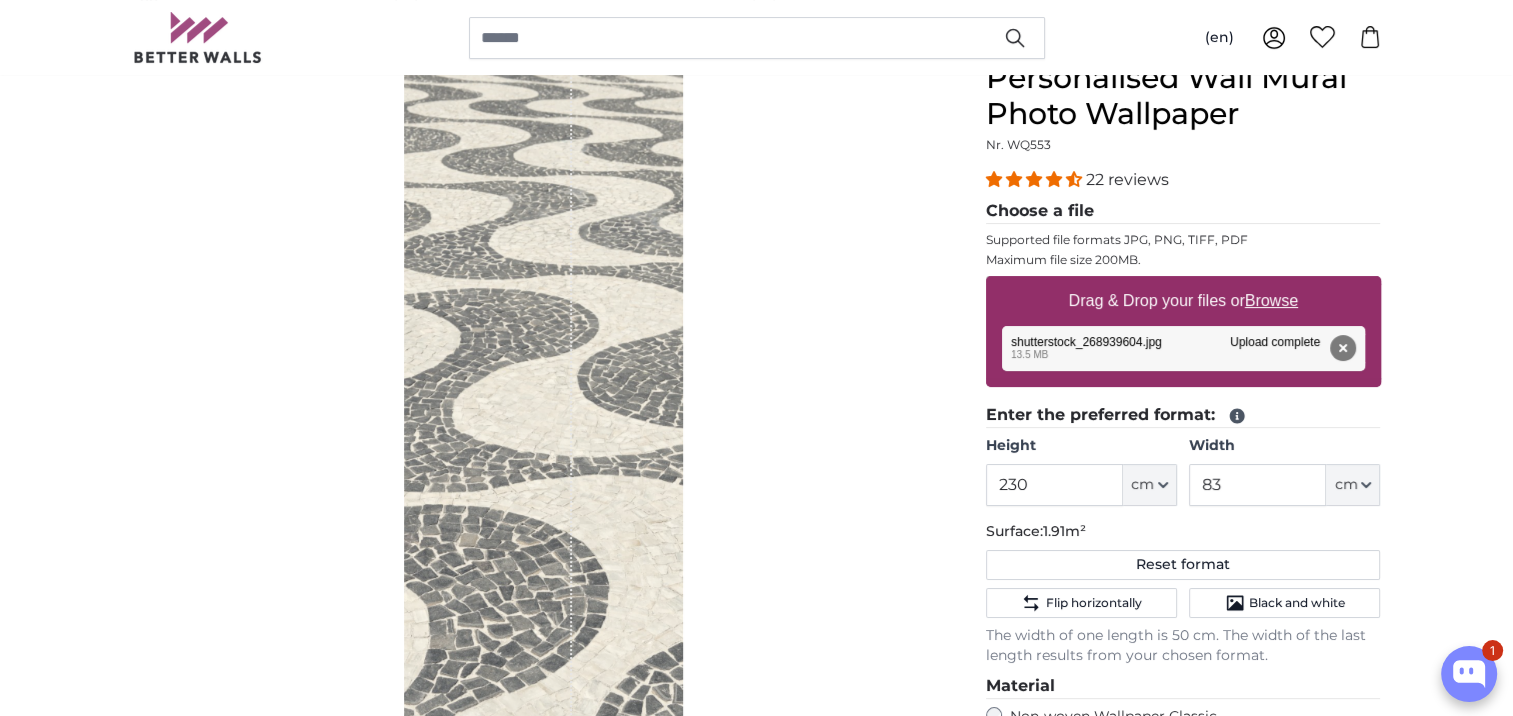 click on "Hide lengths" at bounding box center (543, 460) 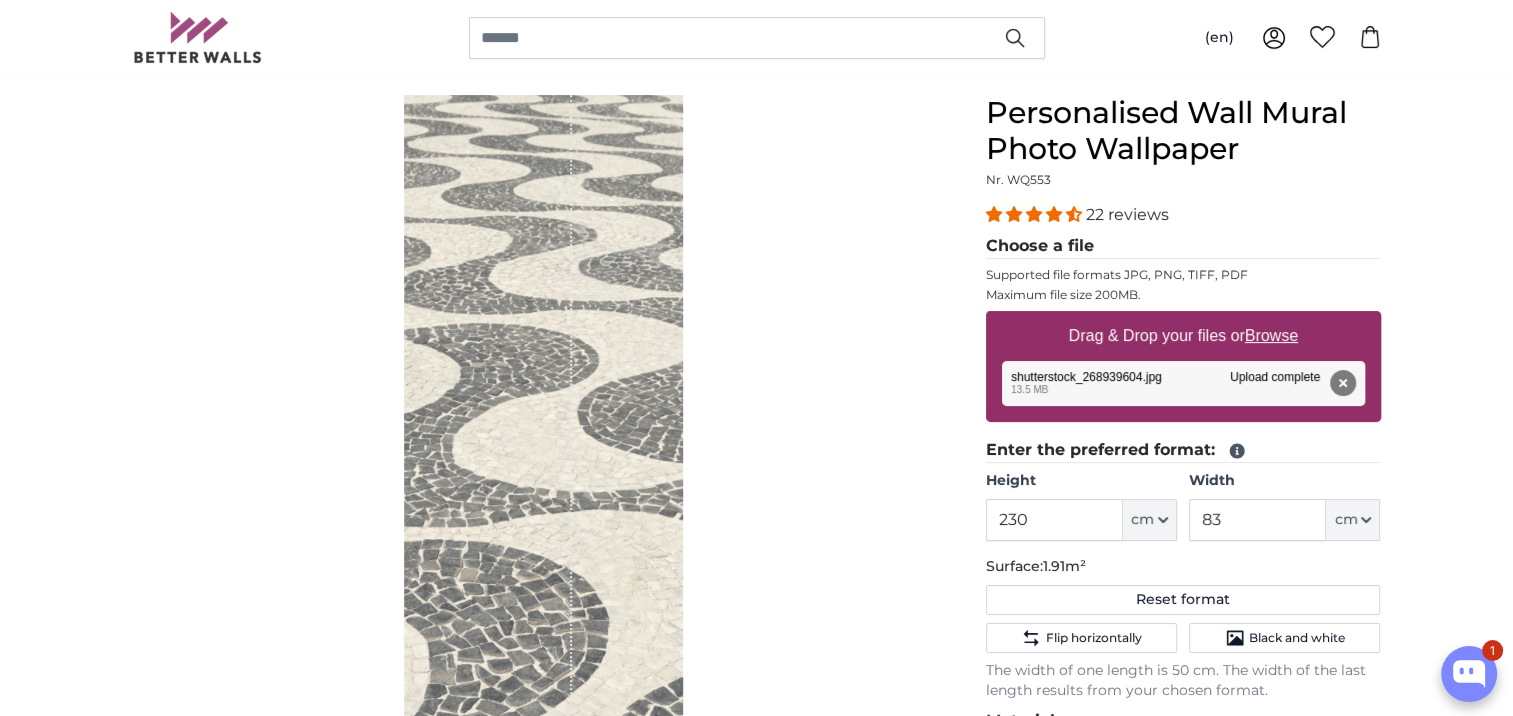 scroll, scrollTop: 200, scrollLeft: 0, axis: vertical 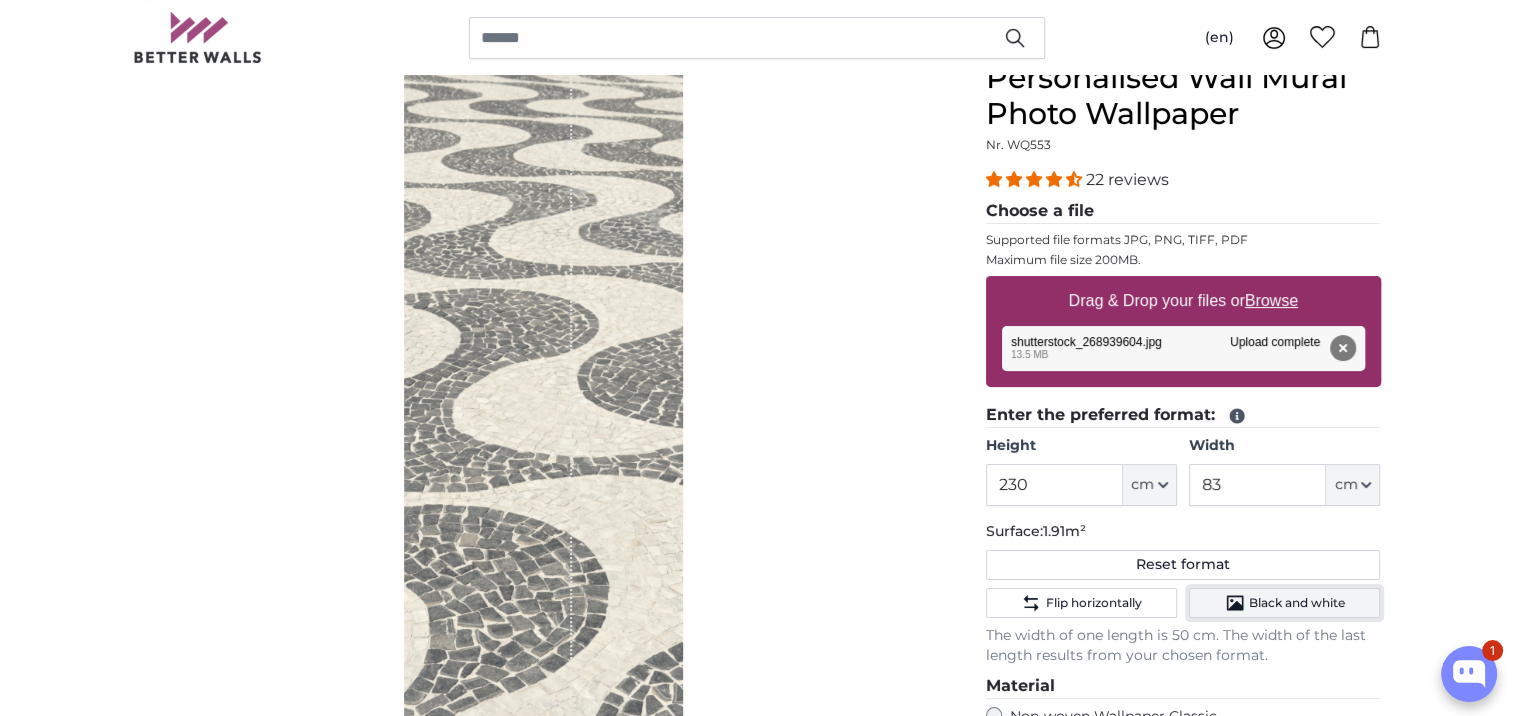click on "Black and white" 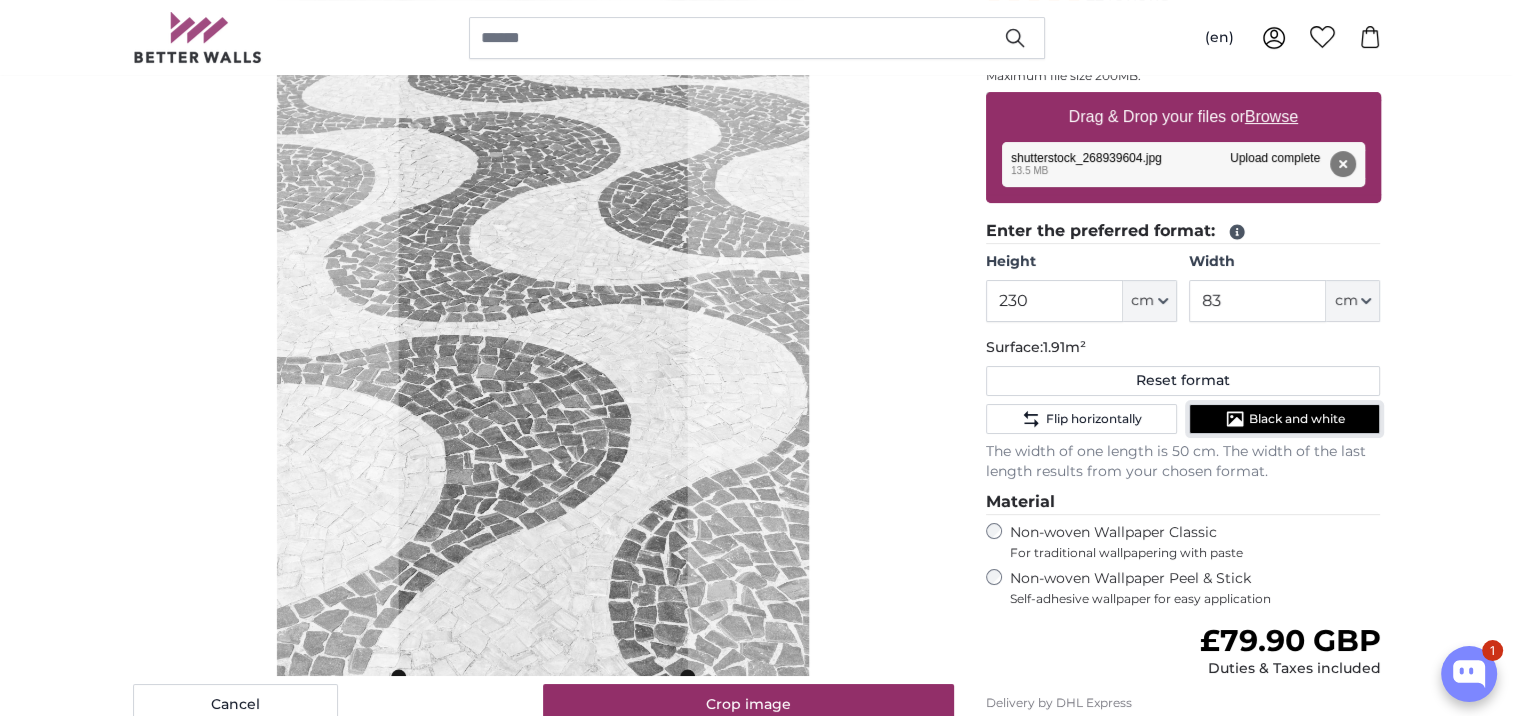 scroll, scrollTop: 400, scrollLeft: 0, axis: vertical 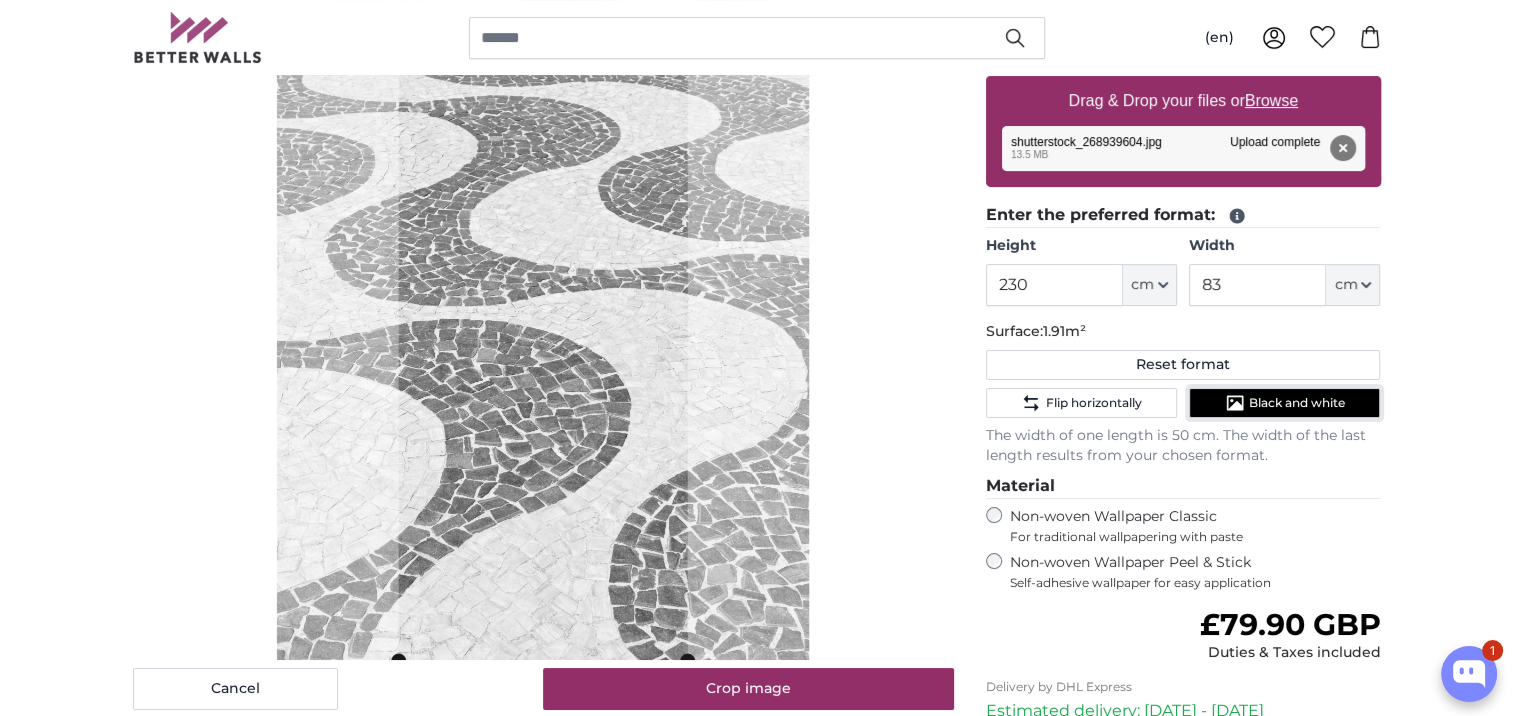 click on "Black and white" 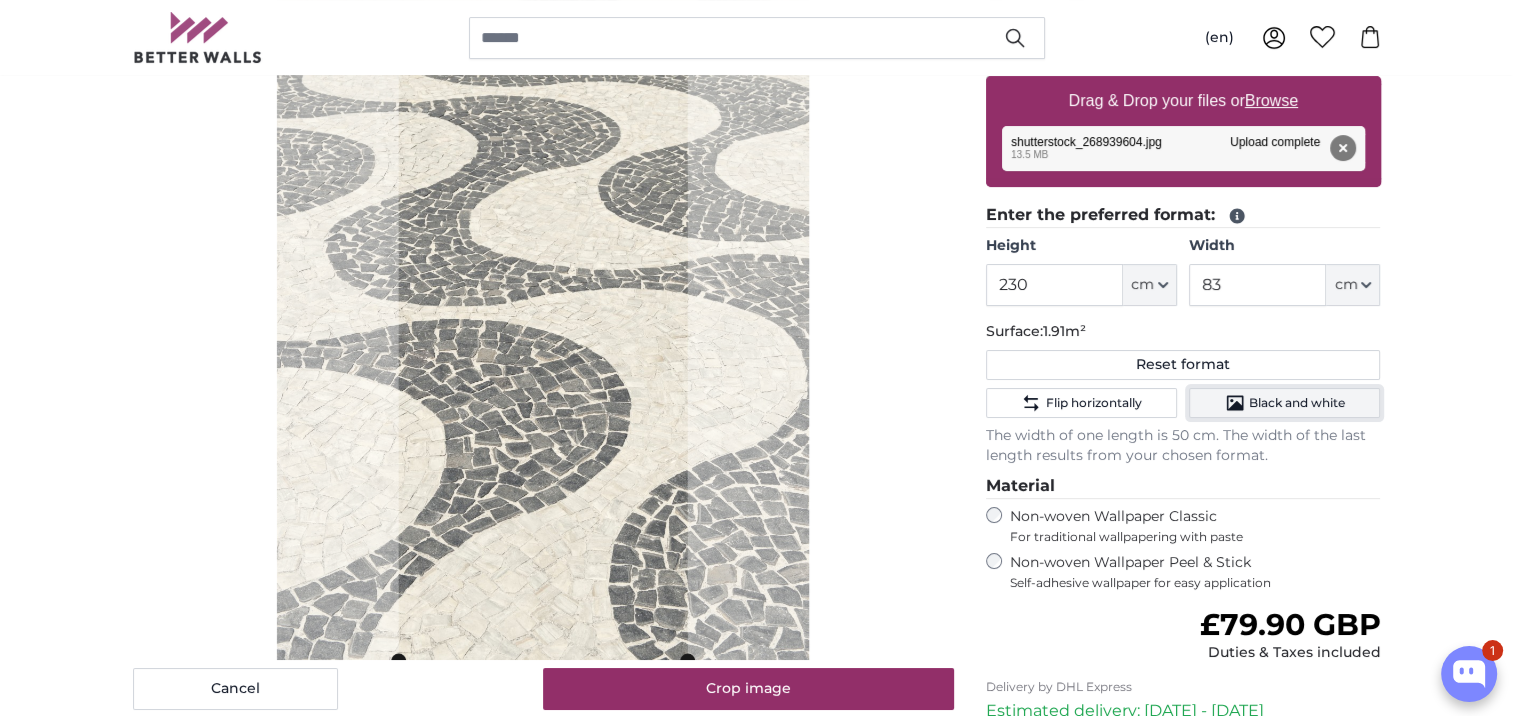 click on "Black and white" 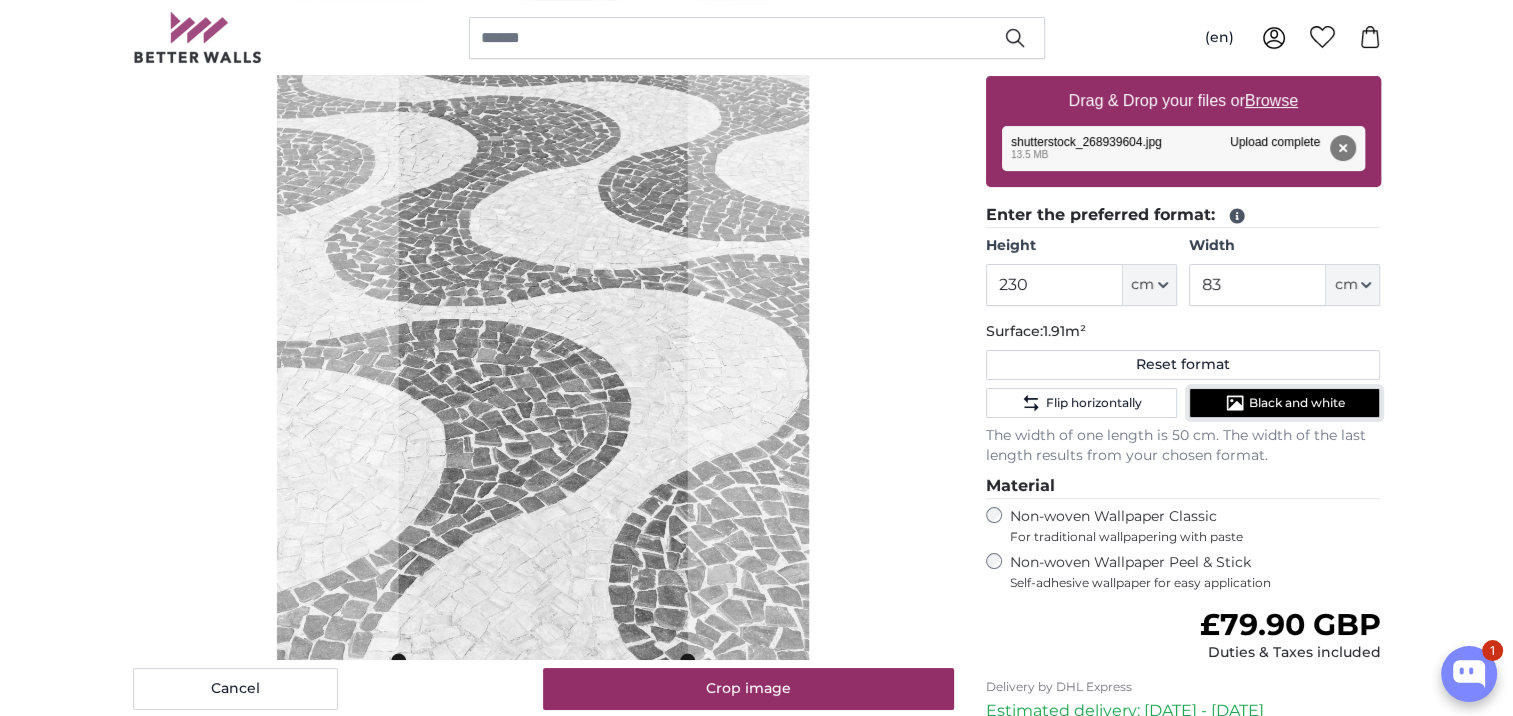 click on "Black and white" 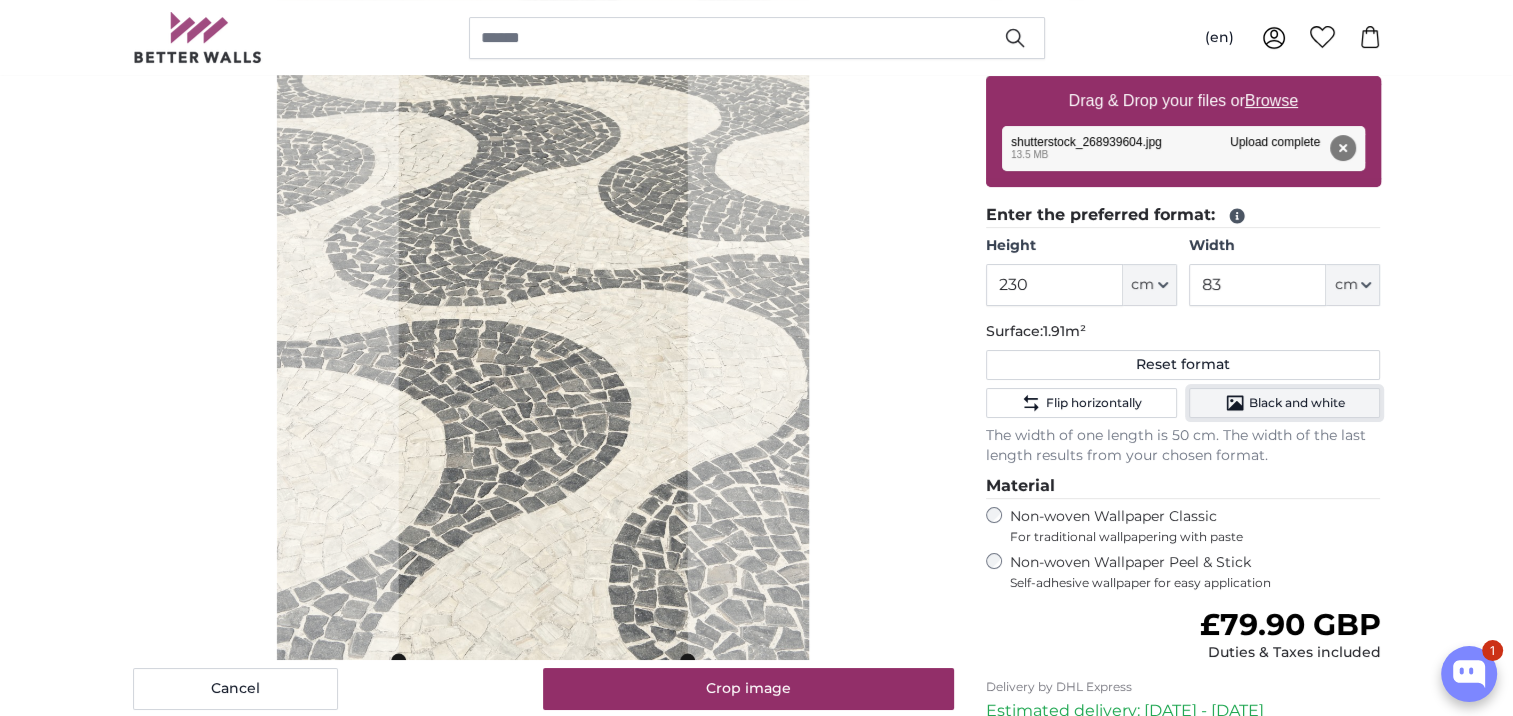 click on "Black and white" 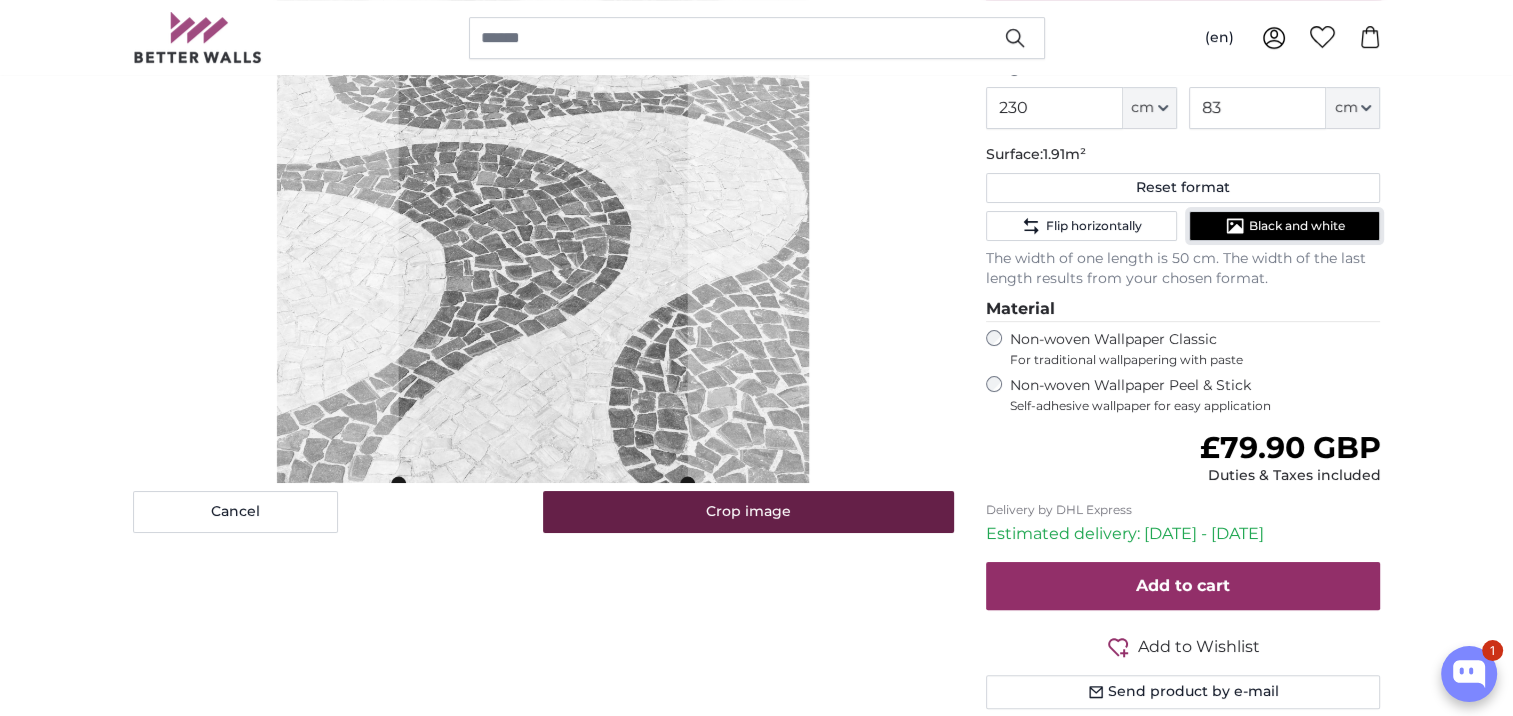 scroll, scrollTop: 600, scrollLeft: 0, axis: vertical 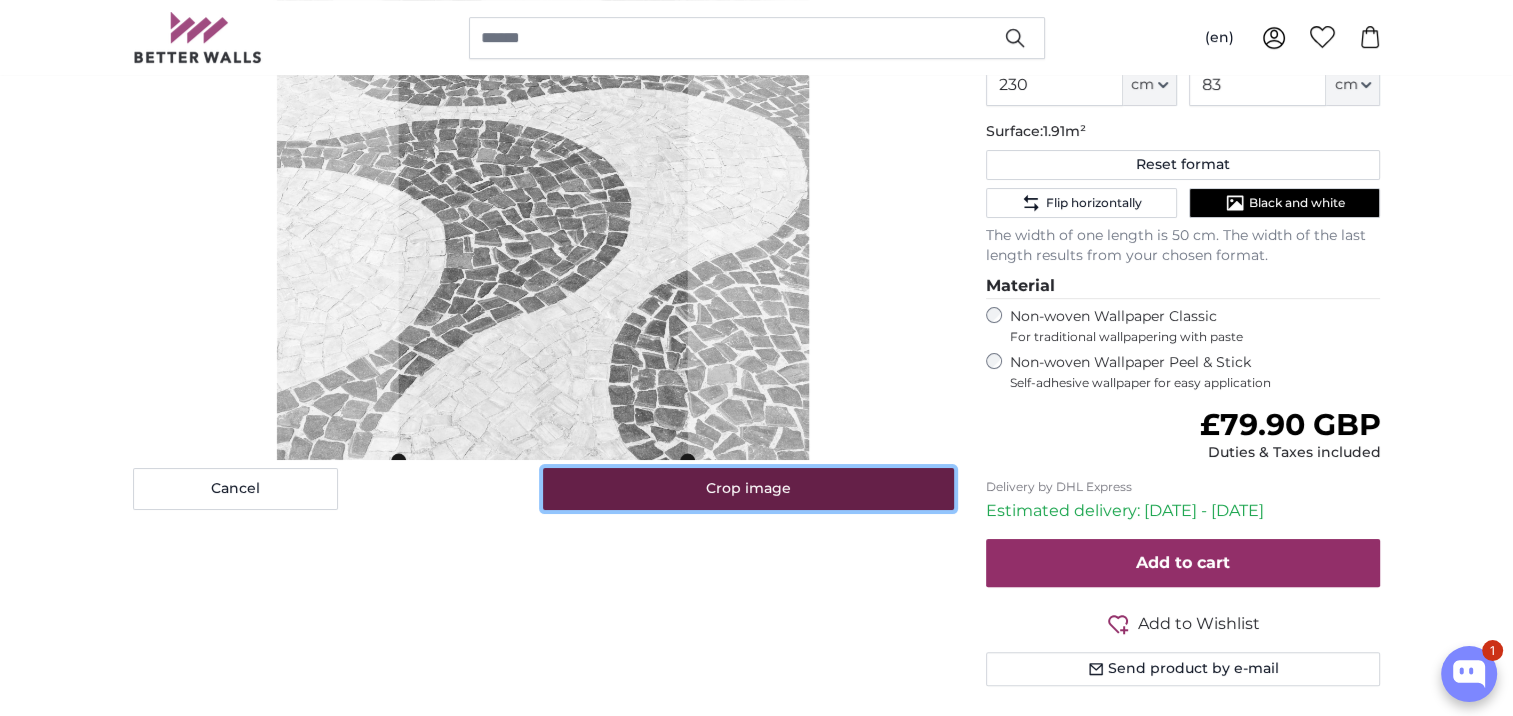 click on "Crop image" at bounding box center (748, 489) 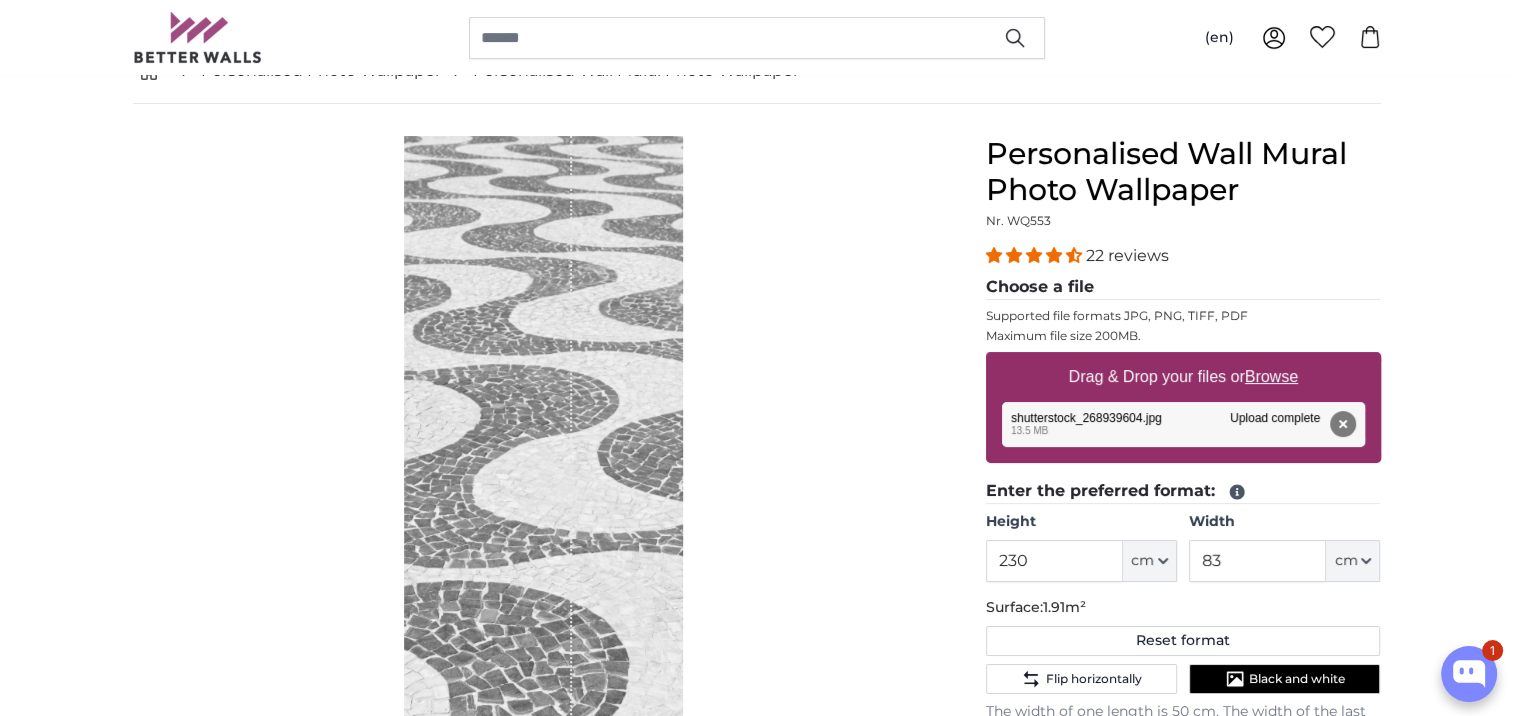 scroll, scrollTop: 0, scrollLeft: 0, axis: both 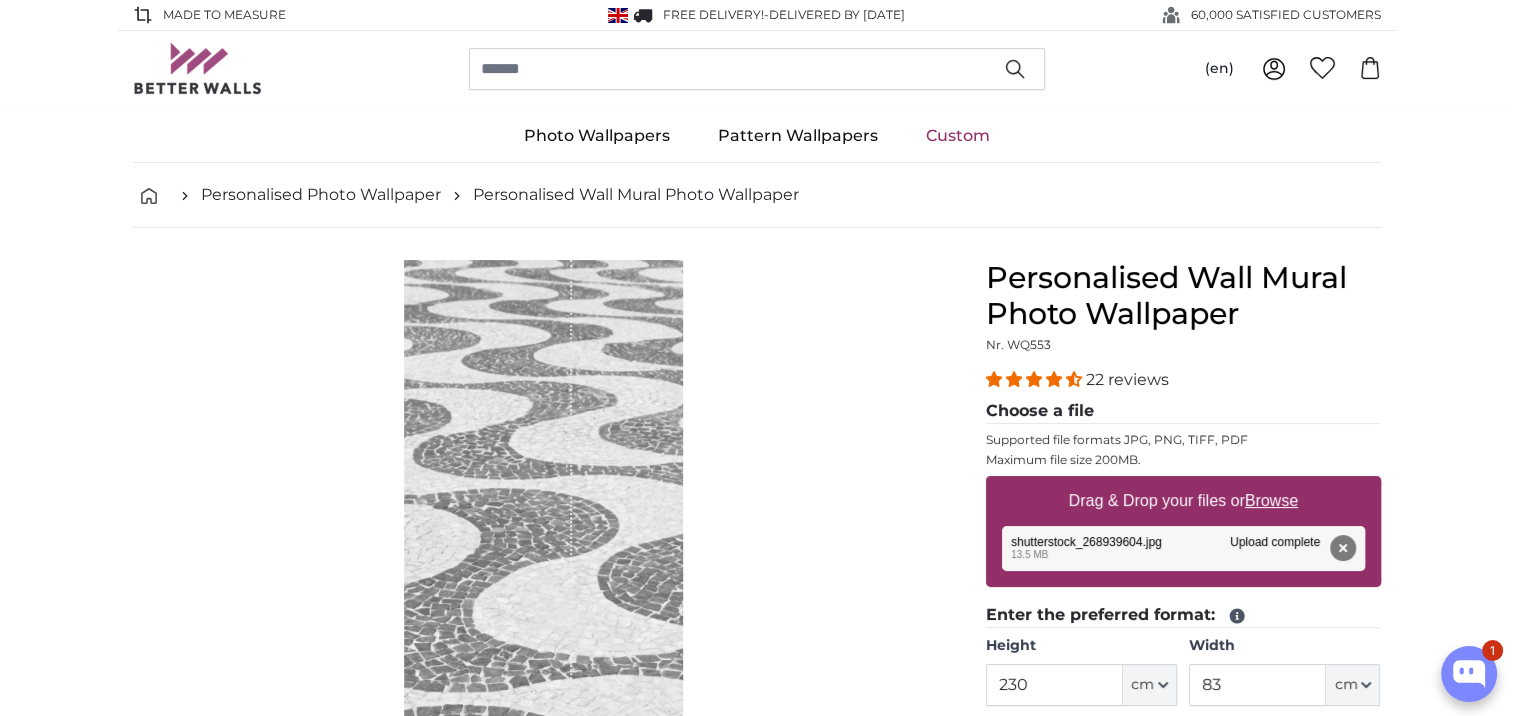 click on "Remove Retry Remove Upload Cancel Retry Remove shutterstock_268939604.jpg edit 13.5 MB Upload complete tap to undo" at bounding box center [1183, 548] 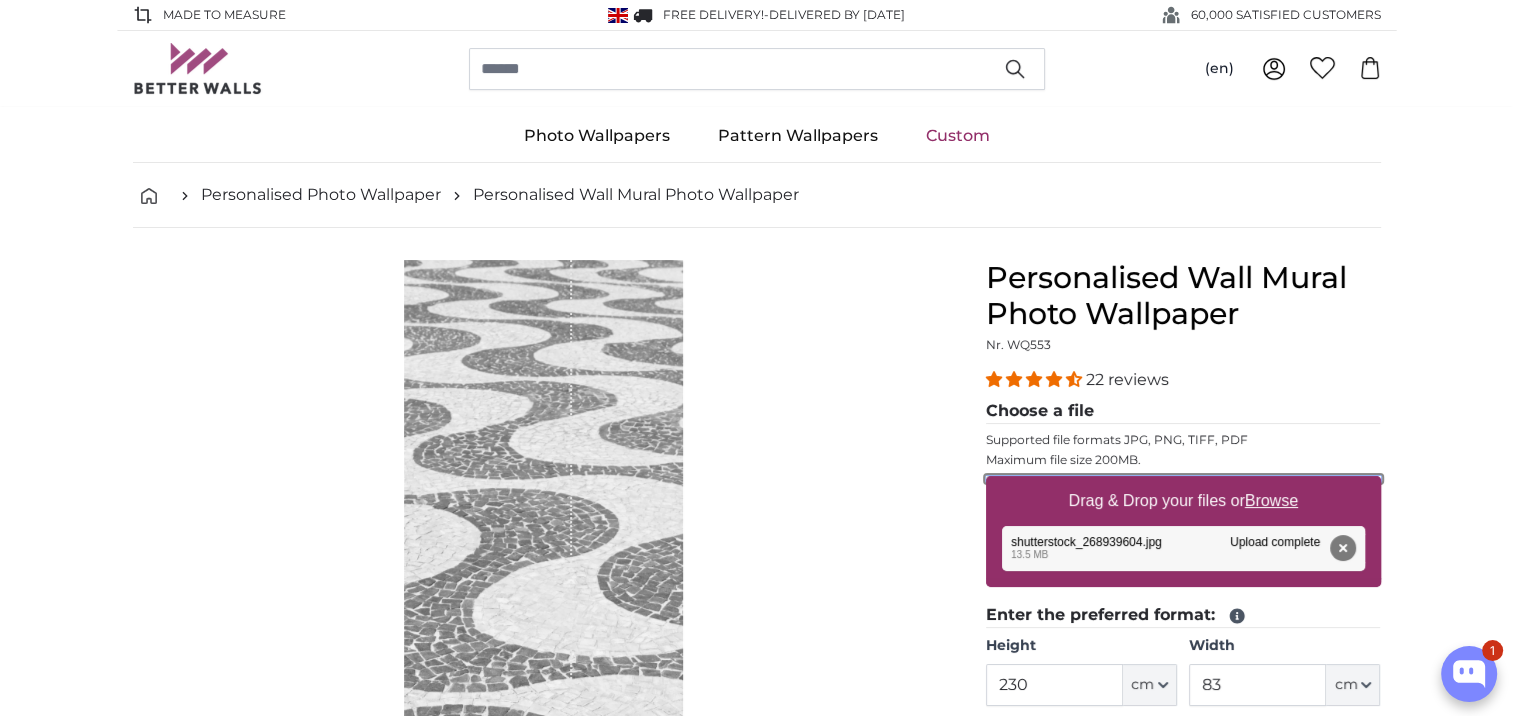 type on "**********" 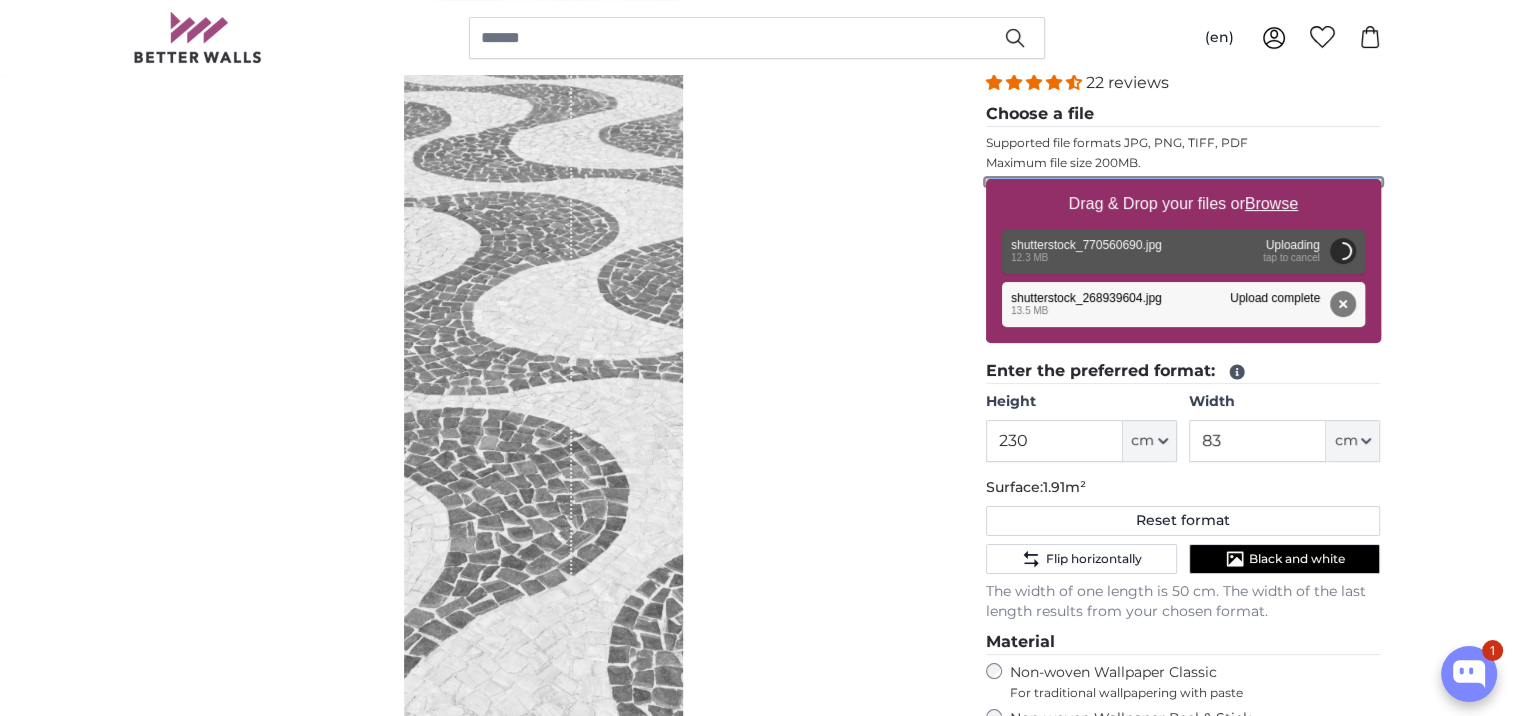 scroll, scrollTop: 300, scrollLeft: 0, axis: vertical 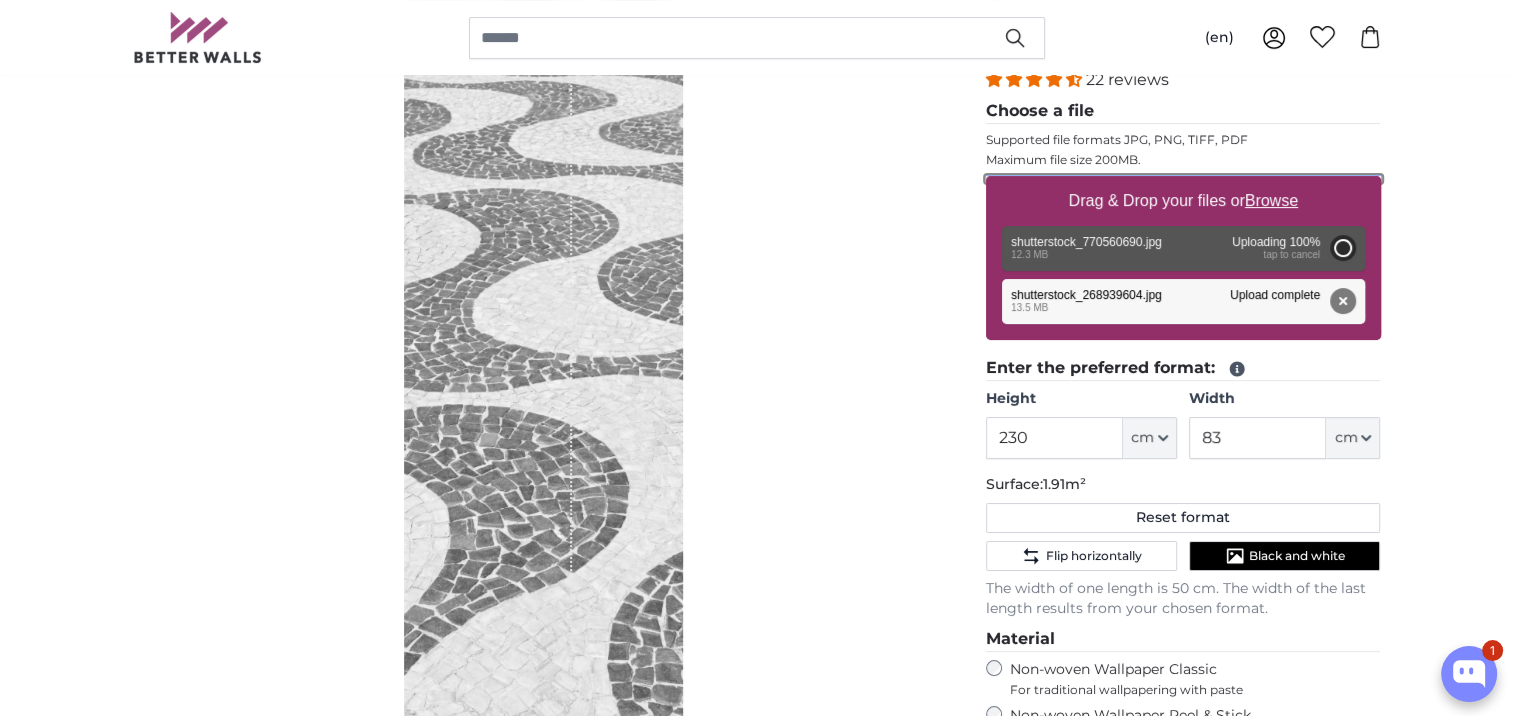 type on "200" 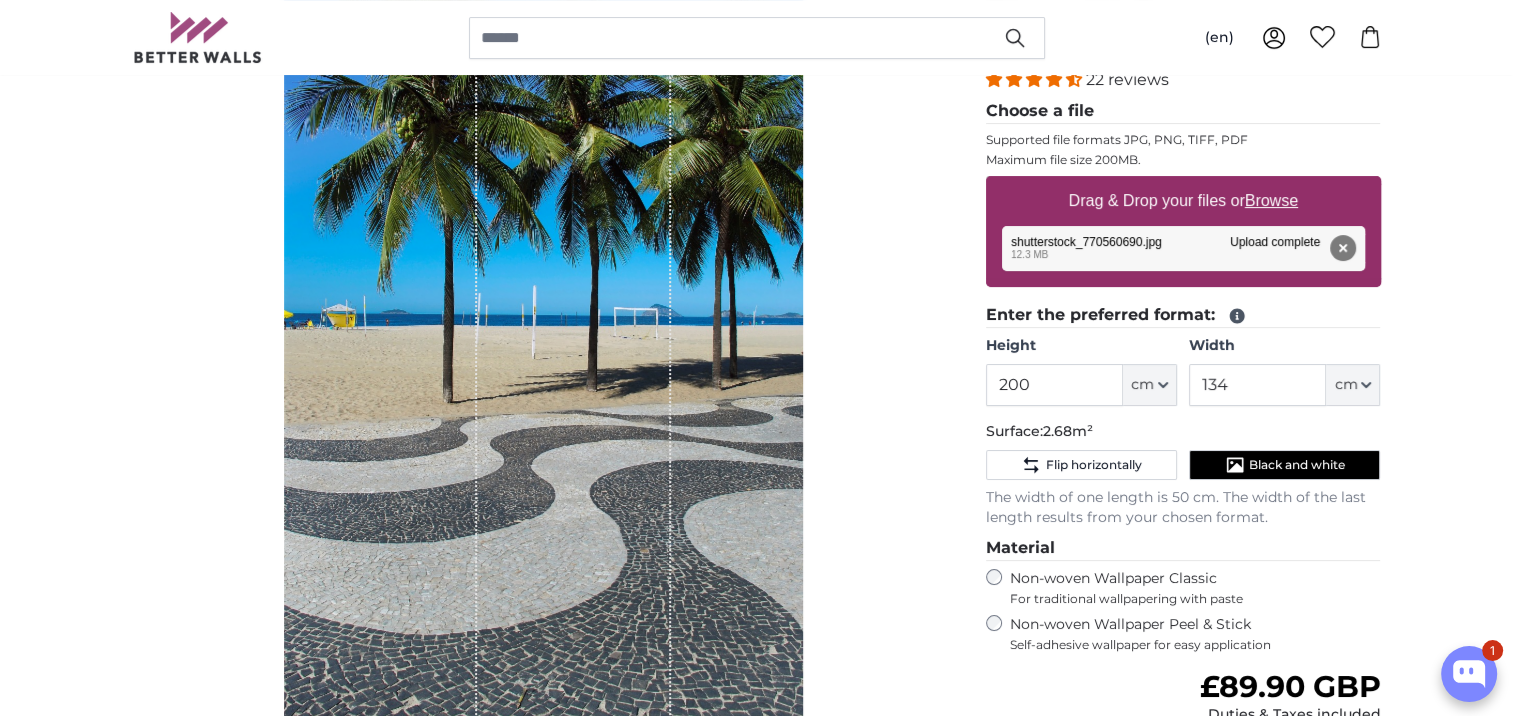 drag, startPoint x: 684, startPoint y: 462, endPoint x: 631, endPoint y: 468, distance: 53.338543 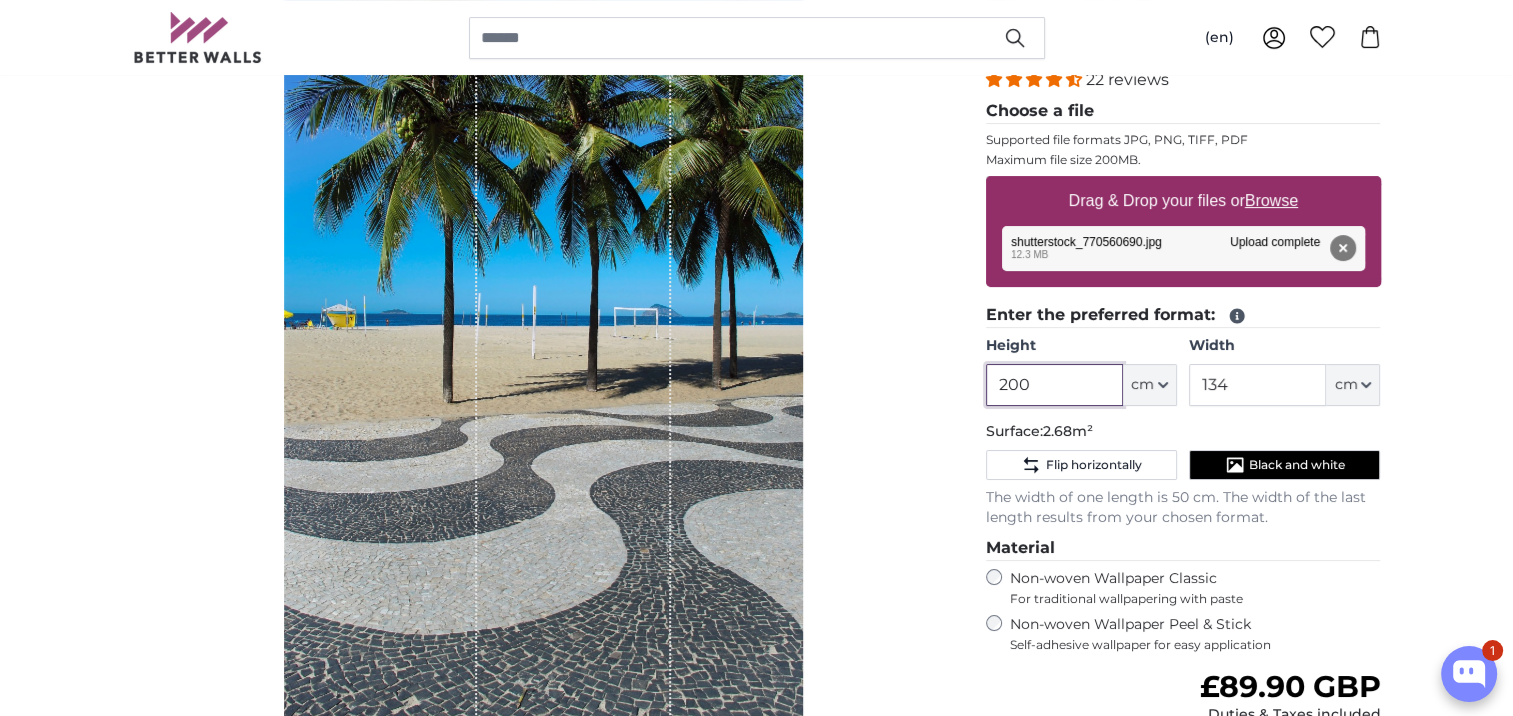 click on "200" at bounding box center (1054, 385) 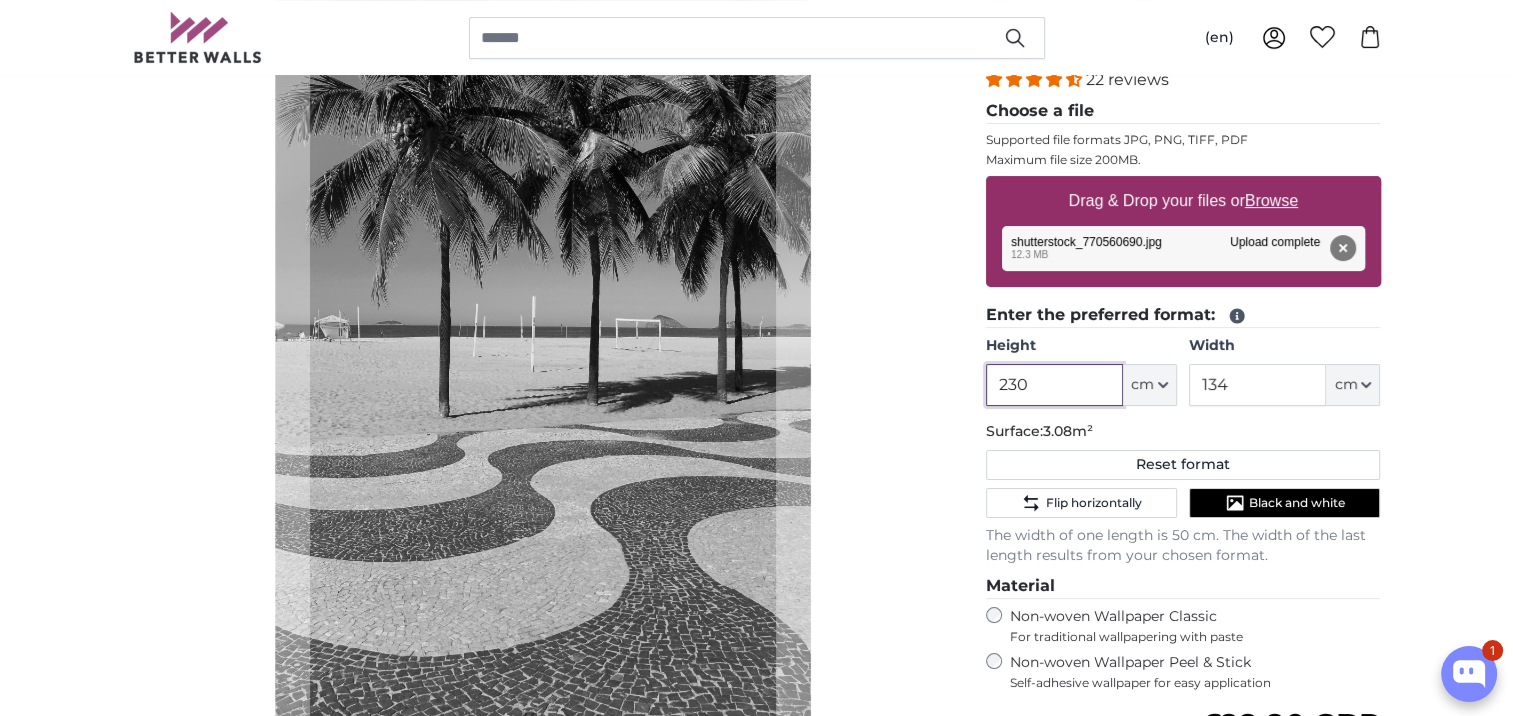 type on "230" 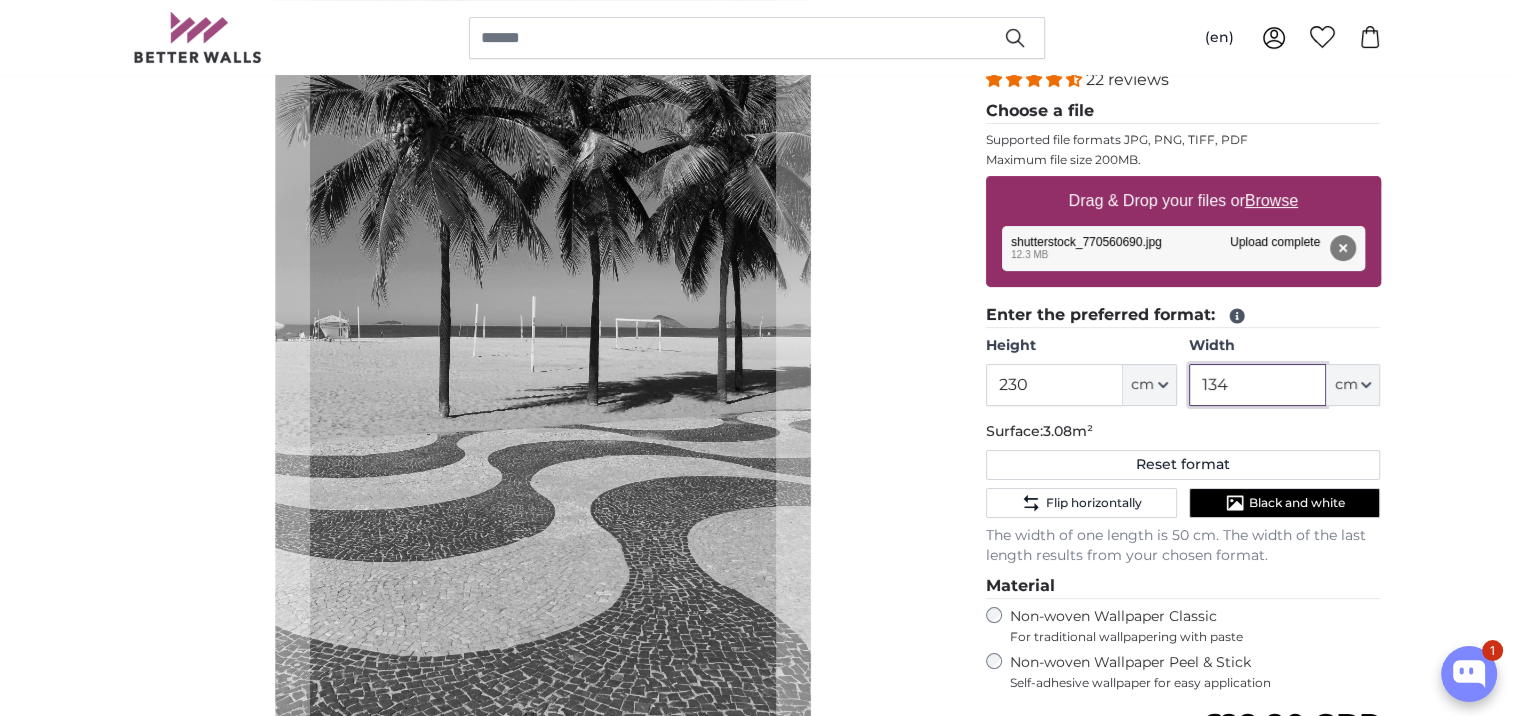 click on "134" at bounding box center [1257, 385] 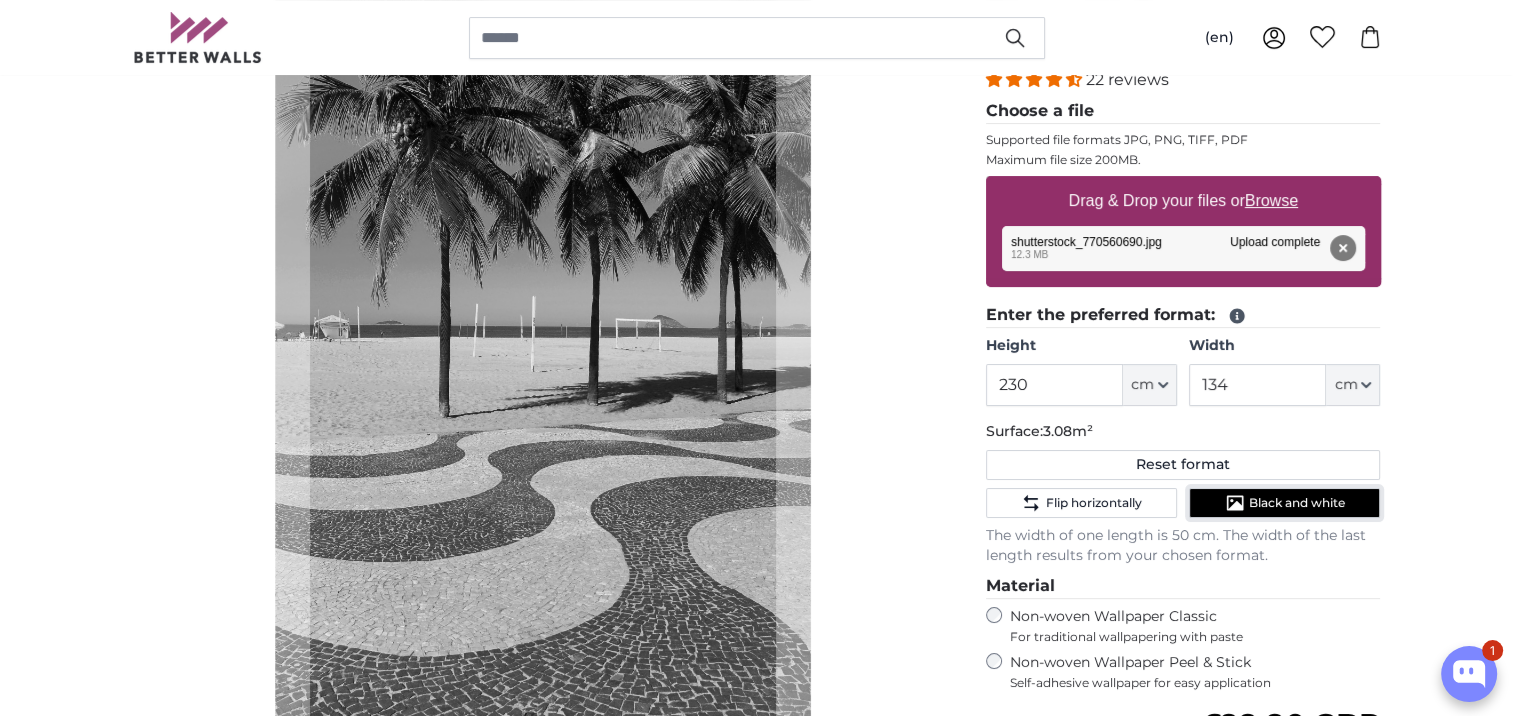 click 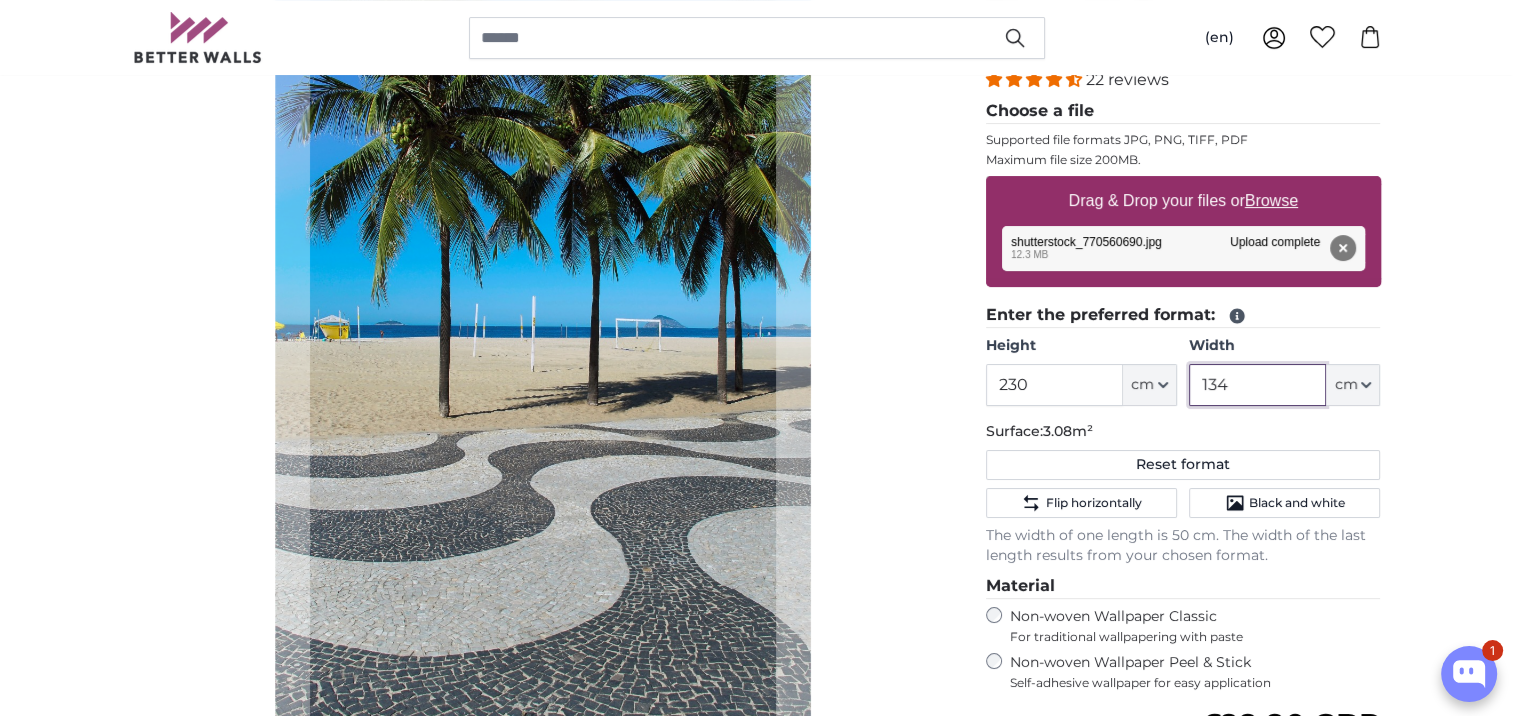 click on "134" at bounding box center (1257, 385) 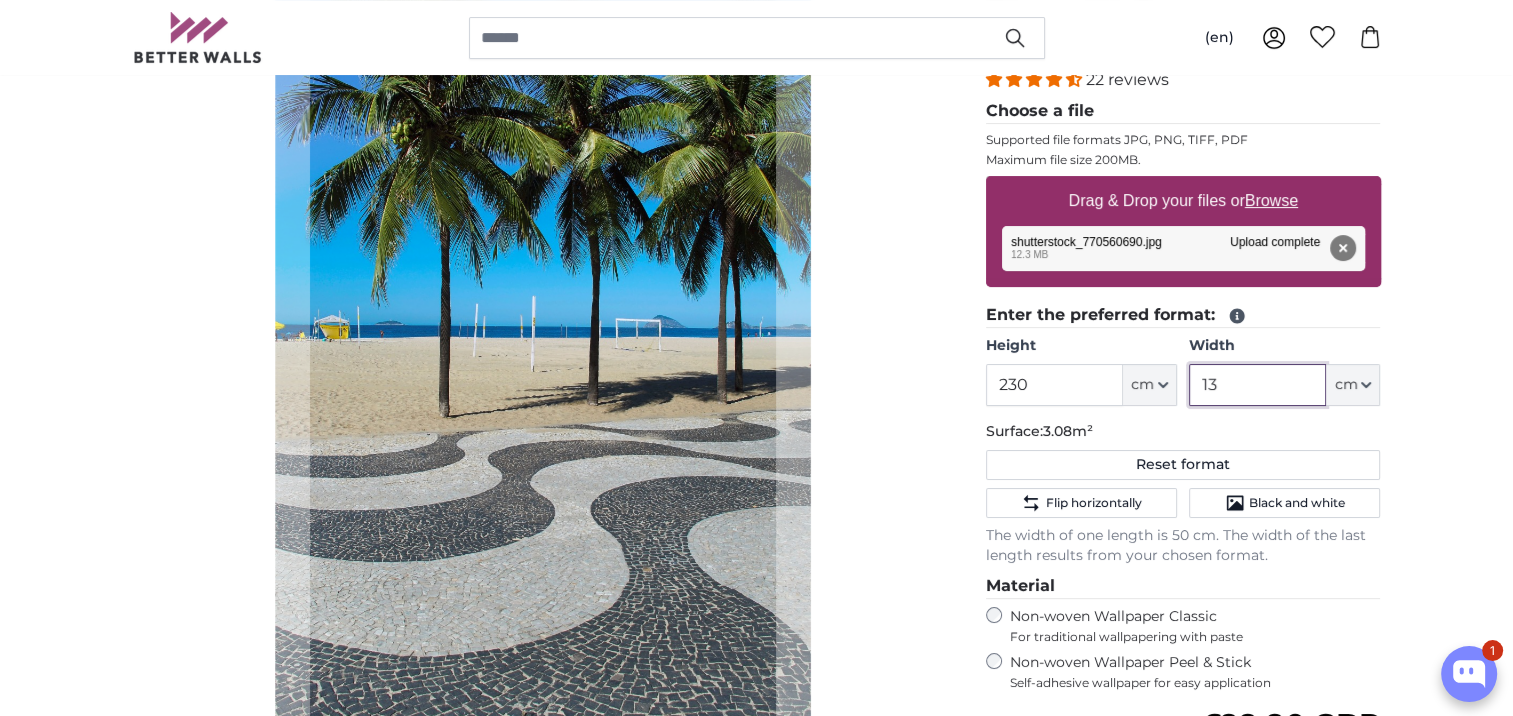 type on "1" 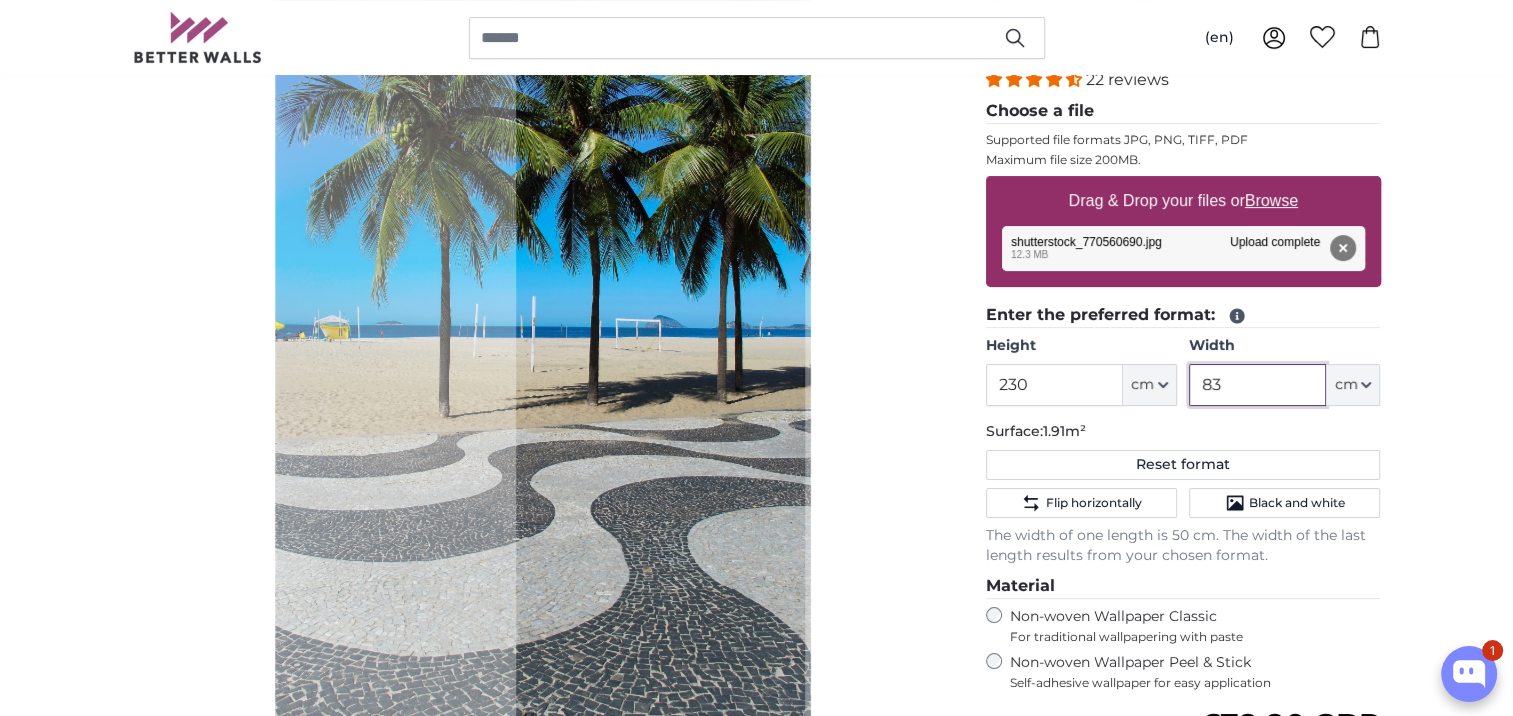 click 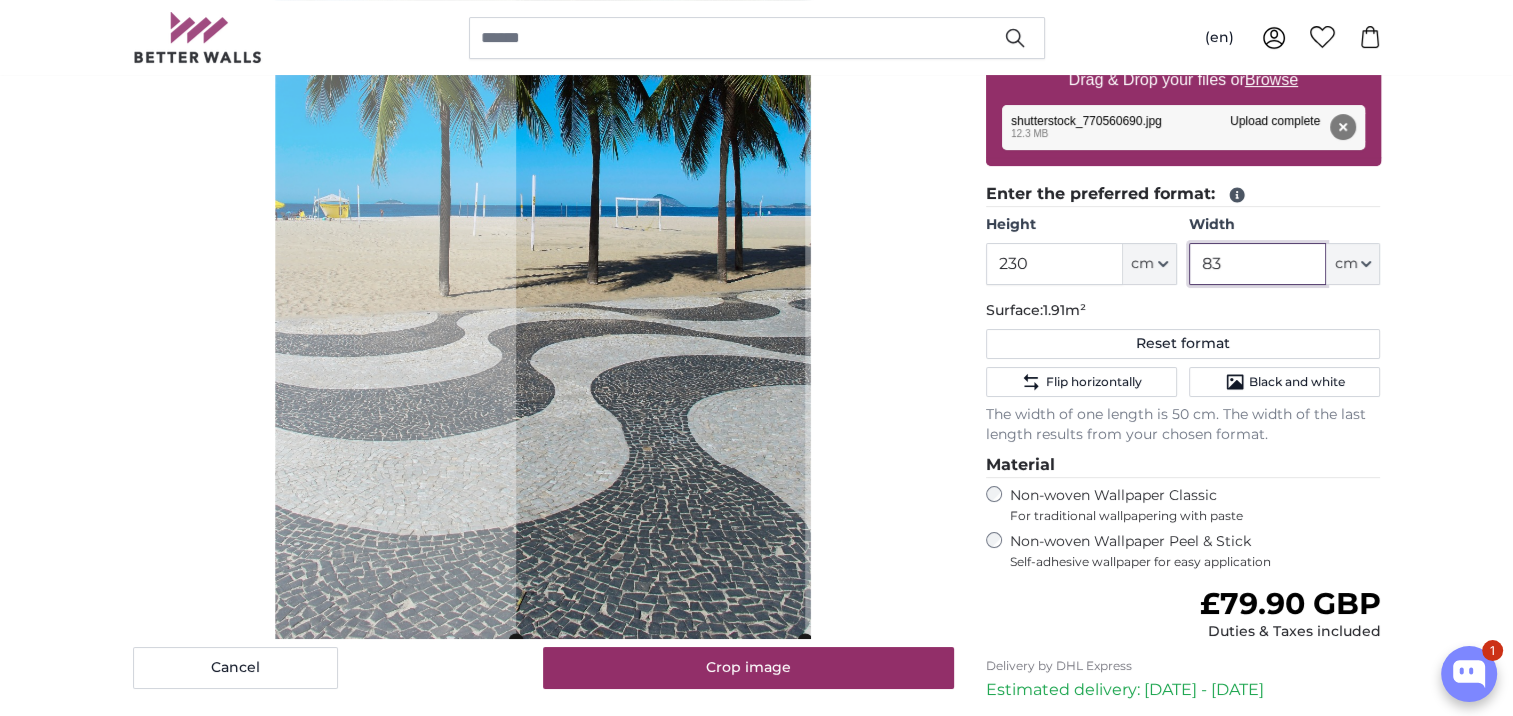 scroll, scrollTop: 300, scrollLeft: 0, axis: vertical 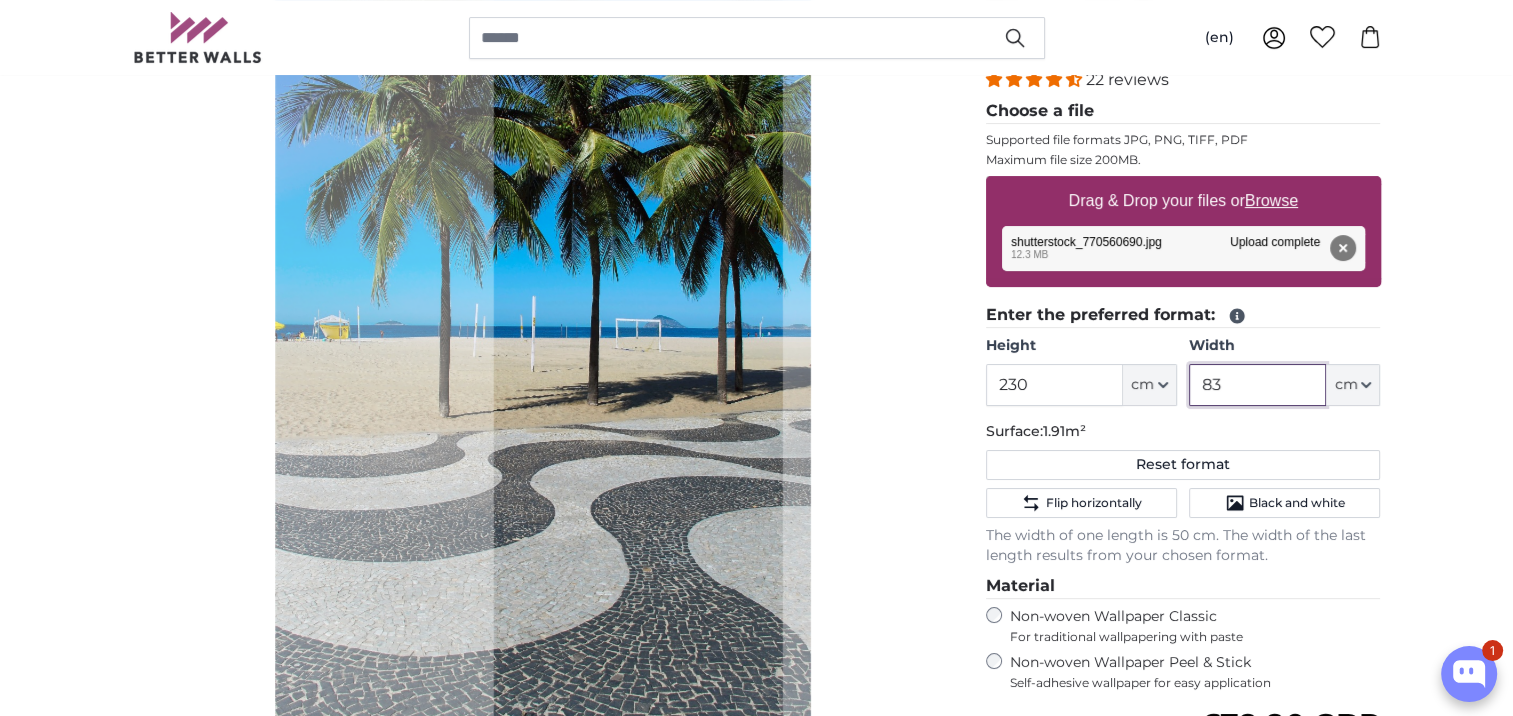 click 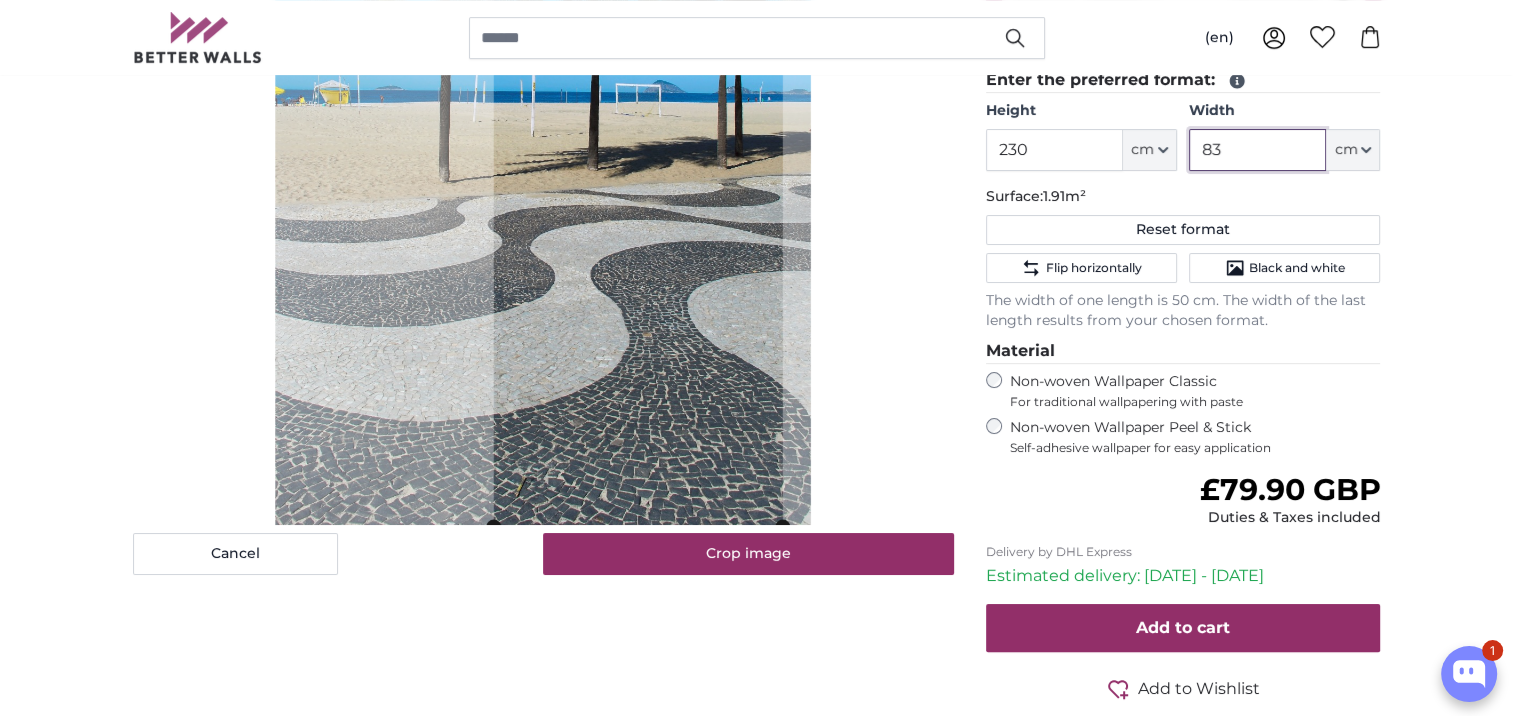 scroll, scrollTop: 600, scrollLeft: 0, axis: vertical 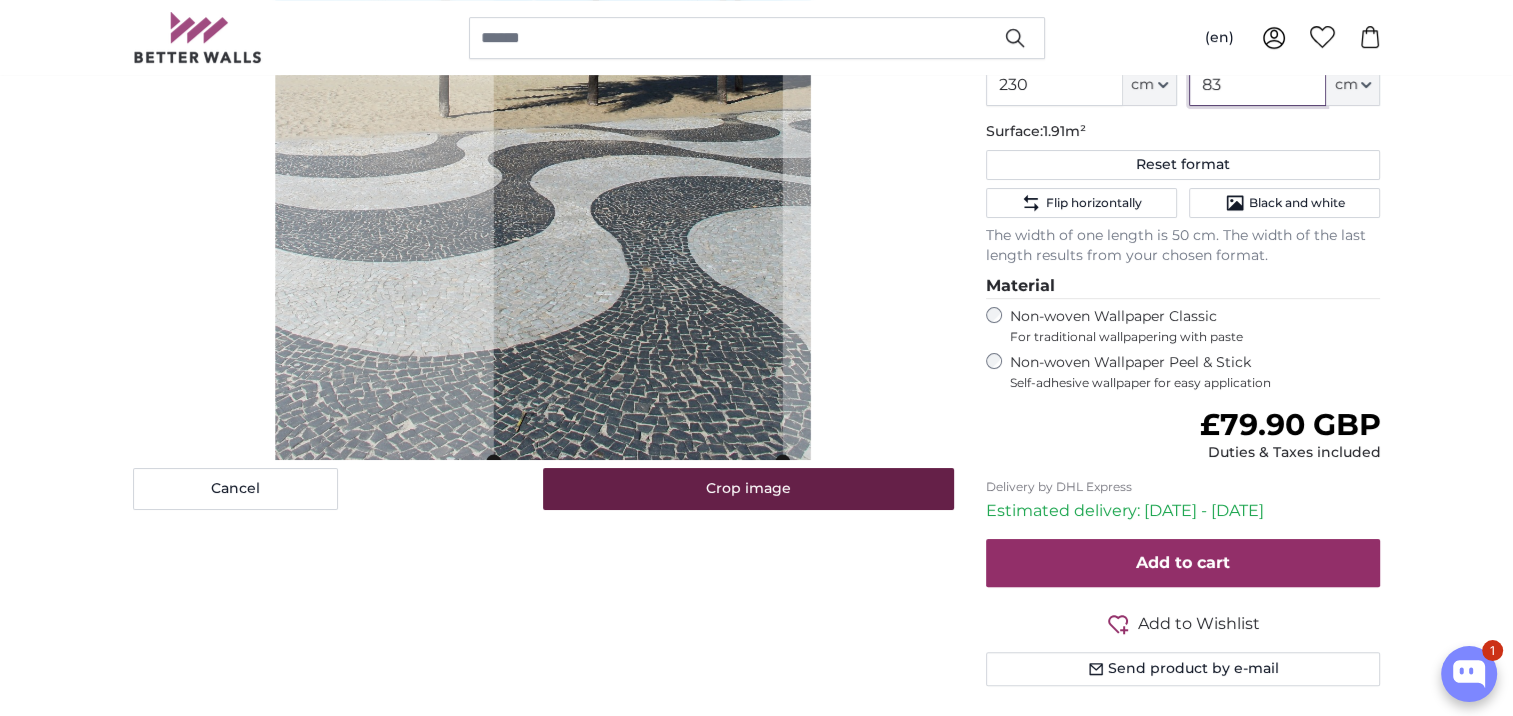type on "83" 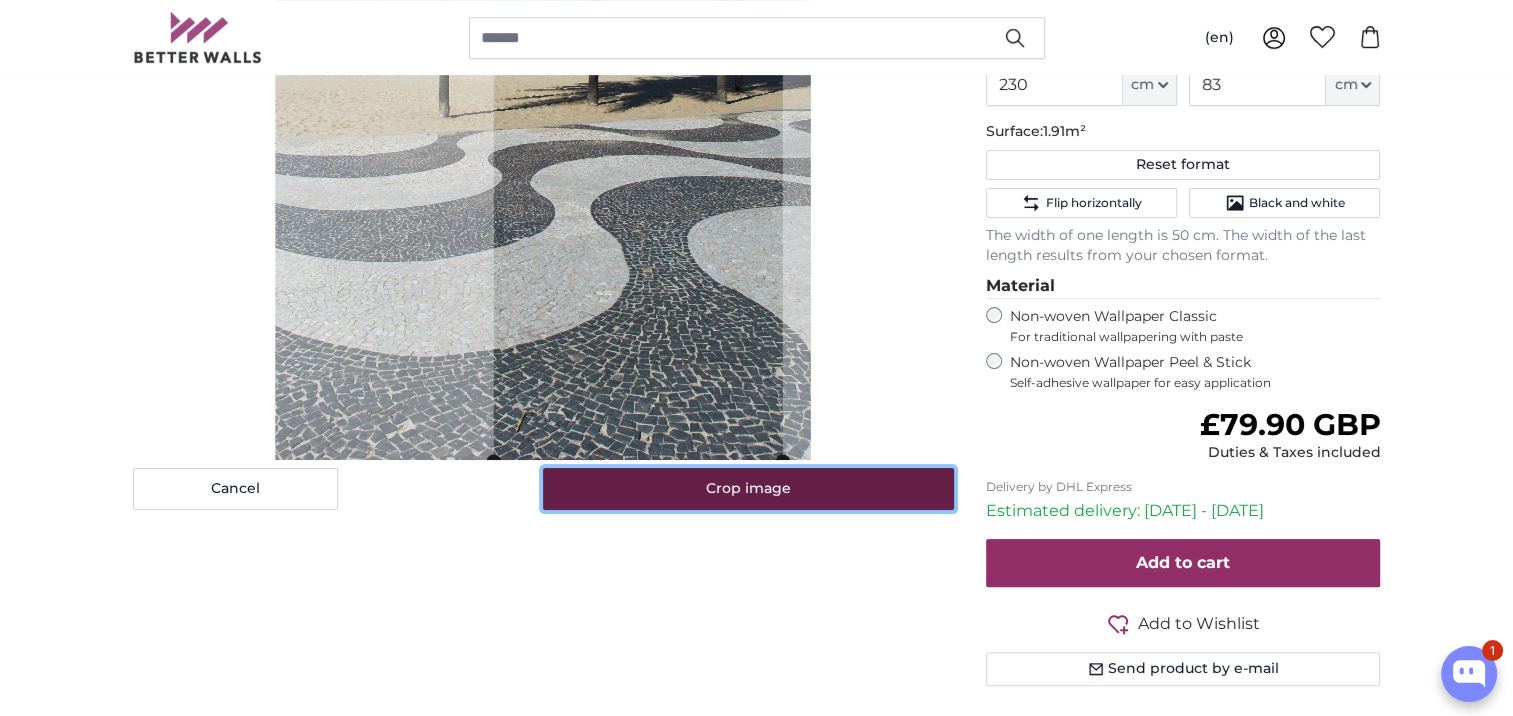 click on "Crop image" at bounding box center [748, 489] 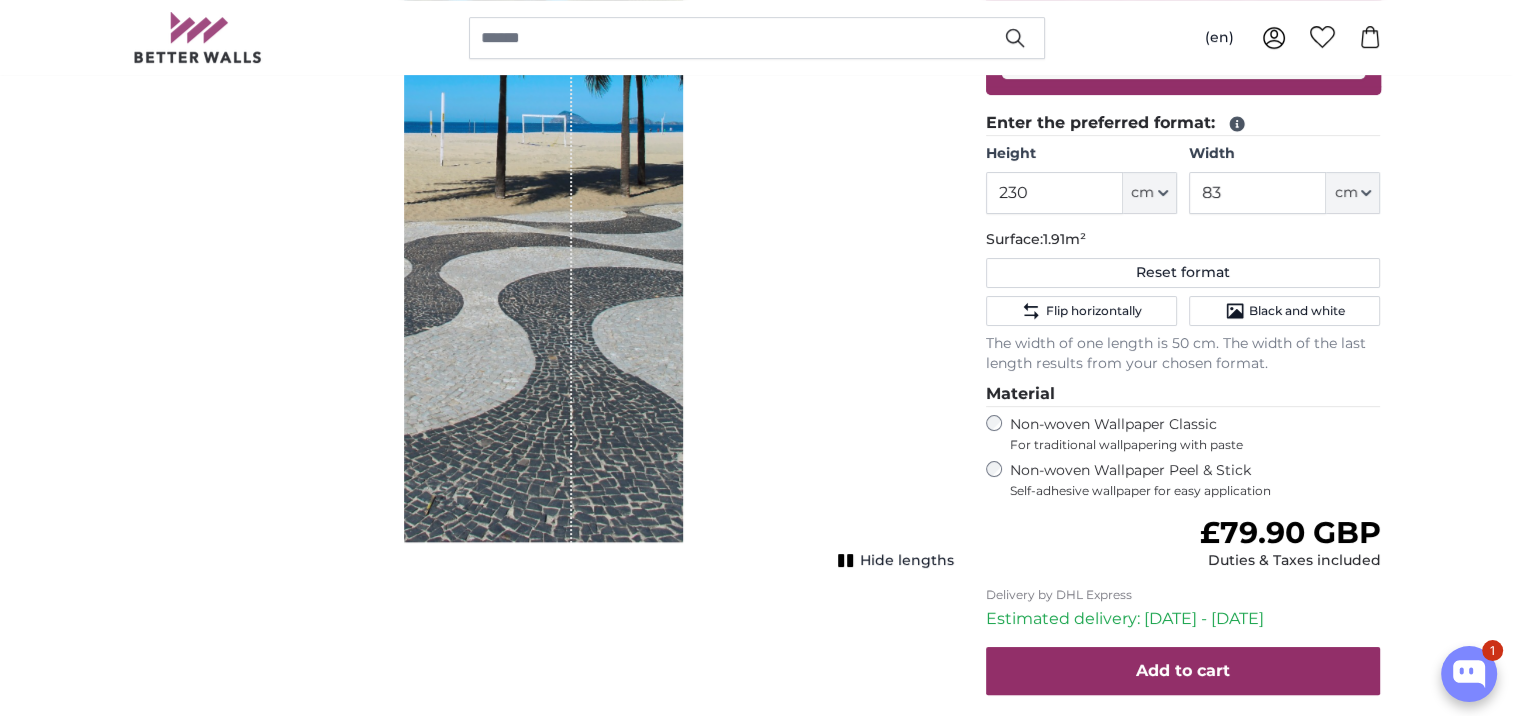 scroll, scrollTop: 500, scrollLeft: 0, axis: vertical 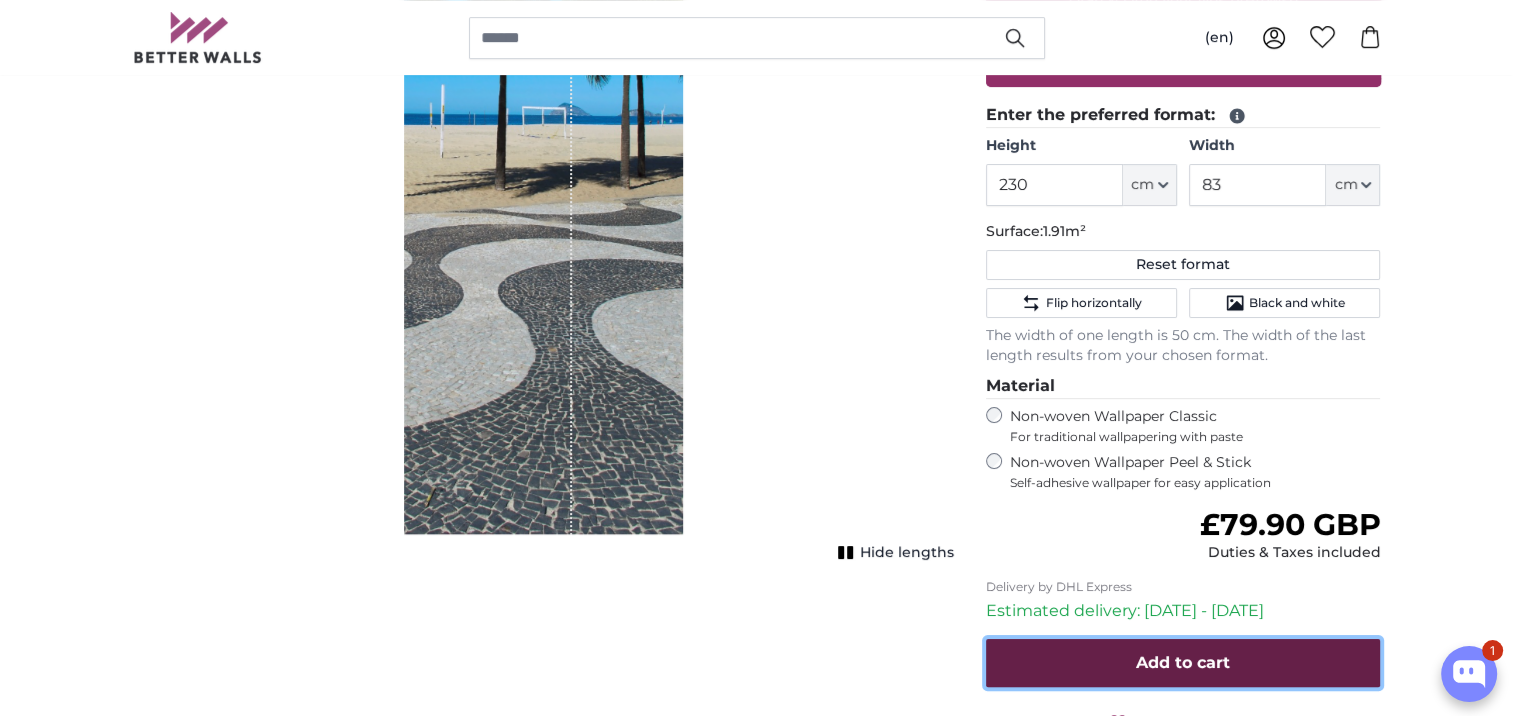 click on "Add to cart" at bounding box center (1183, 663) 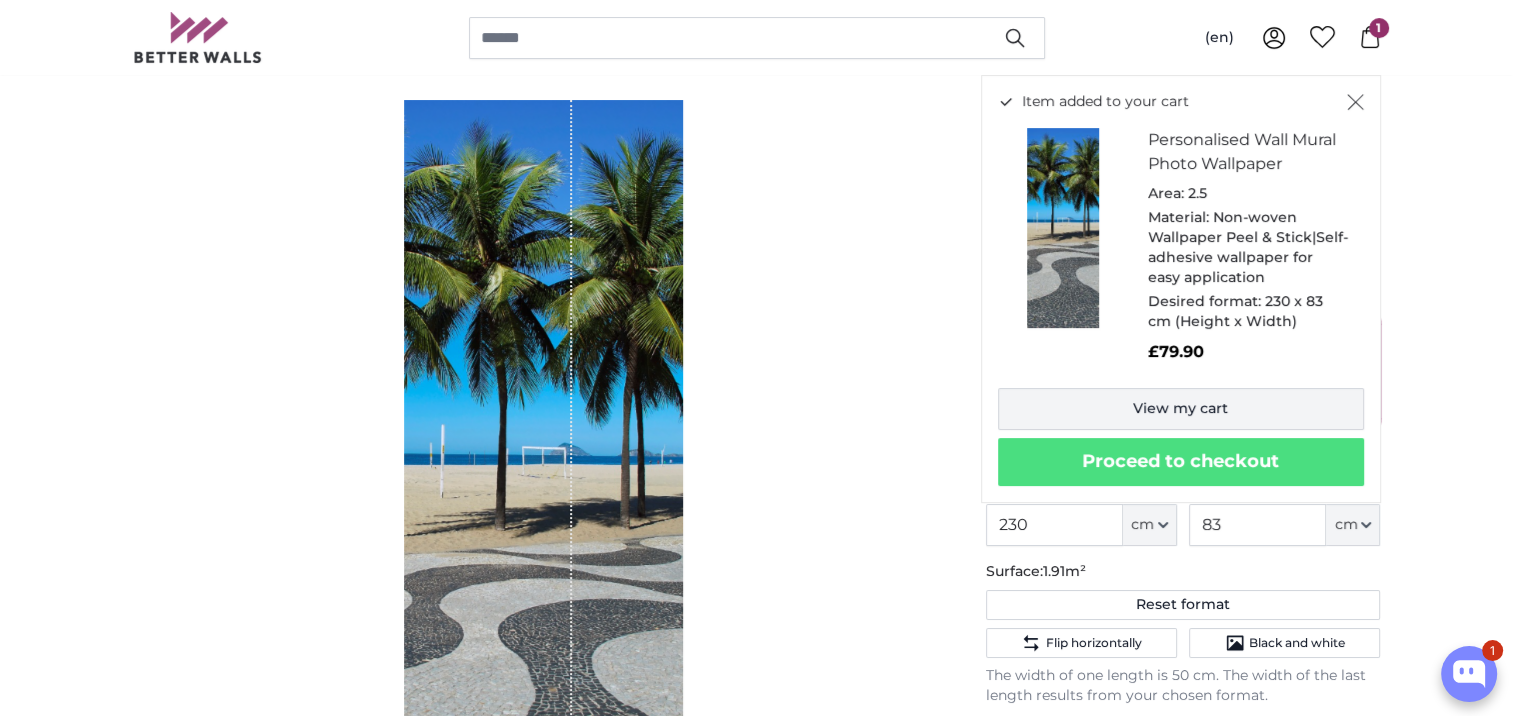 scroll, scrollTop: 0, scrollLeft: 0, axis: both 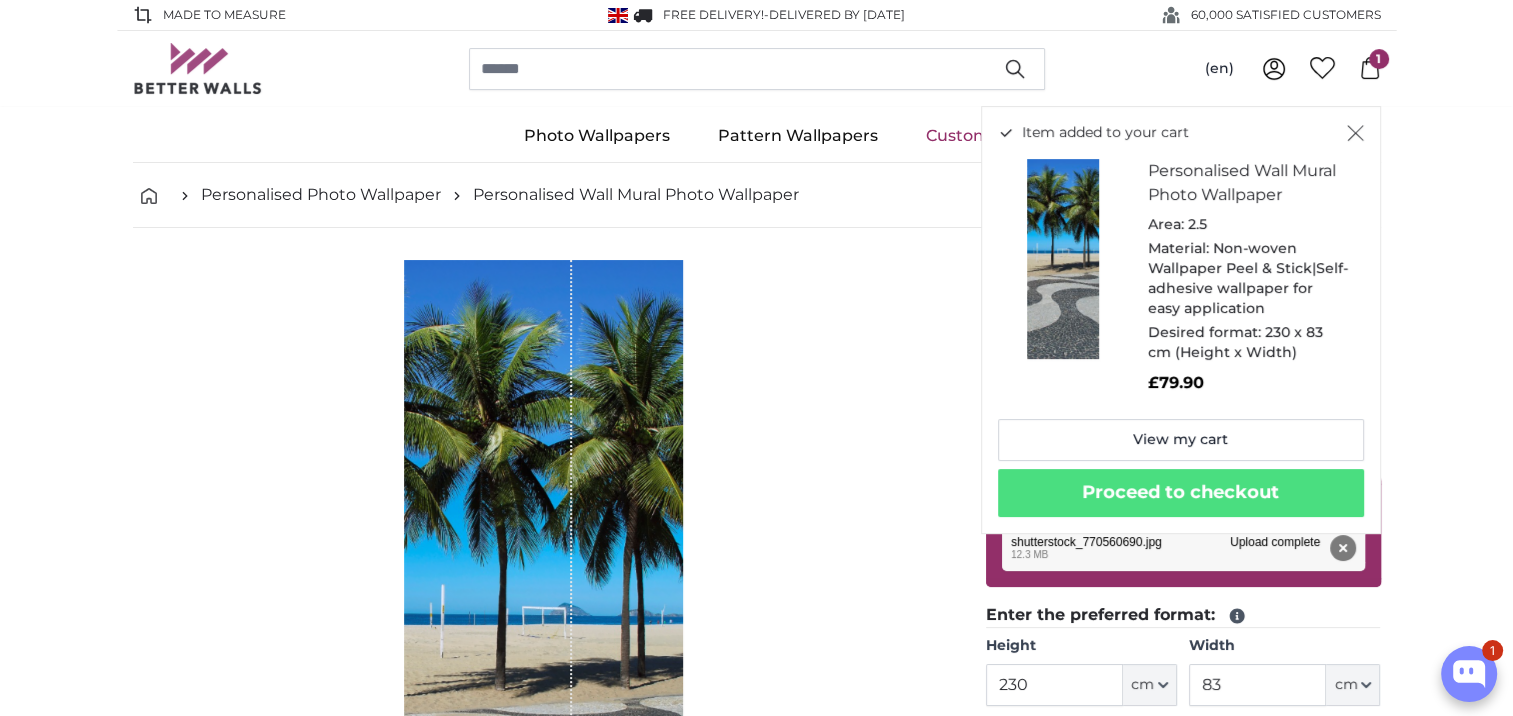 click 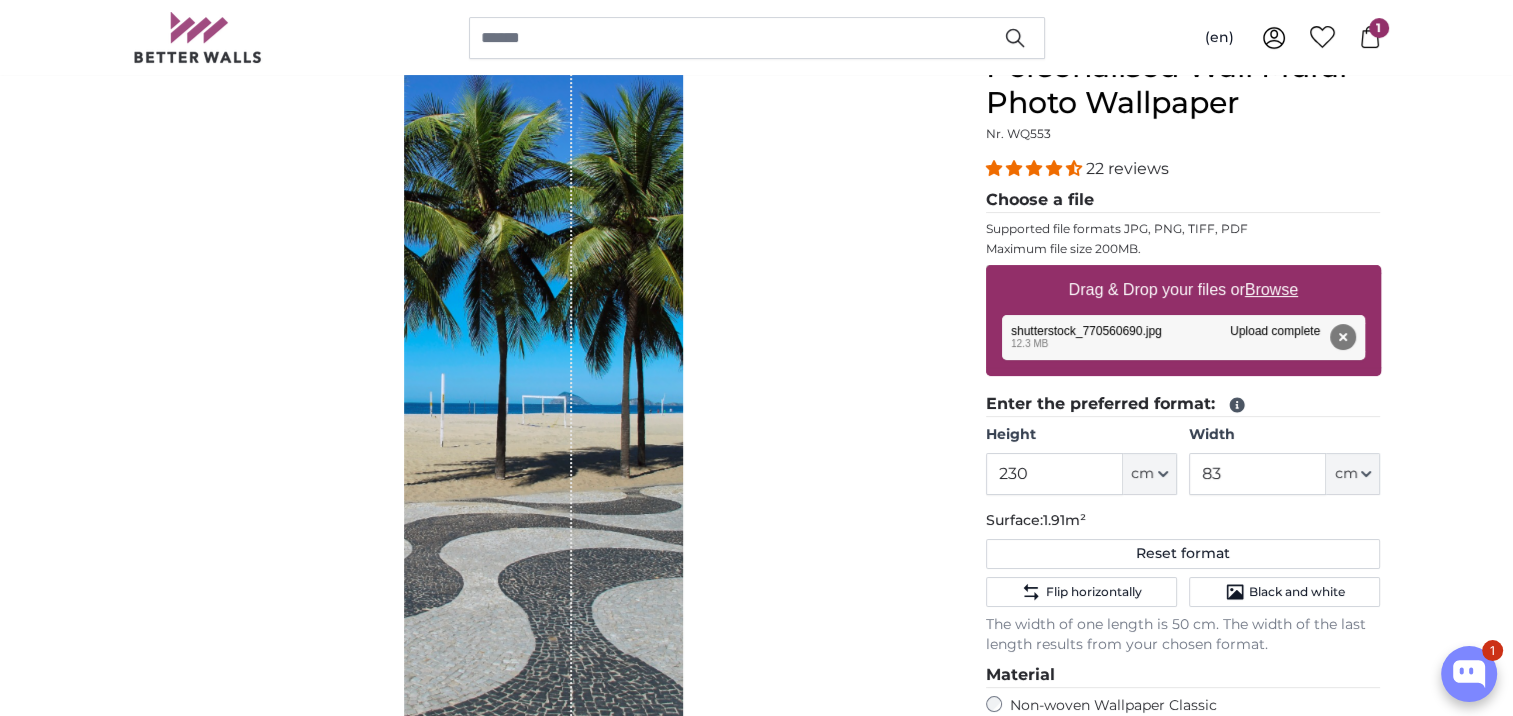 scroll, scrollTop: 200, scrollLeft: 0, axis: vertical 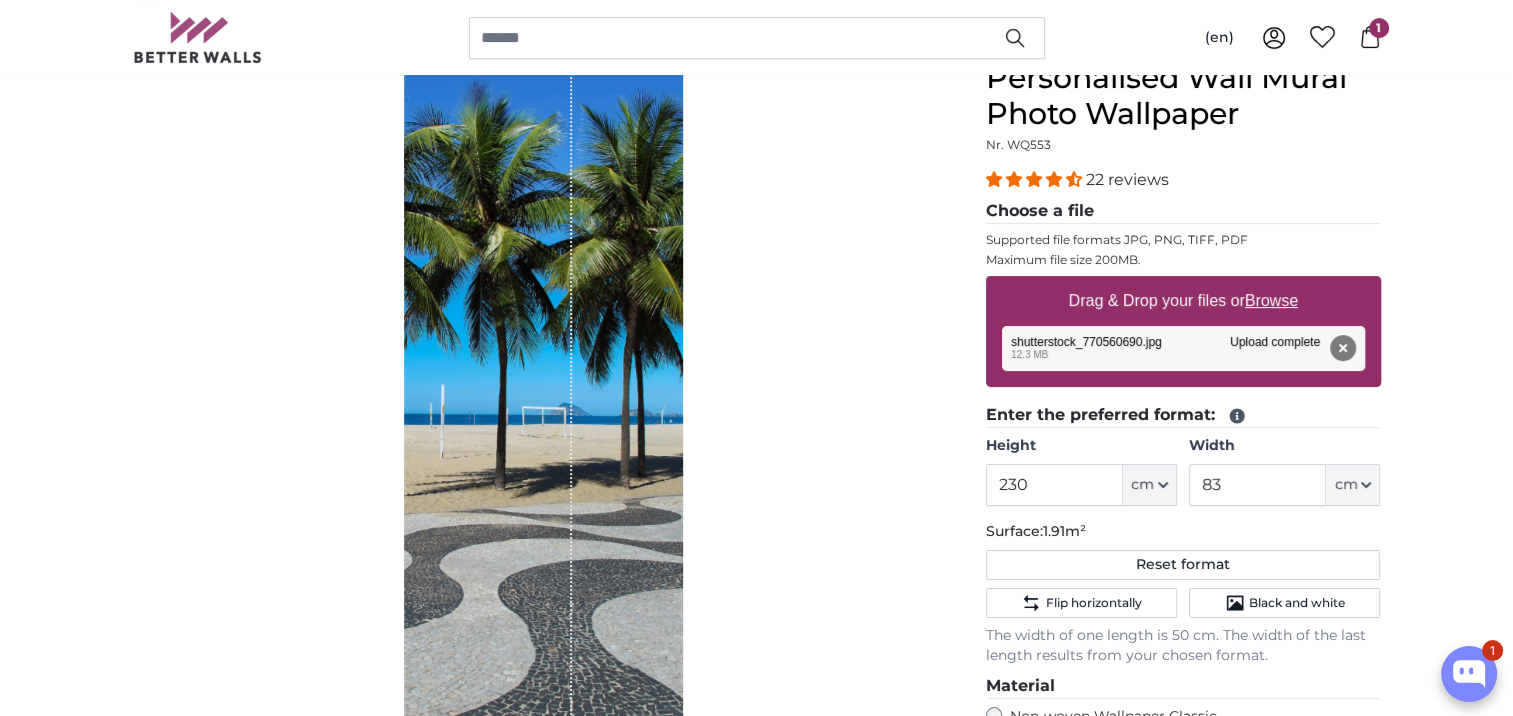 click on "Drag & Drop your files or  Browse" at bounding box center [1182, 301] 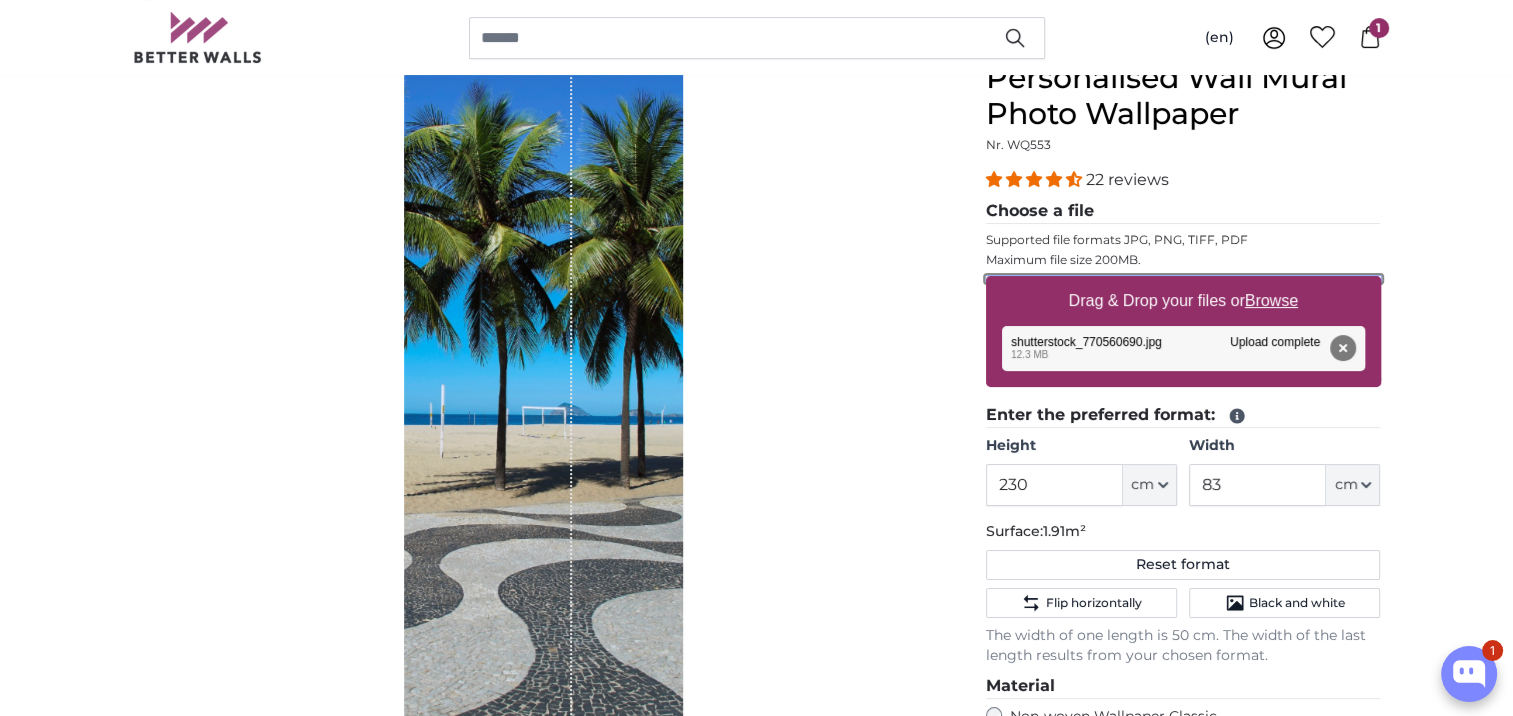 type on "**********" 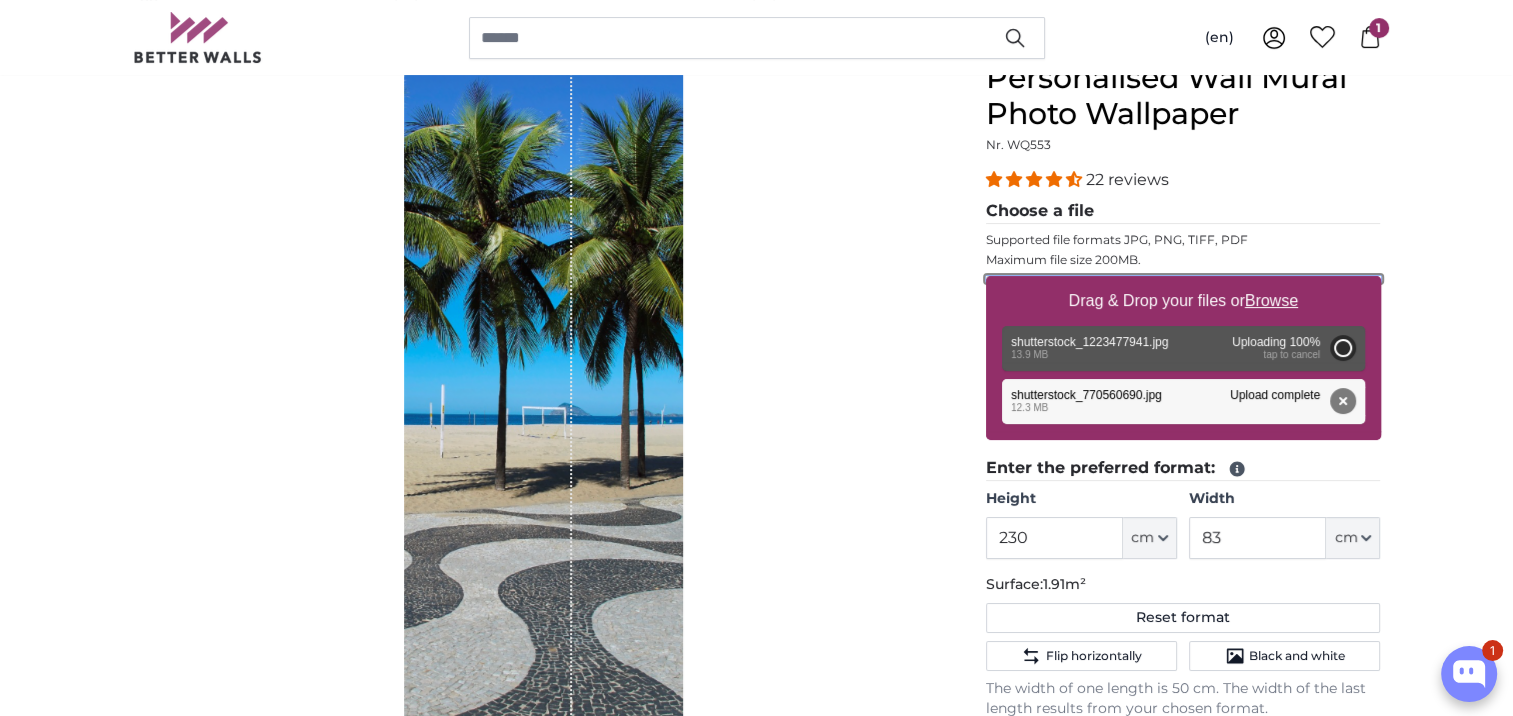 type on "200" 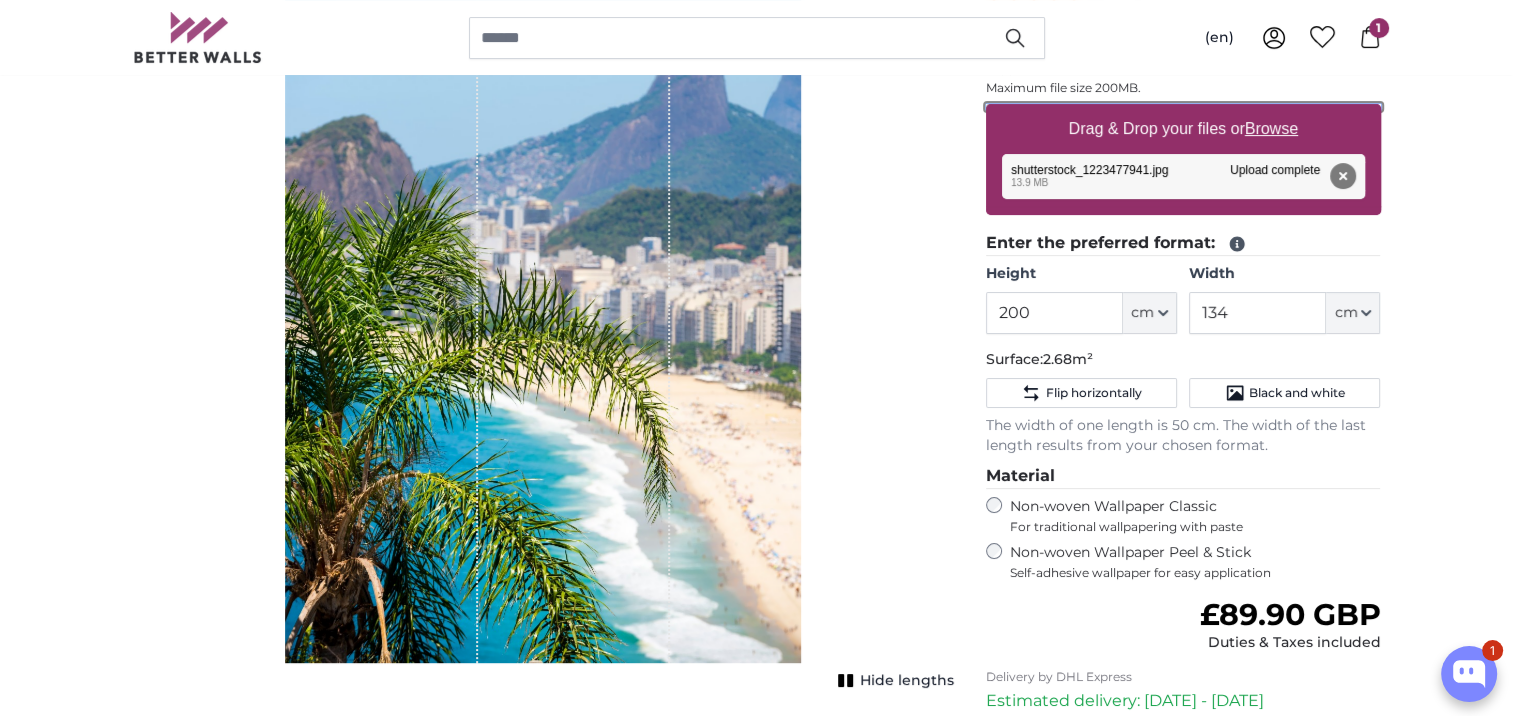 scroll, scrollTop: 400, scrollLeft: 0, axis: vertical 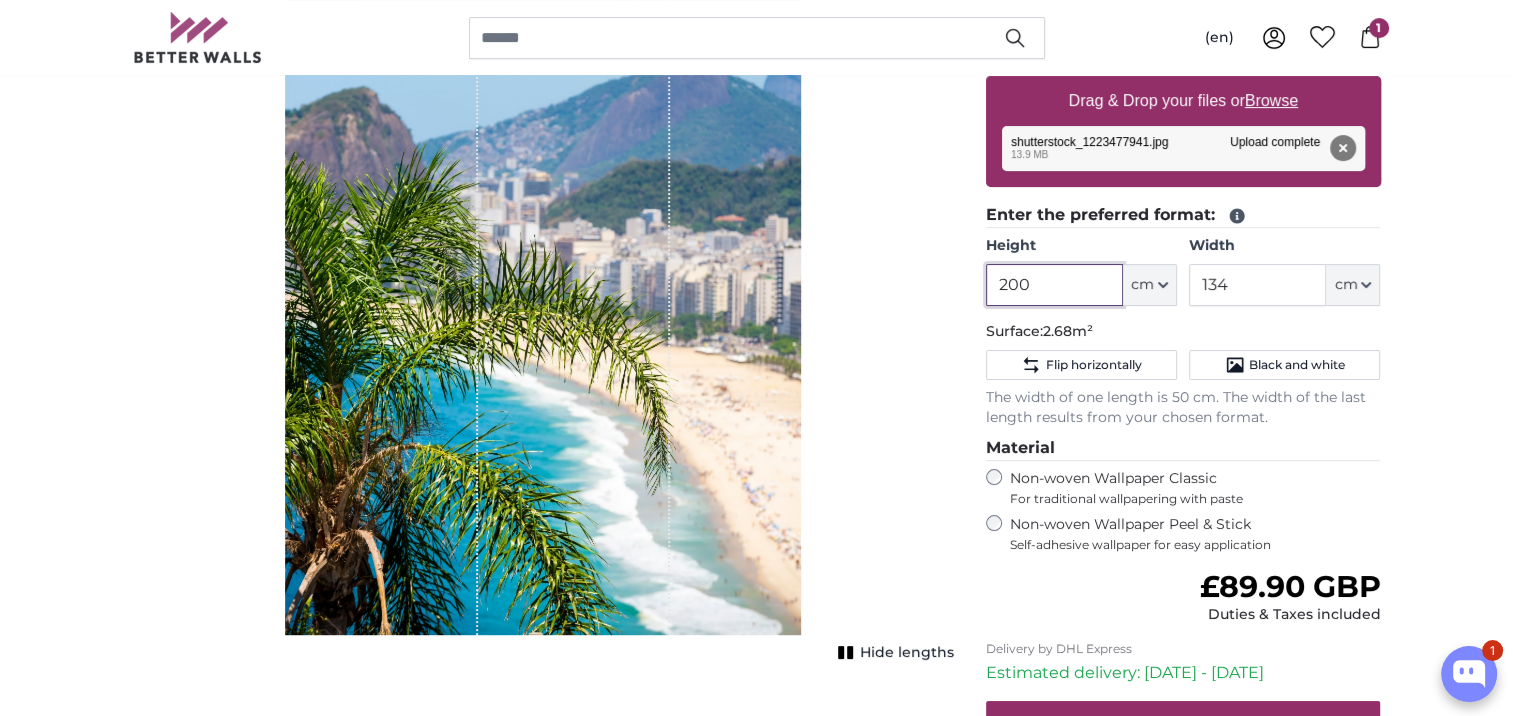 click on "200" at bounding box center [1054, 285] 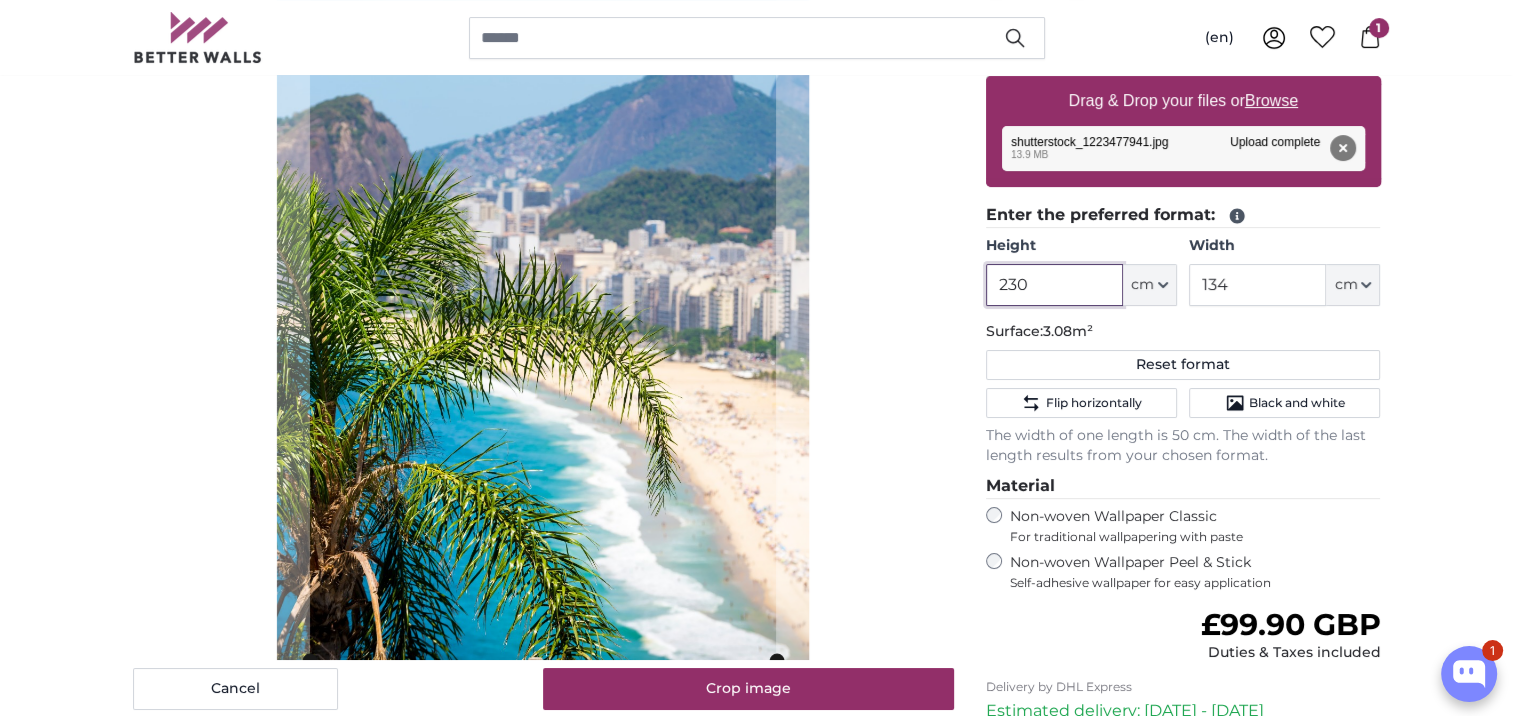 type on "230" 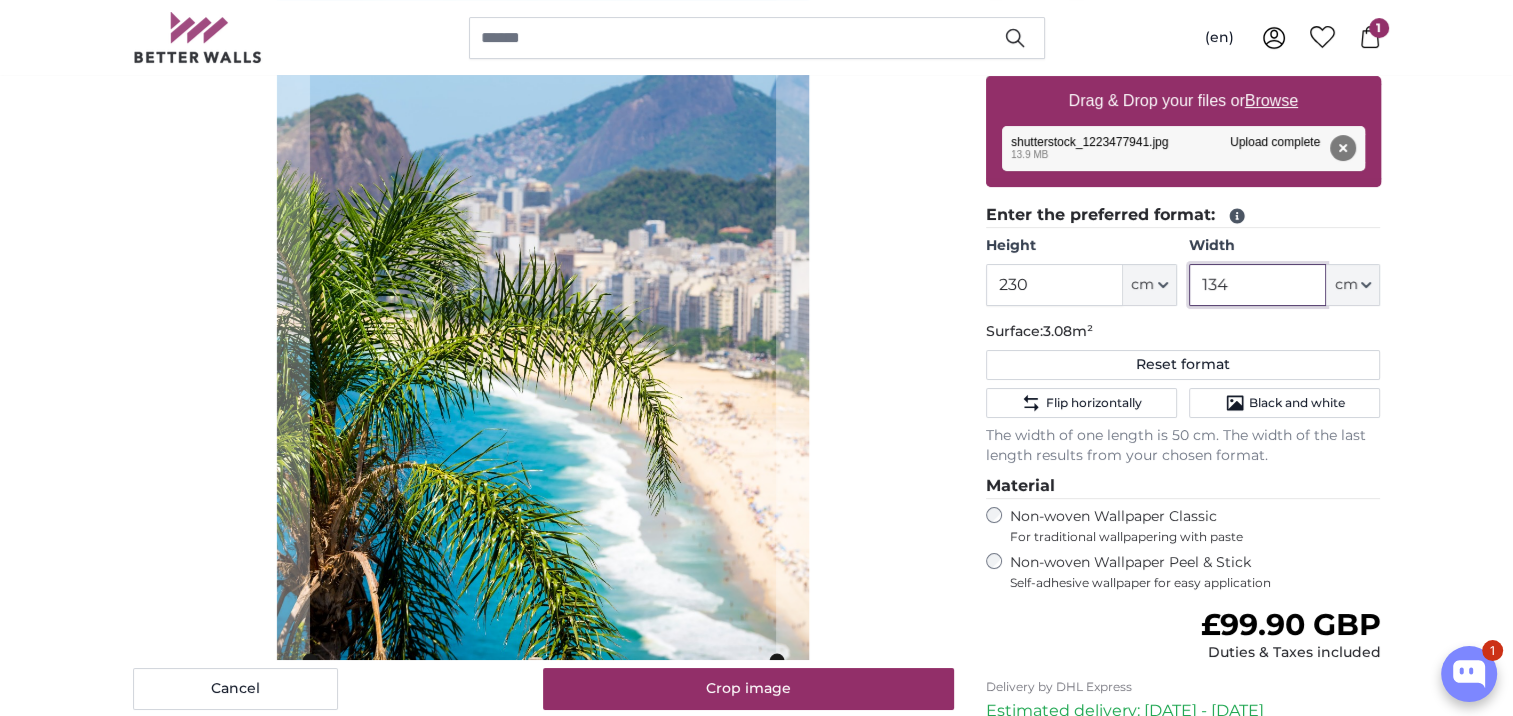 click on "134" at bounding box center [1257, 285] 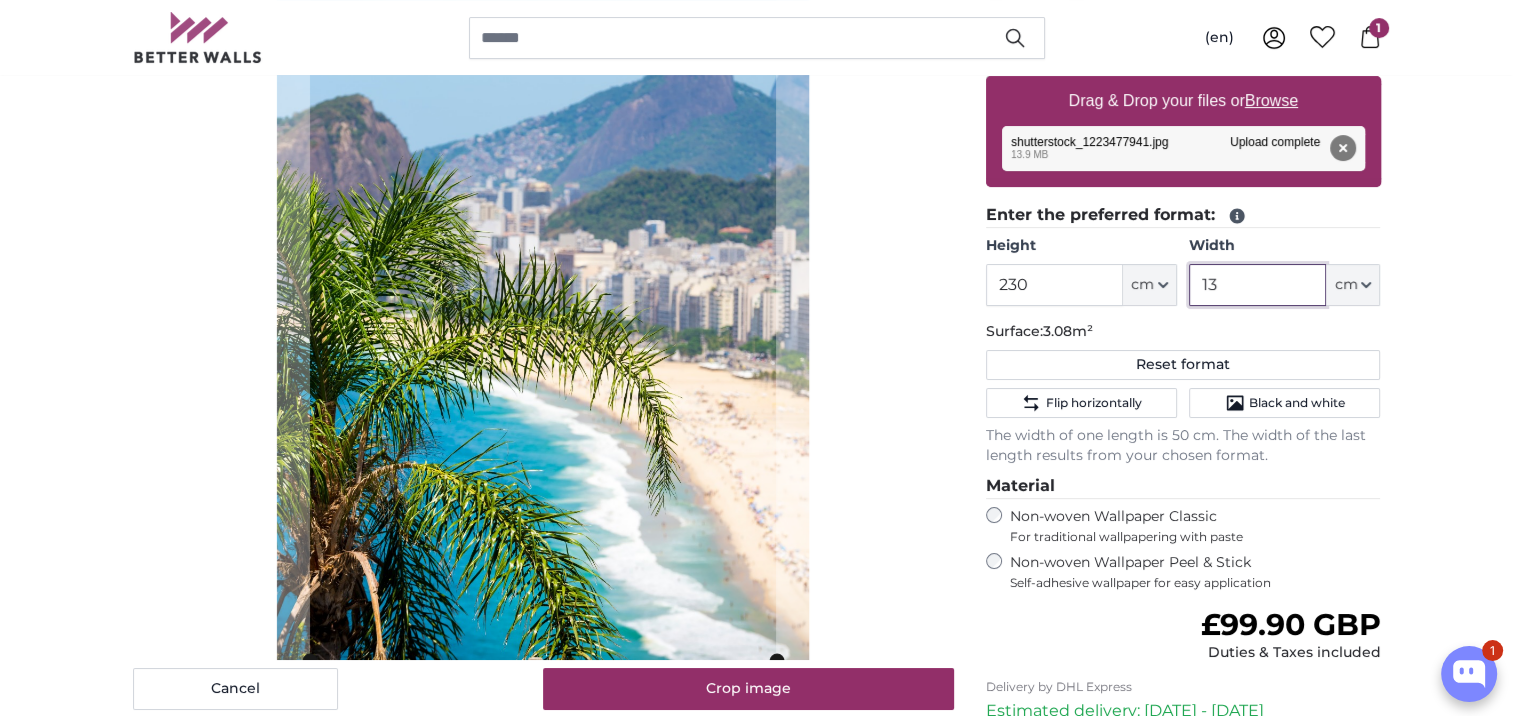 type on "1" 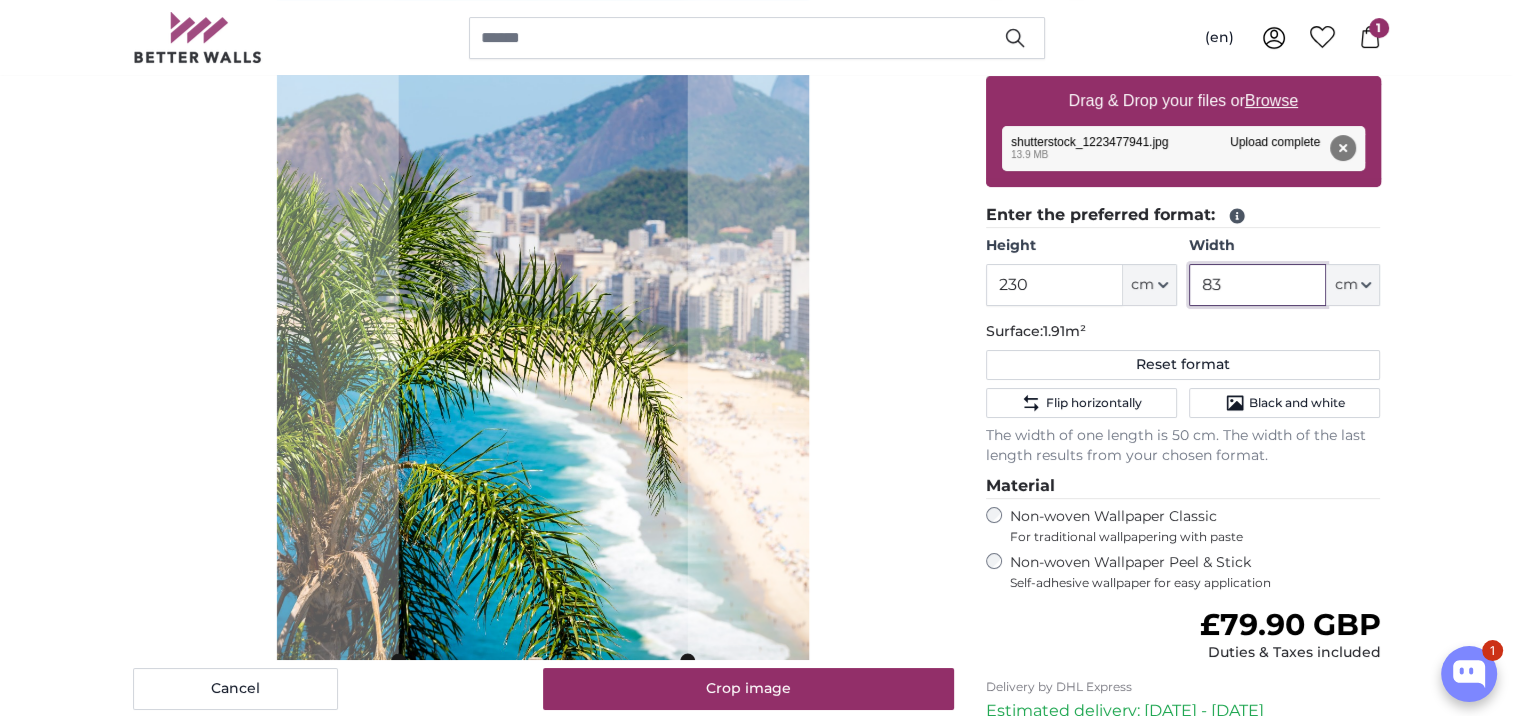 type on "83" 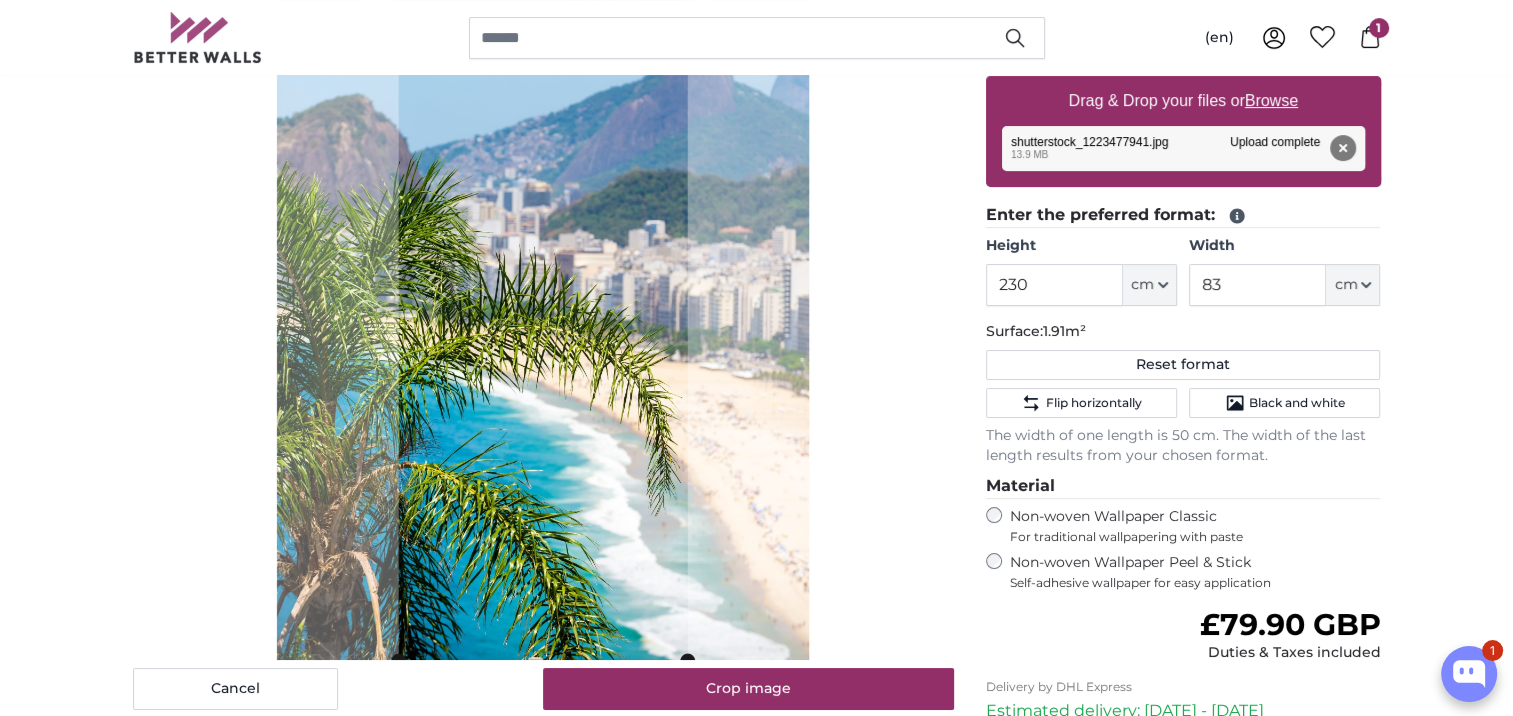 click on "Personalised Photo Wallpaper
Personalised Wall Mural Photo Wallpaper
Personalised Wall Mural Photo Wallpaper
Cancel
Crop image" at bounding box center (756, 2243) 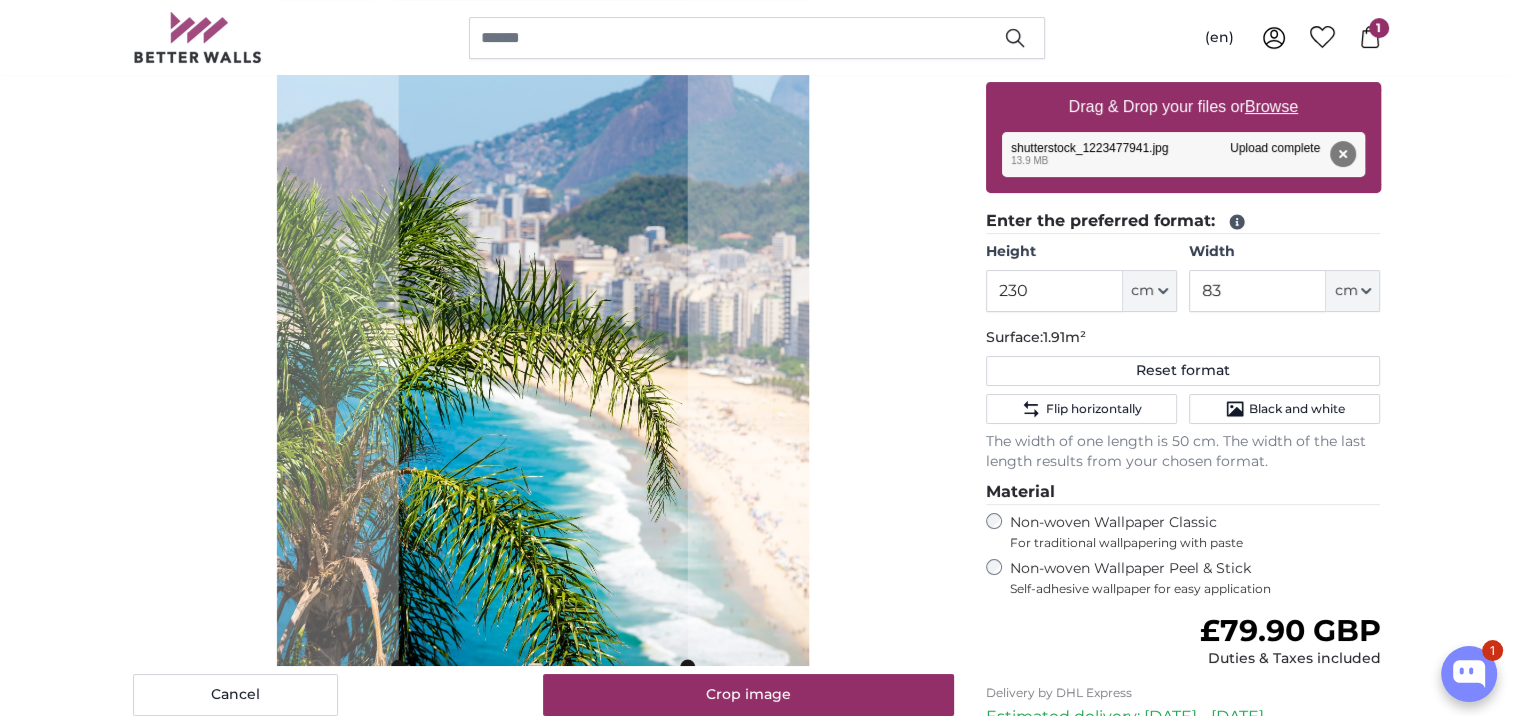 scroll, scrollTop: 300, scrollLeft: 0, axis: vertical 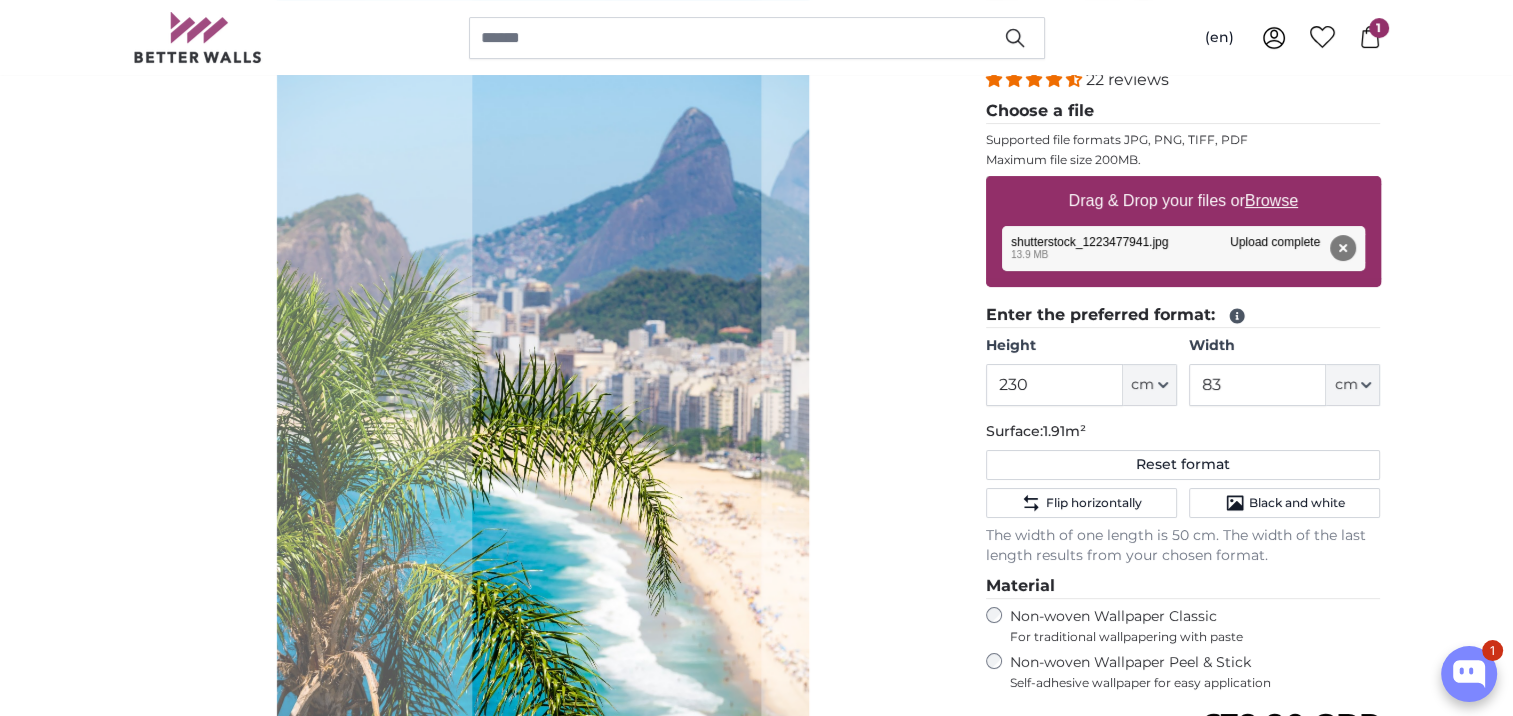 click 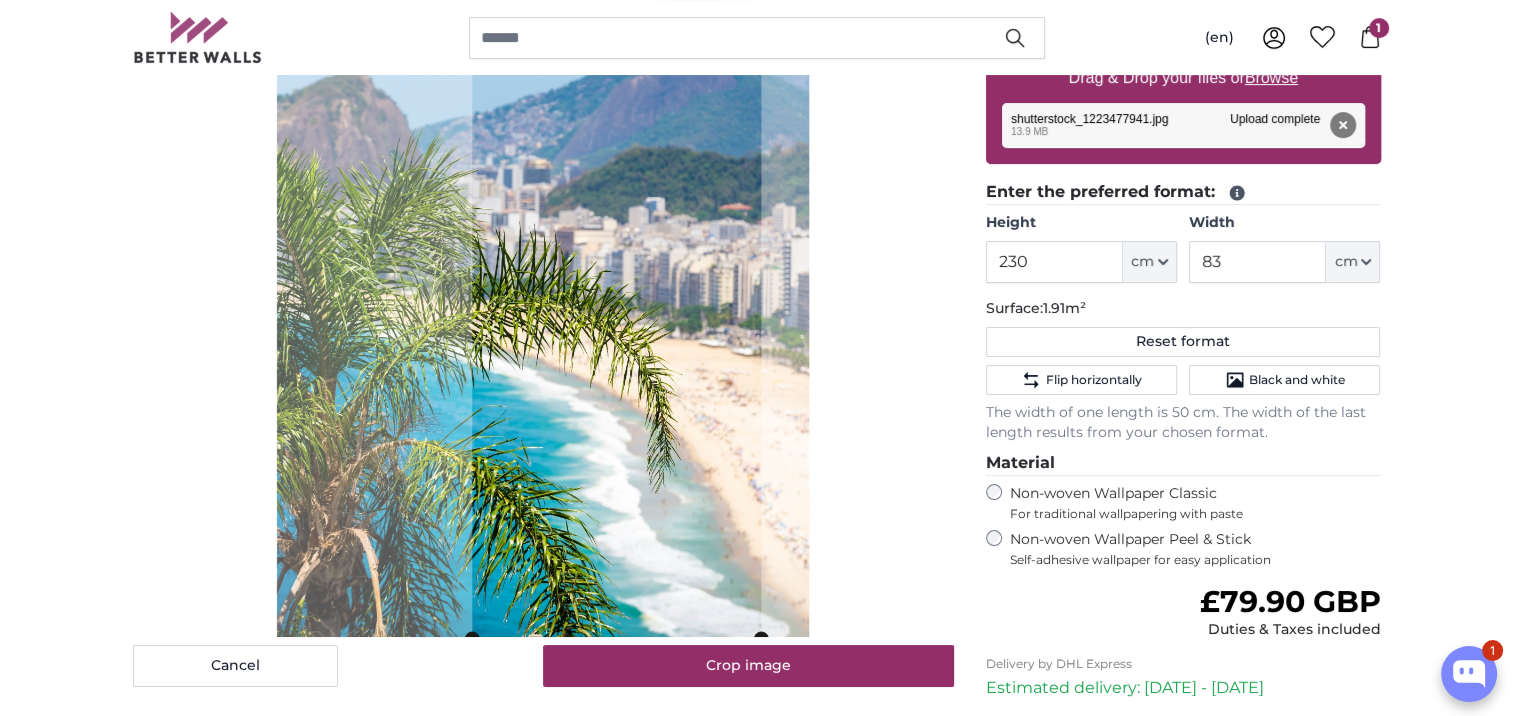 scroll, scrollTop: 600, scrollLeft: 0, axis: vertical 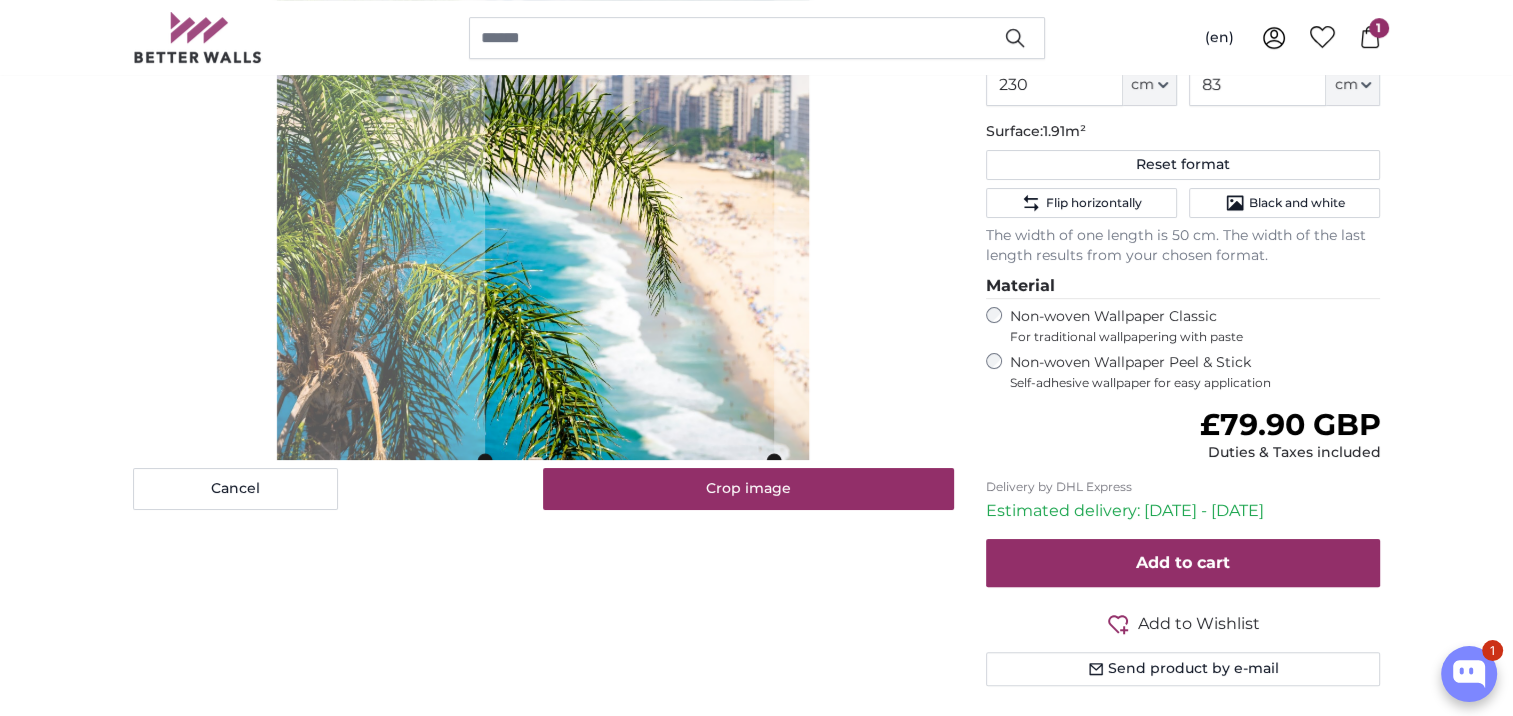 click 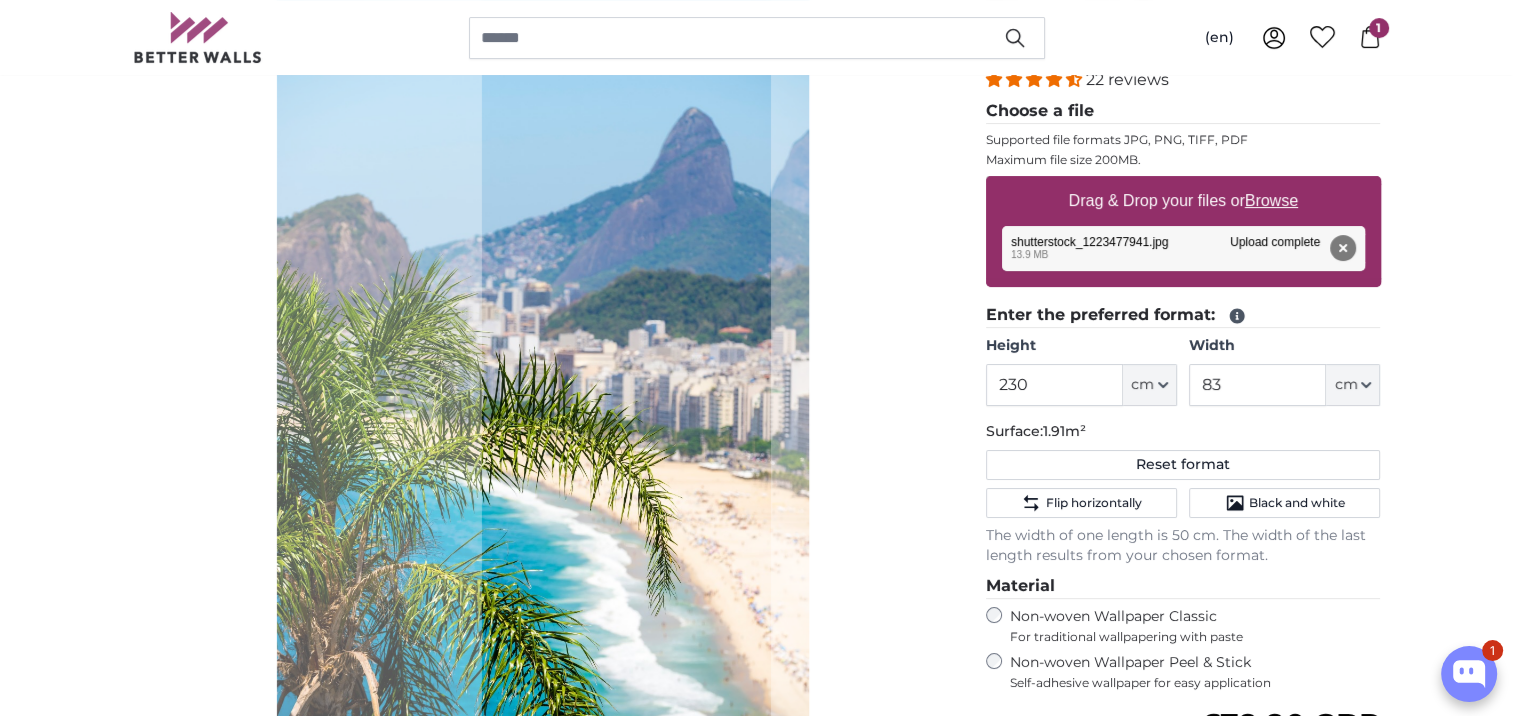 scroll, scrollTop: 400, scrollLeft: 0, axis: vertical 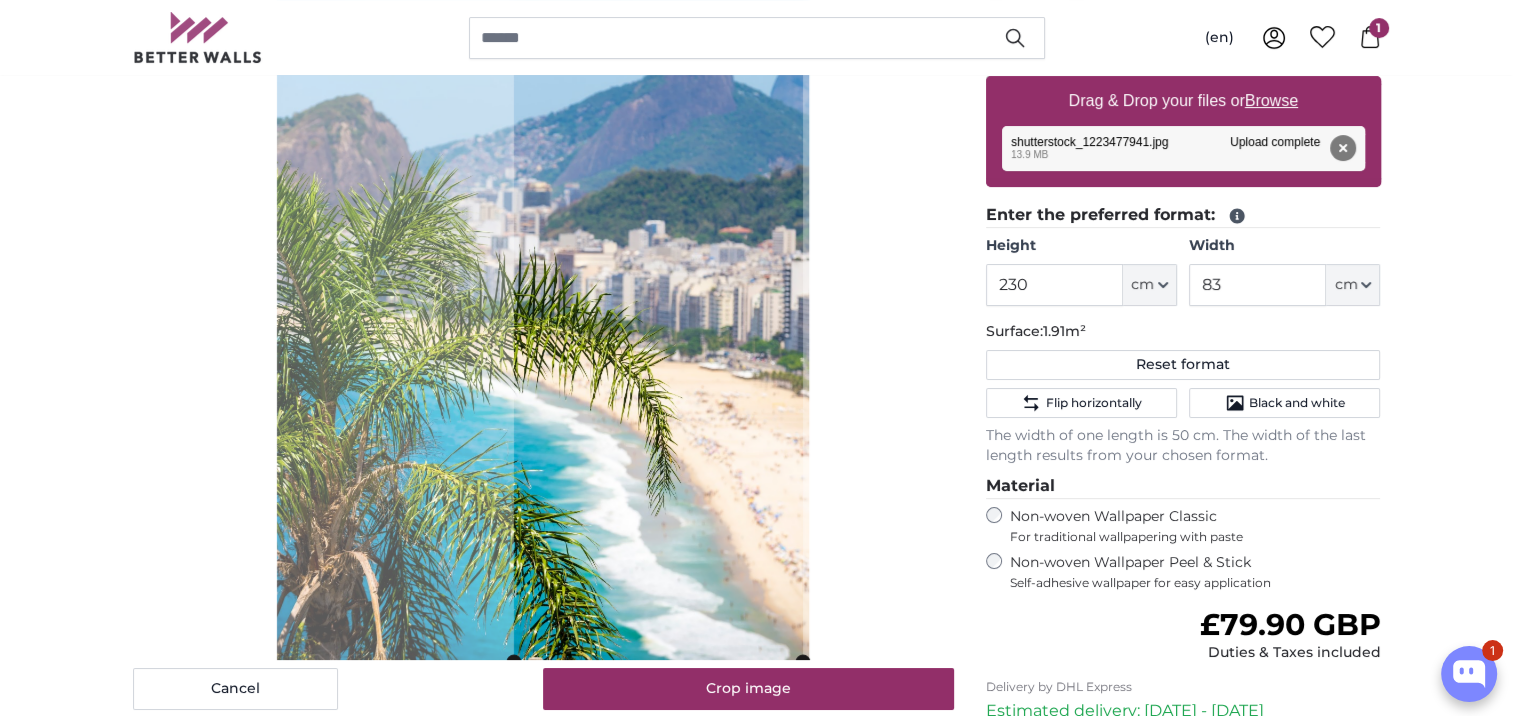 click 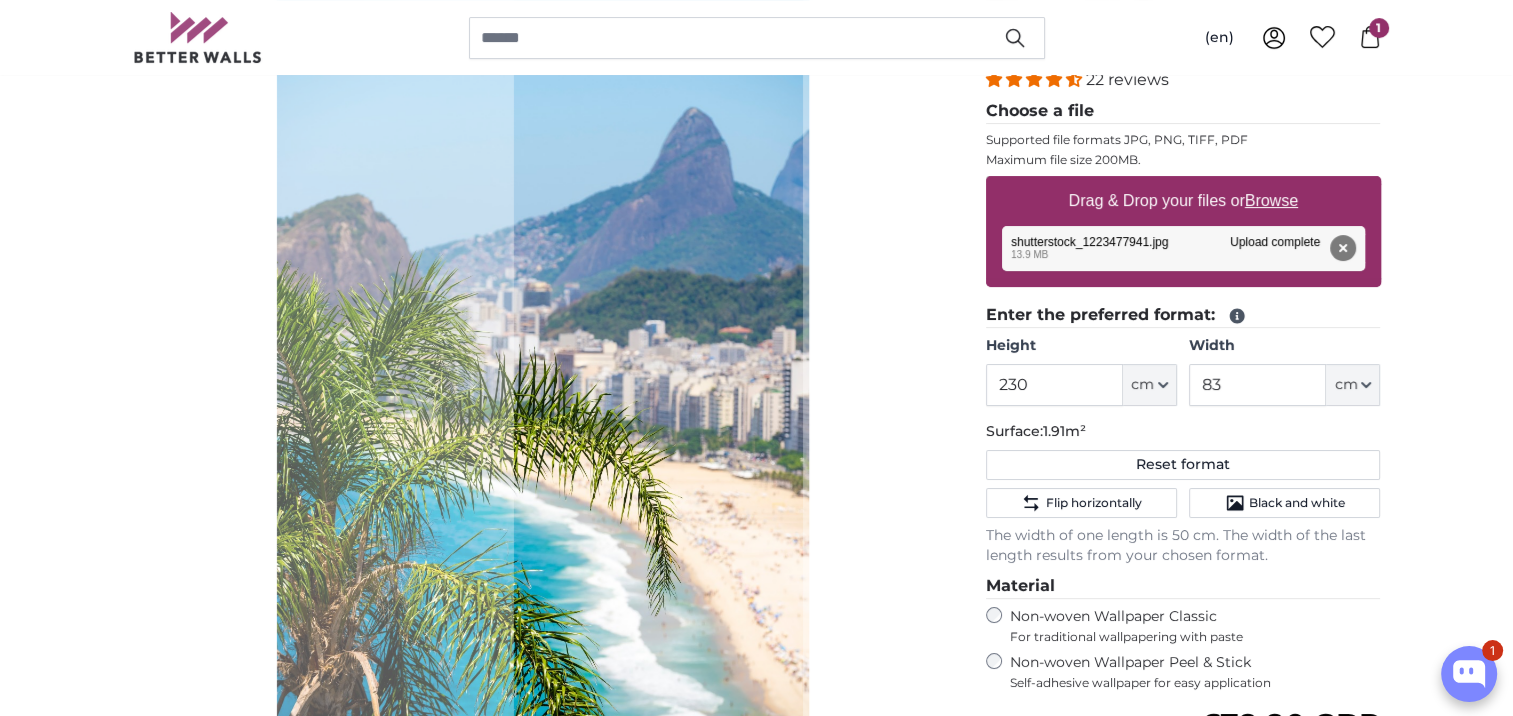 scroll, scrollTop: 400, scrollLeft: 0, axis: vertical 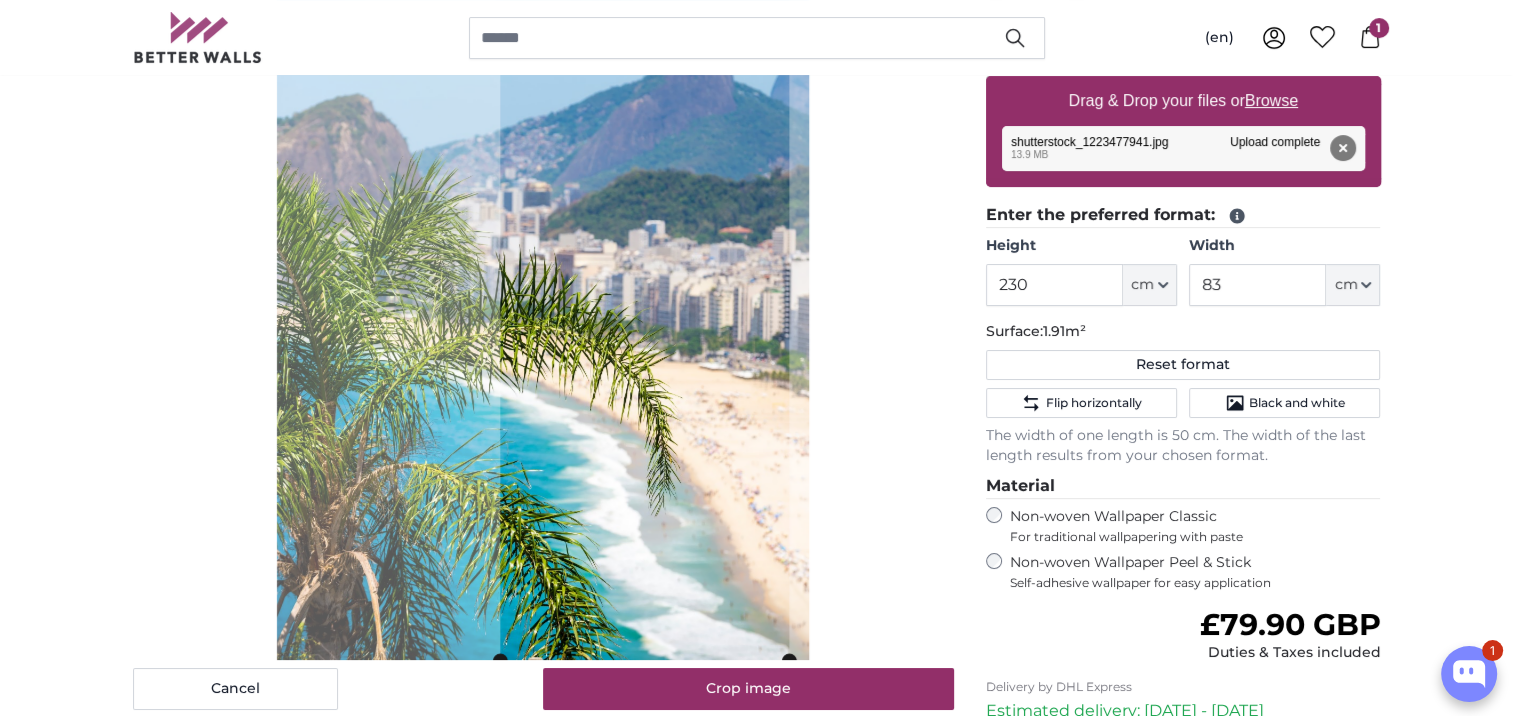 click 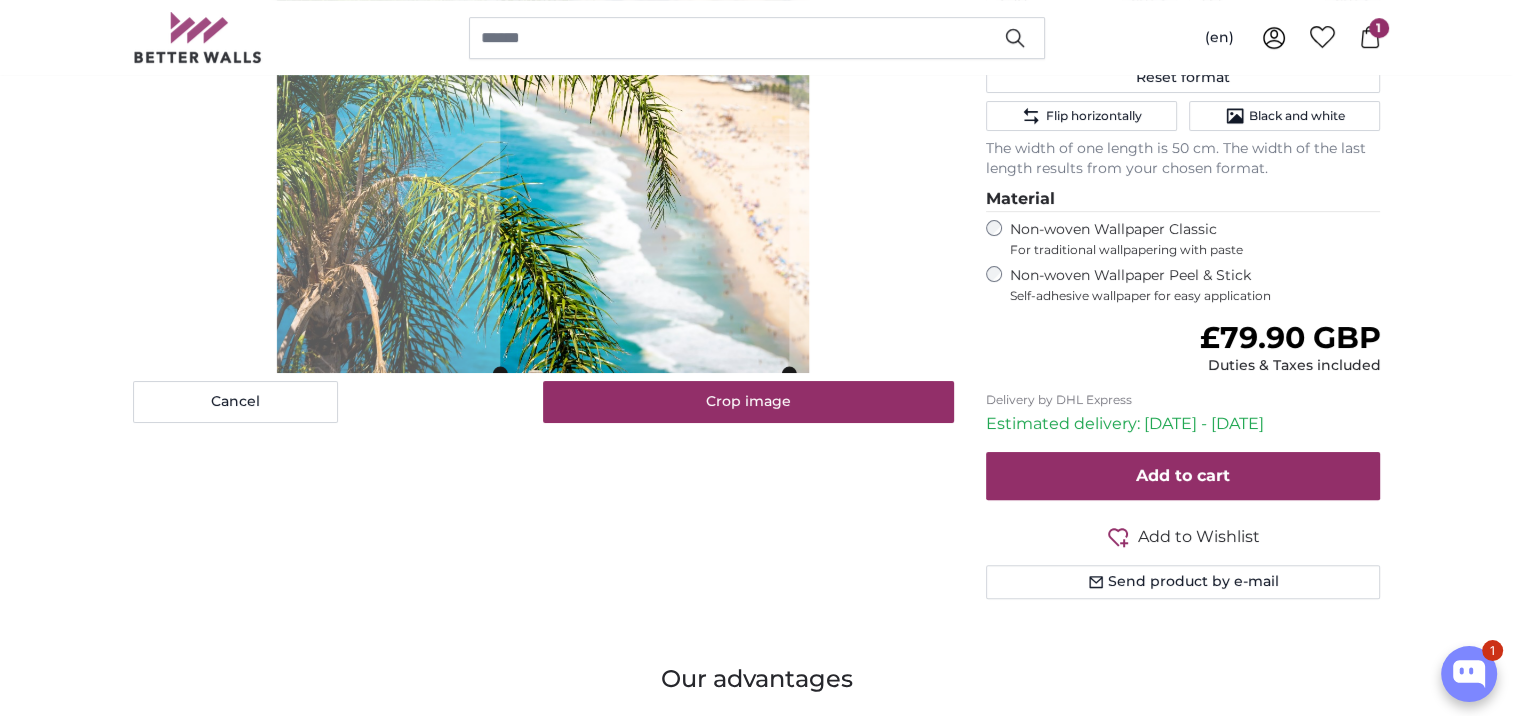 scroll, scrollTop: 700, scrollLeft: 0, axis: vertical 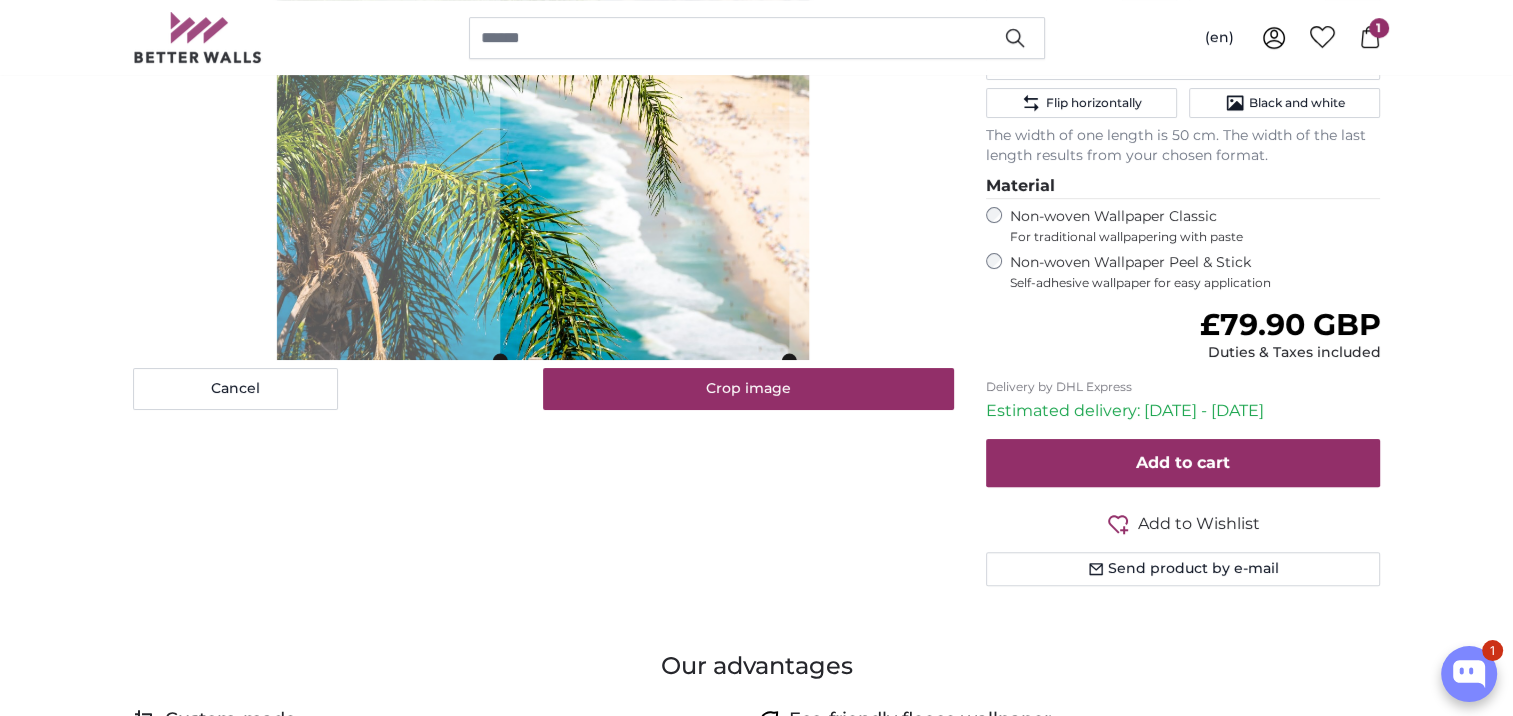 click on "Cancel
Crop image
Hide lengths" at bounding box center [543, 97] 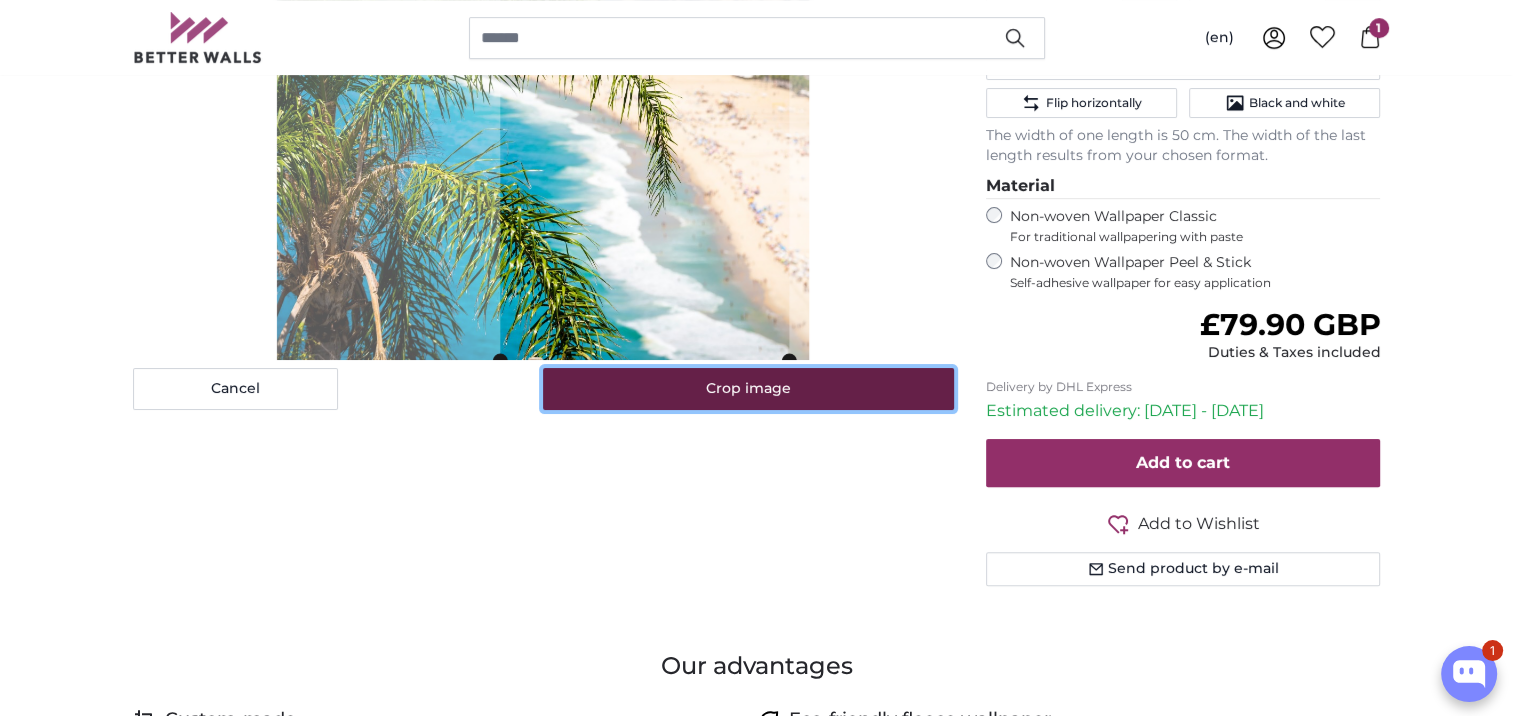 click on "Crop image" at bounding box center [748, 389] 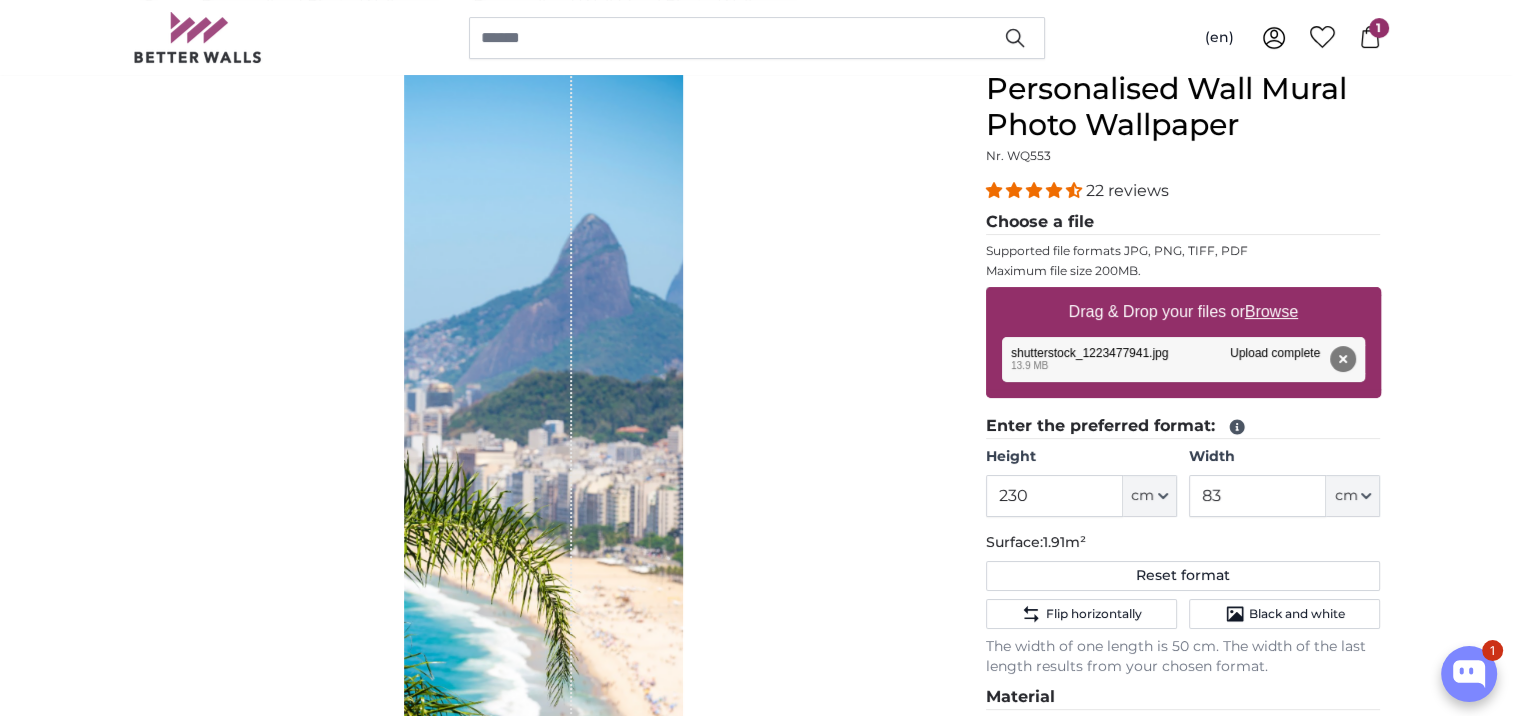 scroll, scrollTop: 0, scrollLeft: 0, axis: both 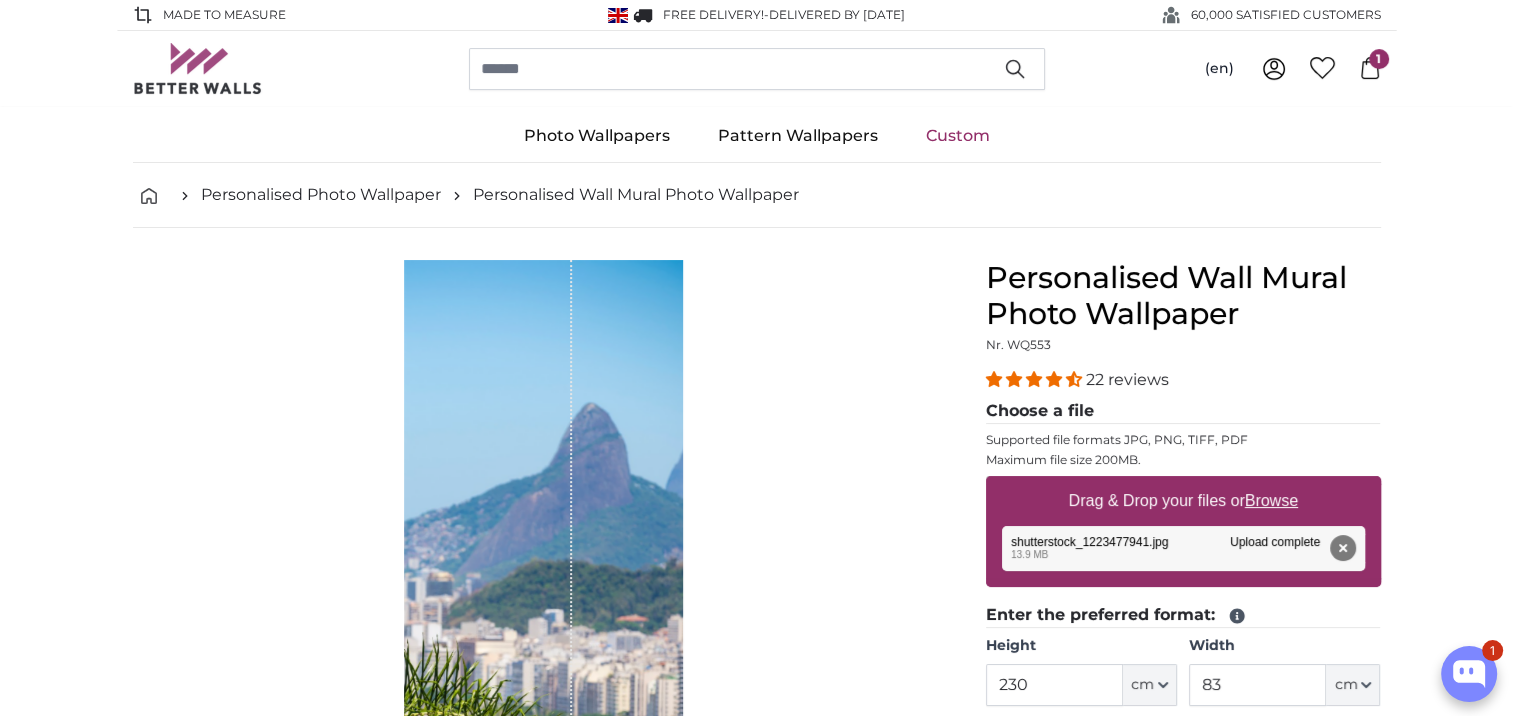 click on "Drag & Drop your files or  Browse" at bounding box center (1182, 501) 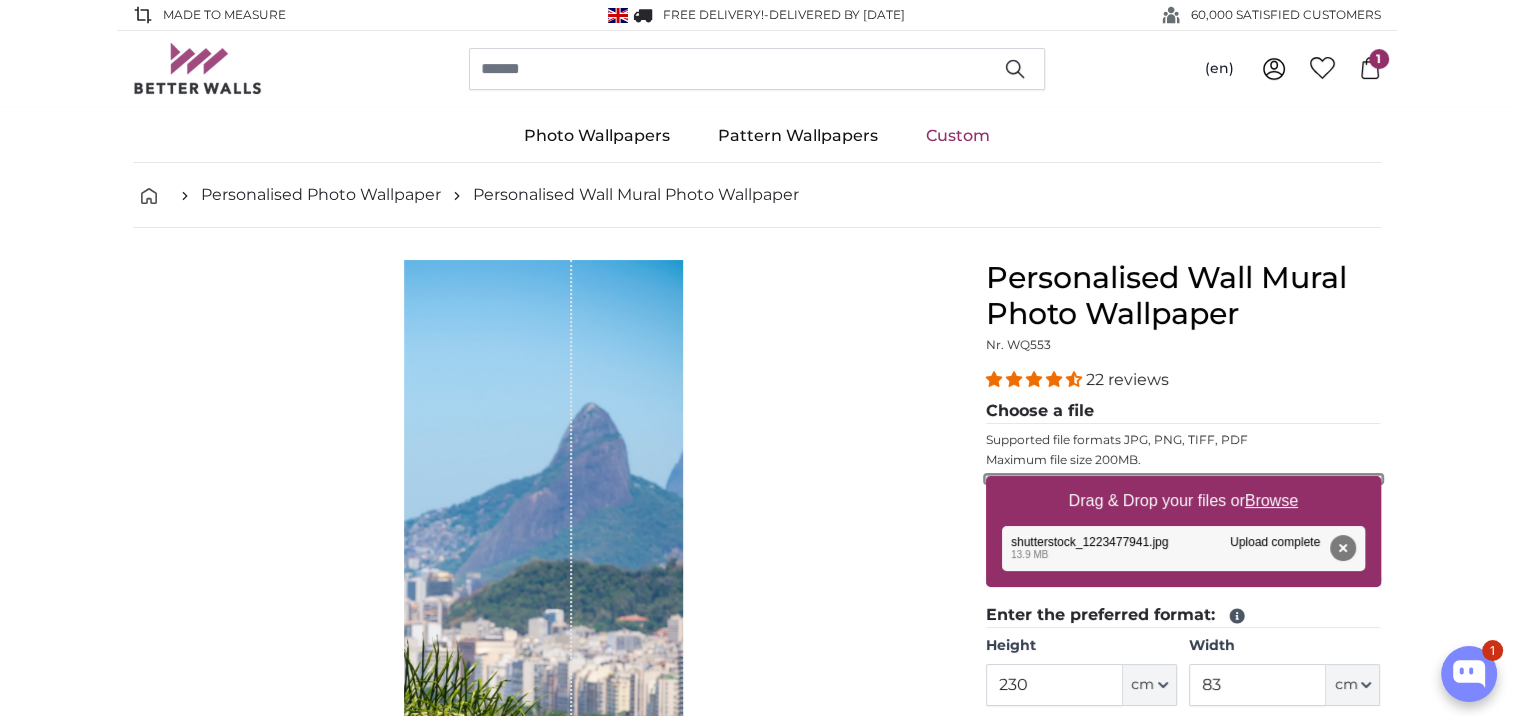 click on "Drag & Drop your files or  Browse" at bounding box center (1183, 479) 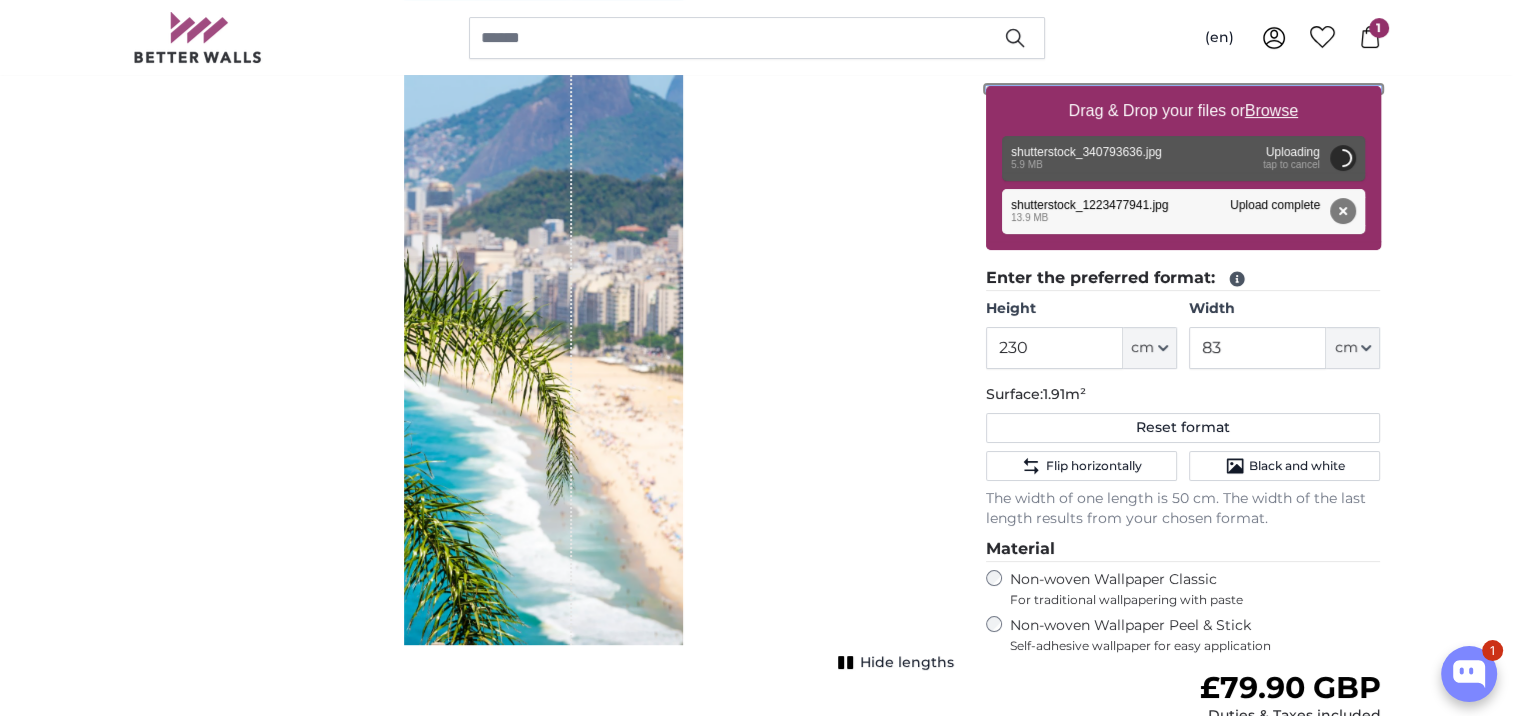 scroll, scrollTop: 400, scrollLeft: 0, axis: vertical 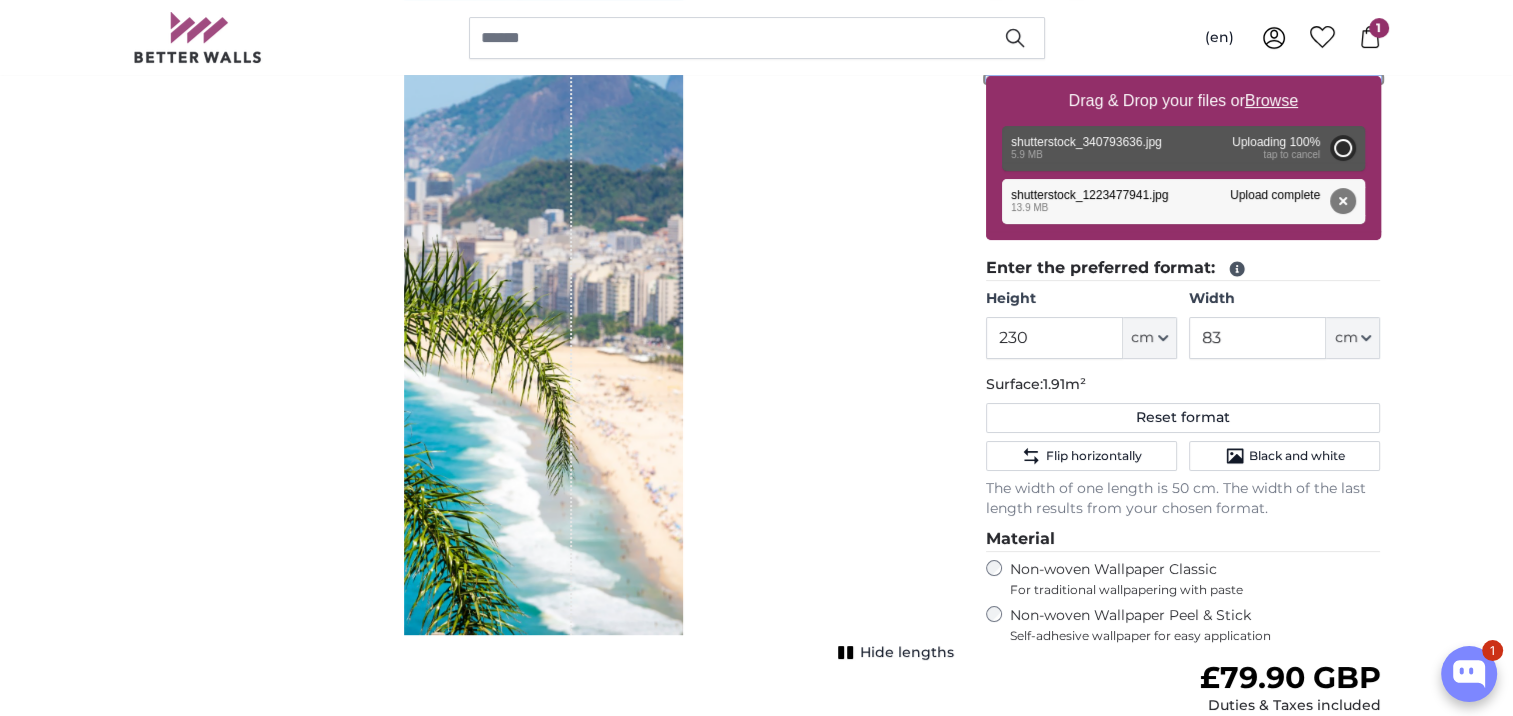 type on "126" 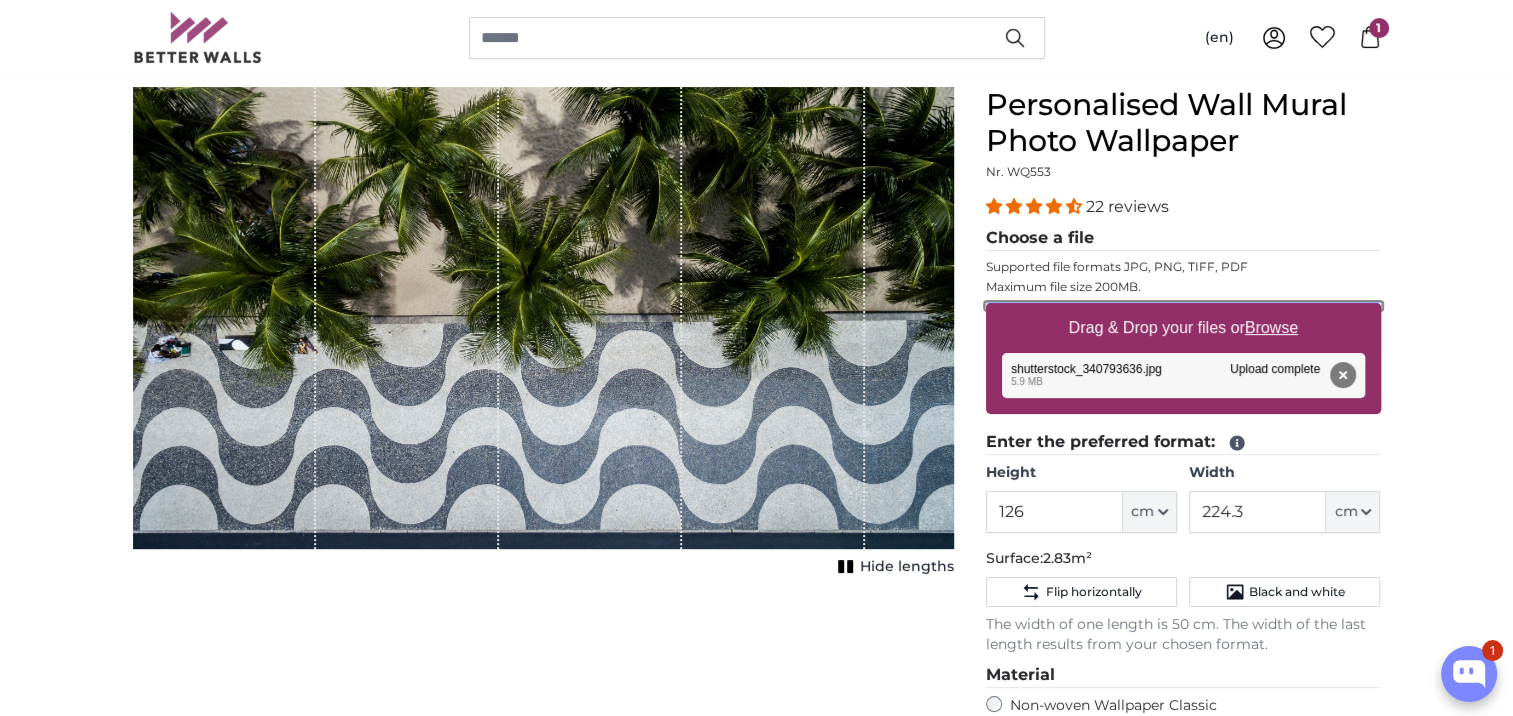 scroll, scrollTop: 100, scrollLeft: 0, axis: vertical 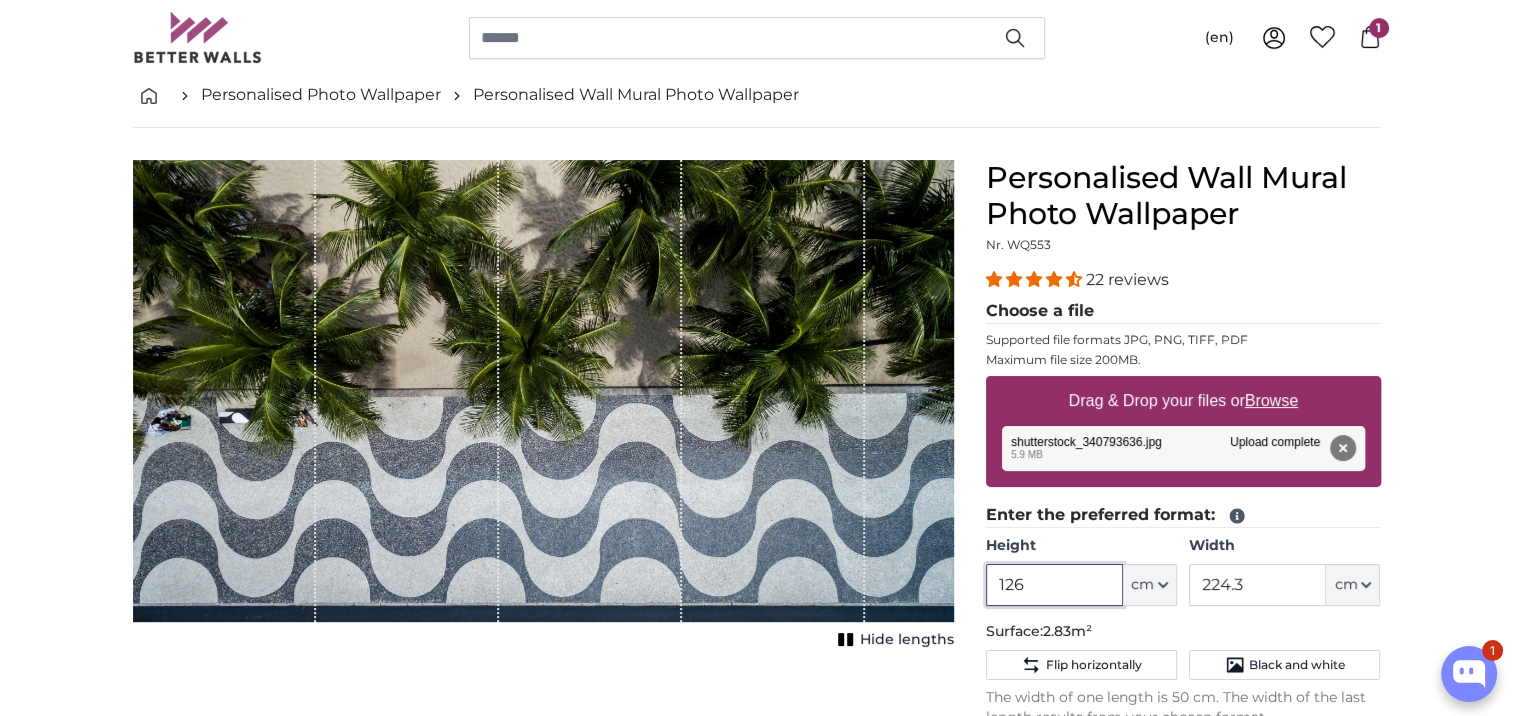 click on "126" at bounding box center (1054, 585) 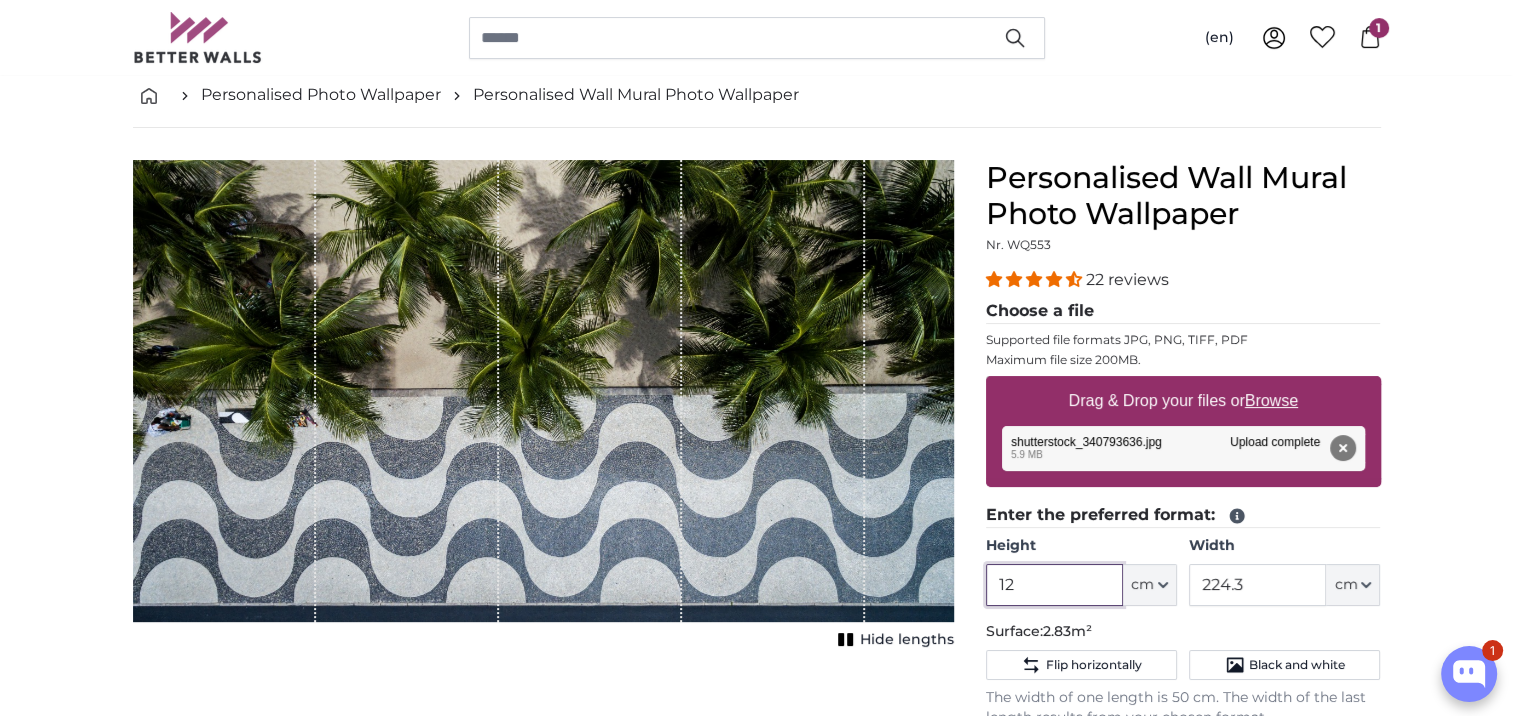 type on "1" 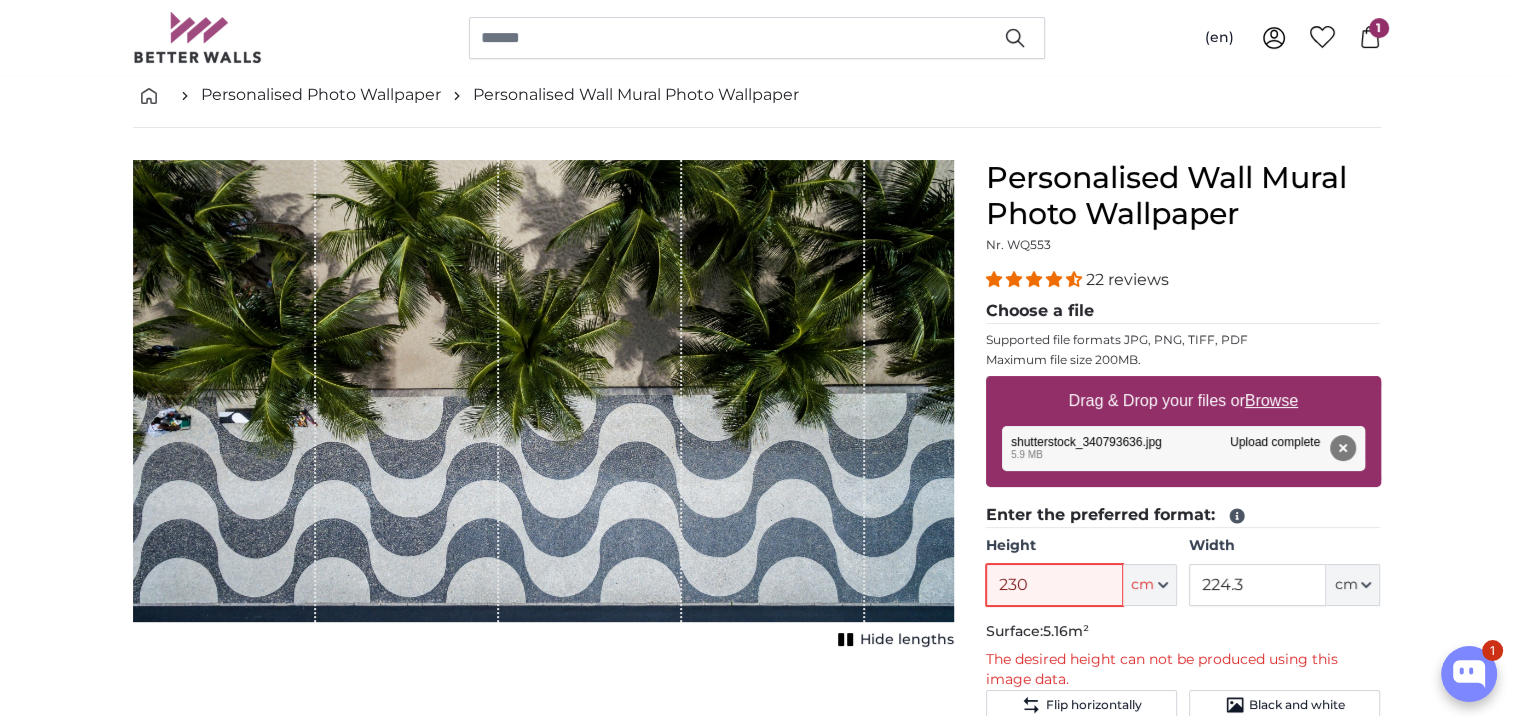 type on "230" 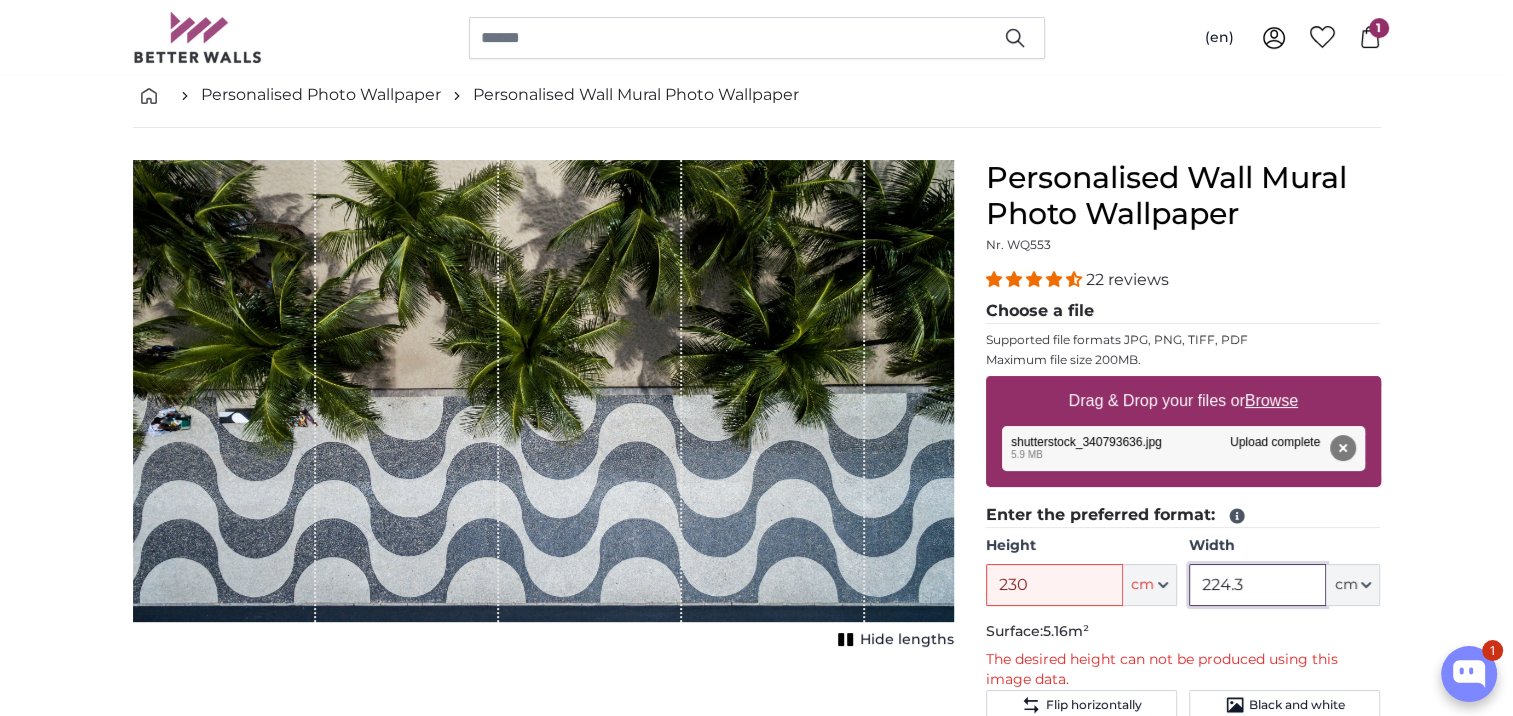 click on "224.3" at bounding box center (1257, 585) 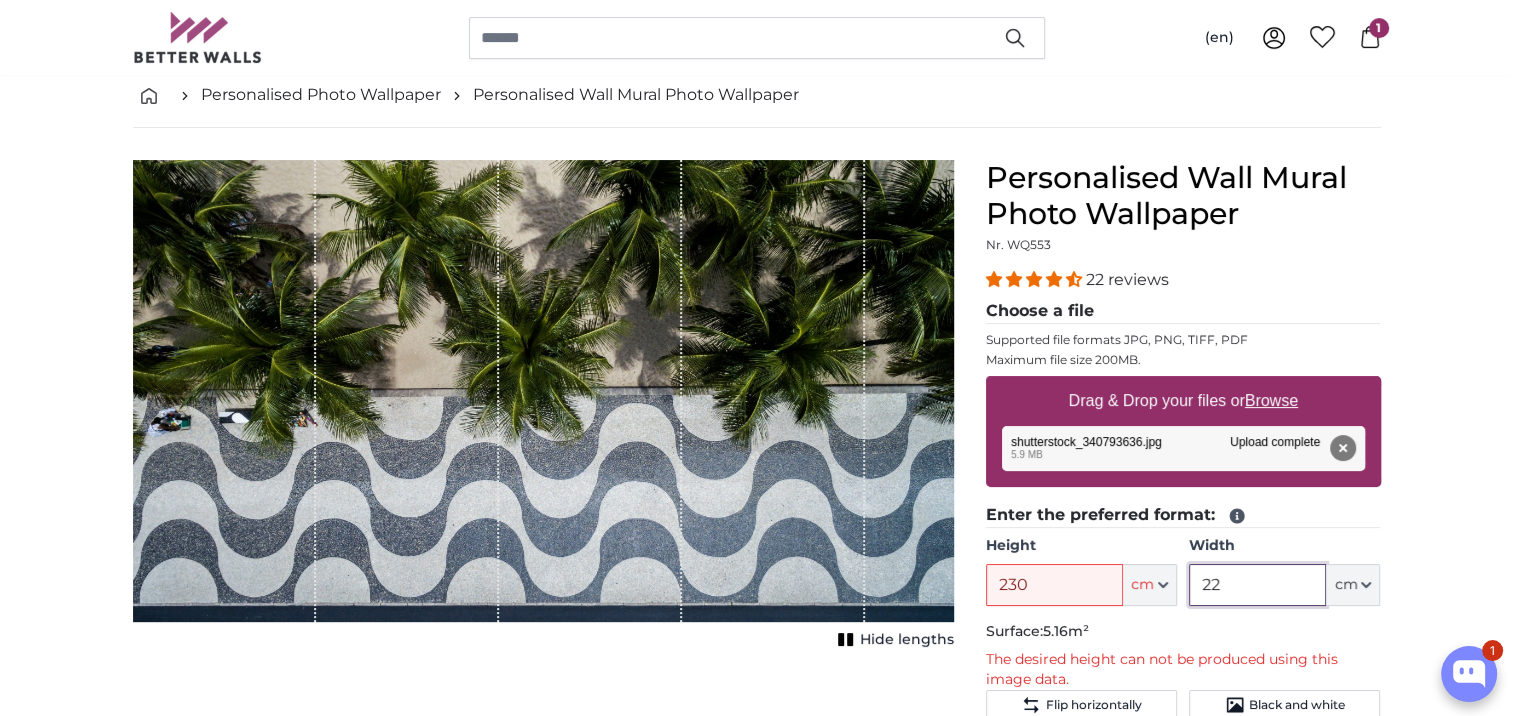 type on "2" 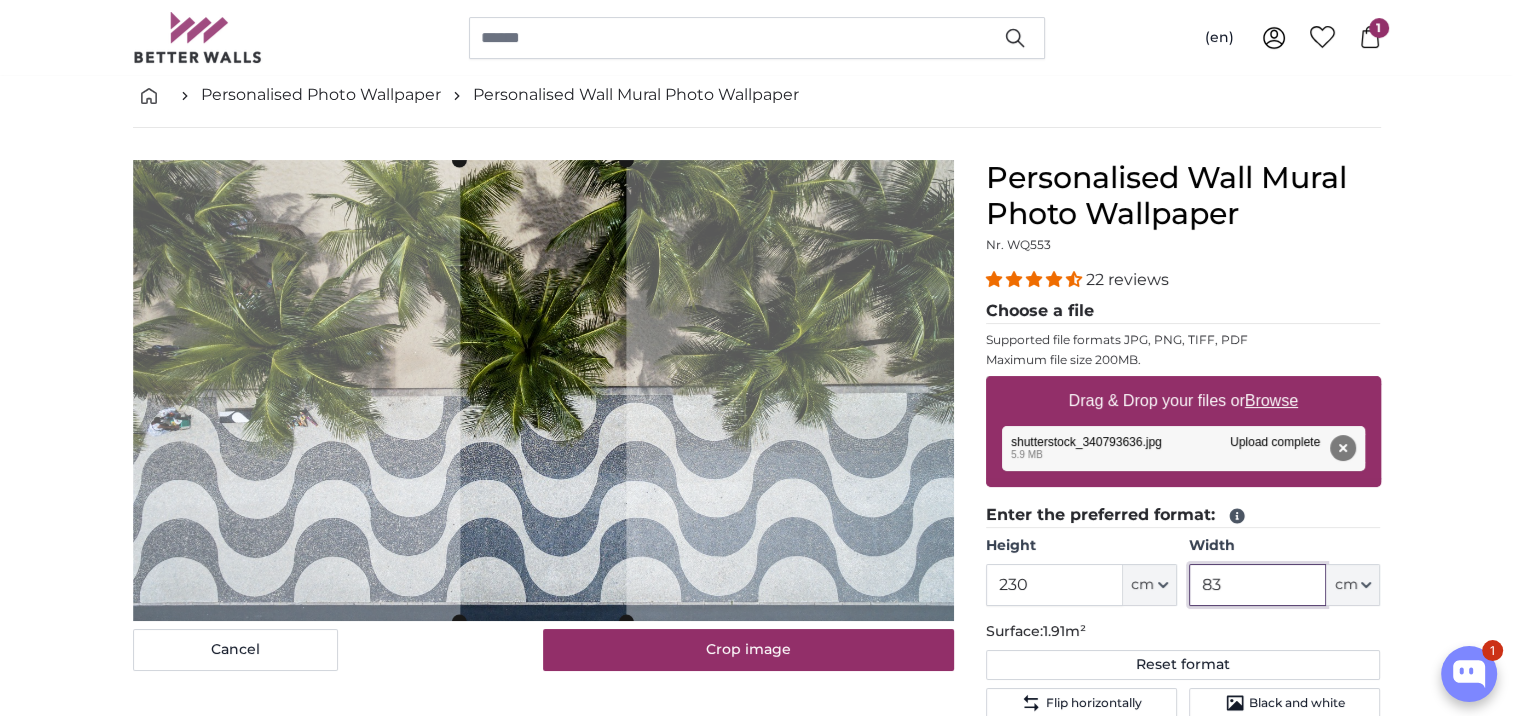 type on "83" 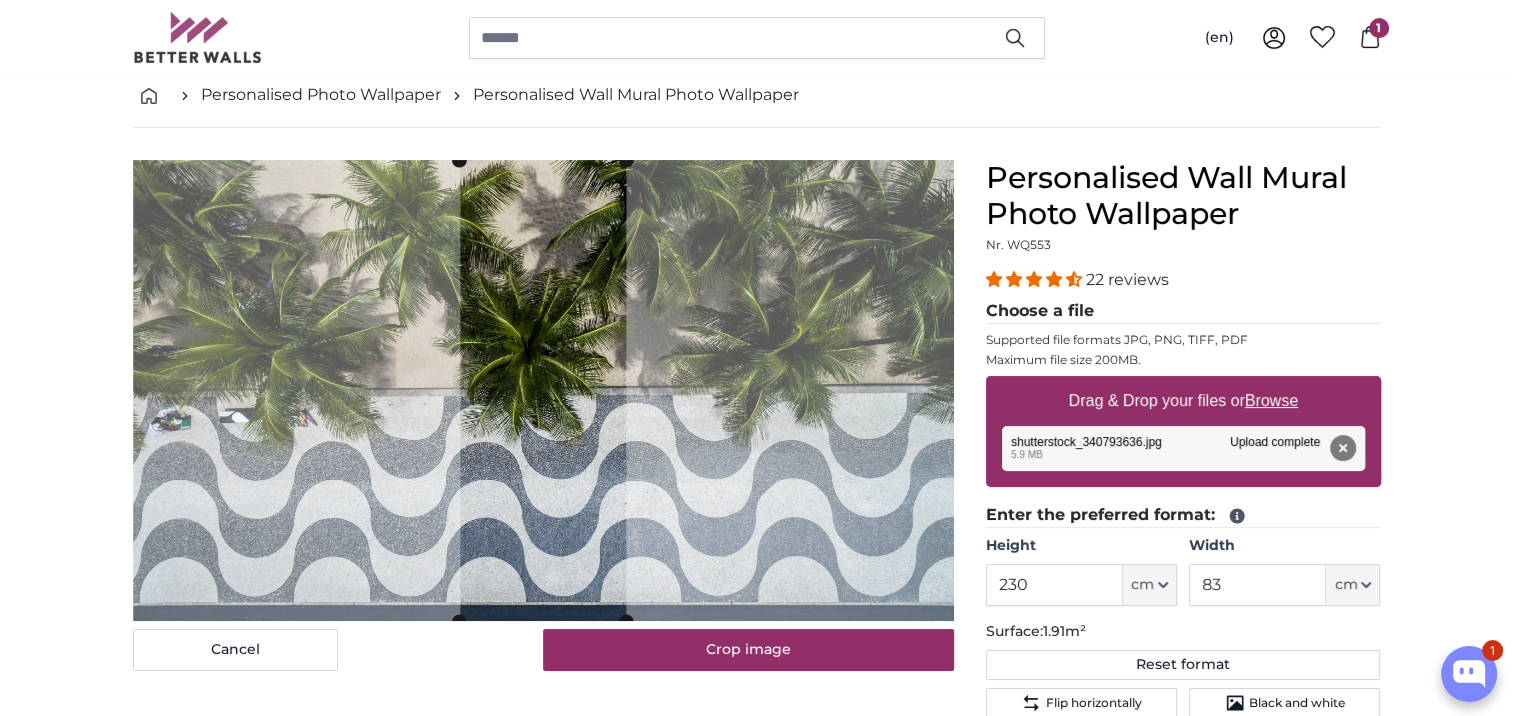 click on "Personalised Photo Wallpaper
Personalised Wall Mural Photo Wallpaper
Personalised Wall Mural Photo Wallpaper
Cancel
Crop image" at bounding box center (756, 2543) 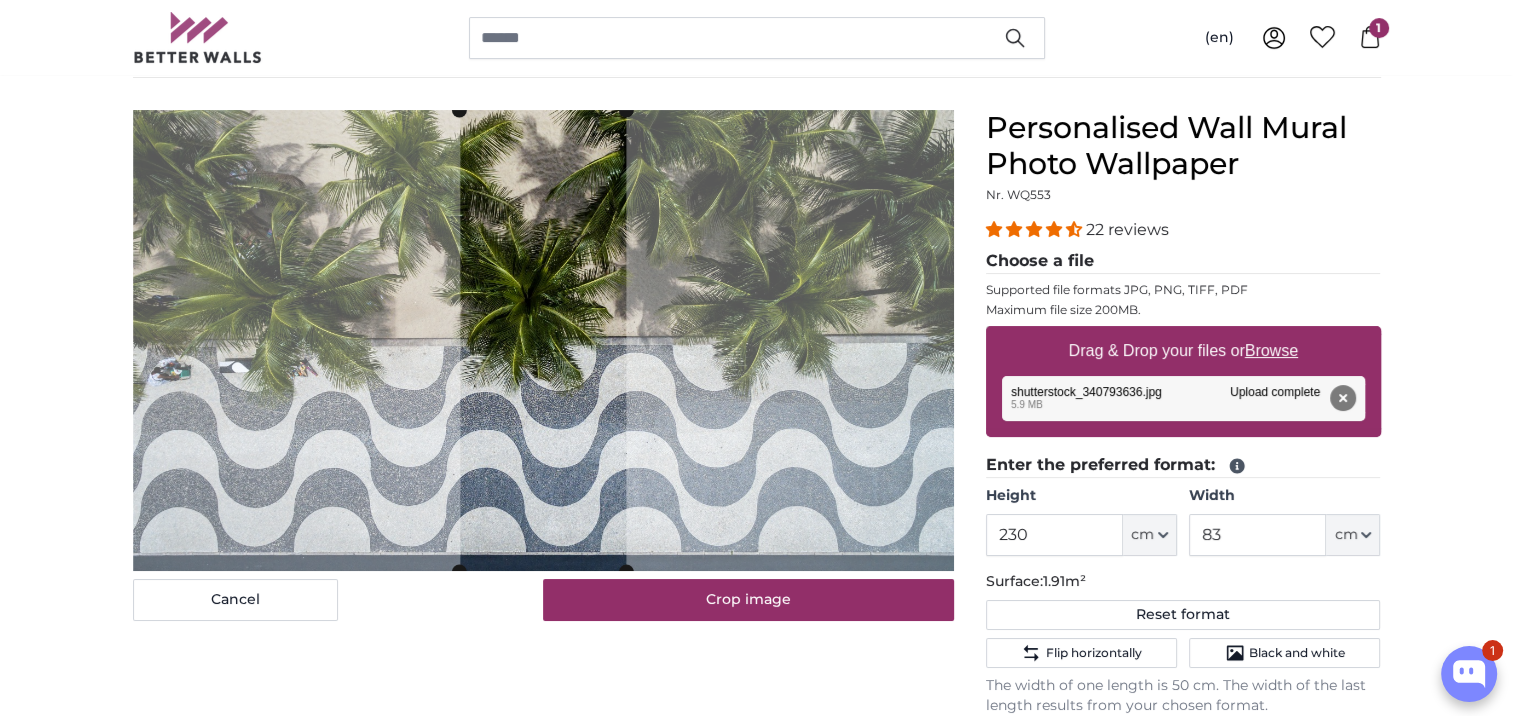 scroll, scrollTop: 100, scrollLeft: 0, axis: vertical 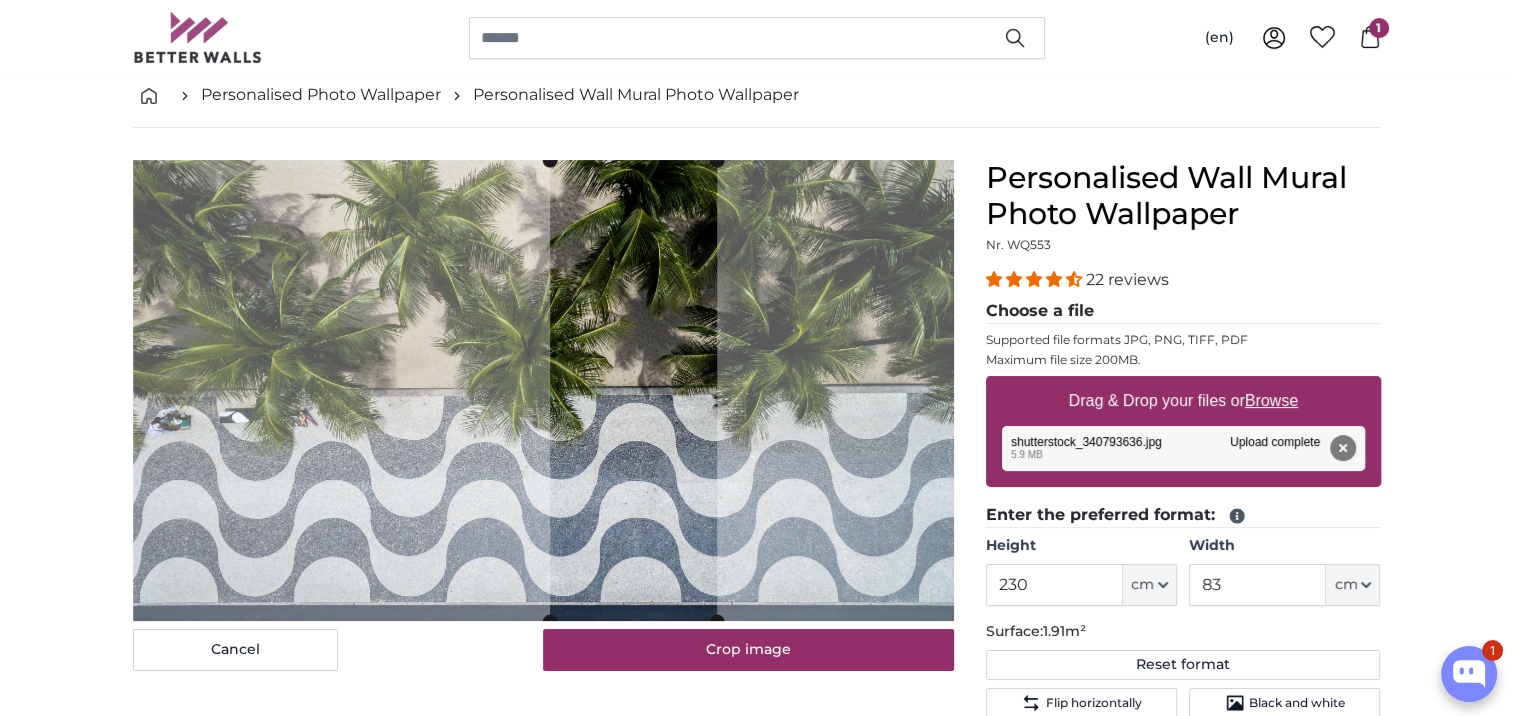click 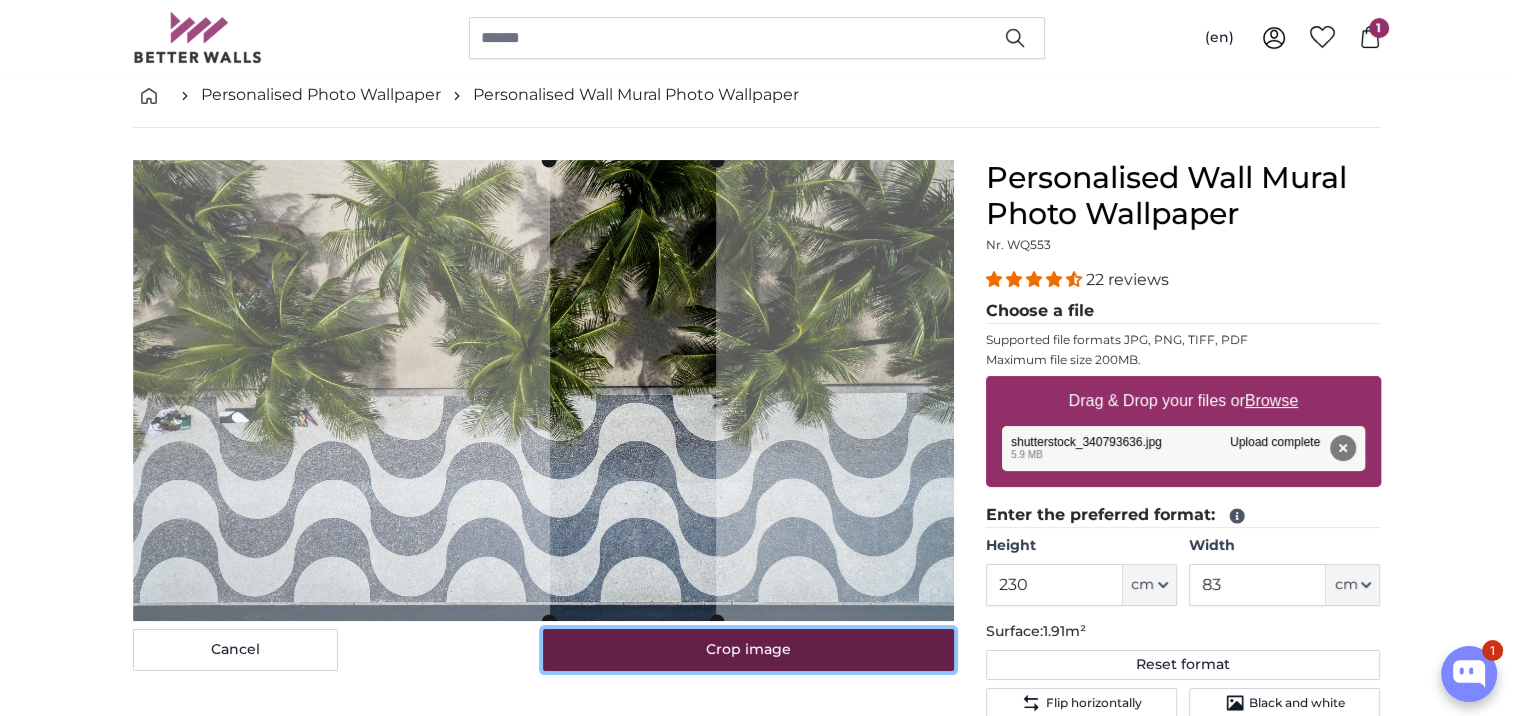 click on "Crop image" at bounding box center (748, 650) 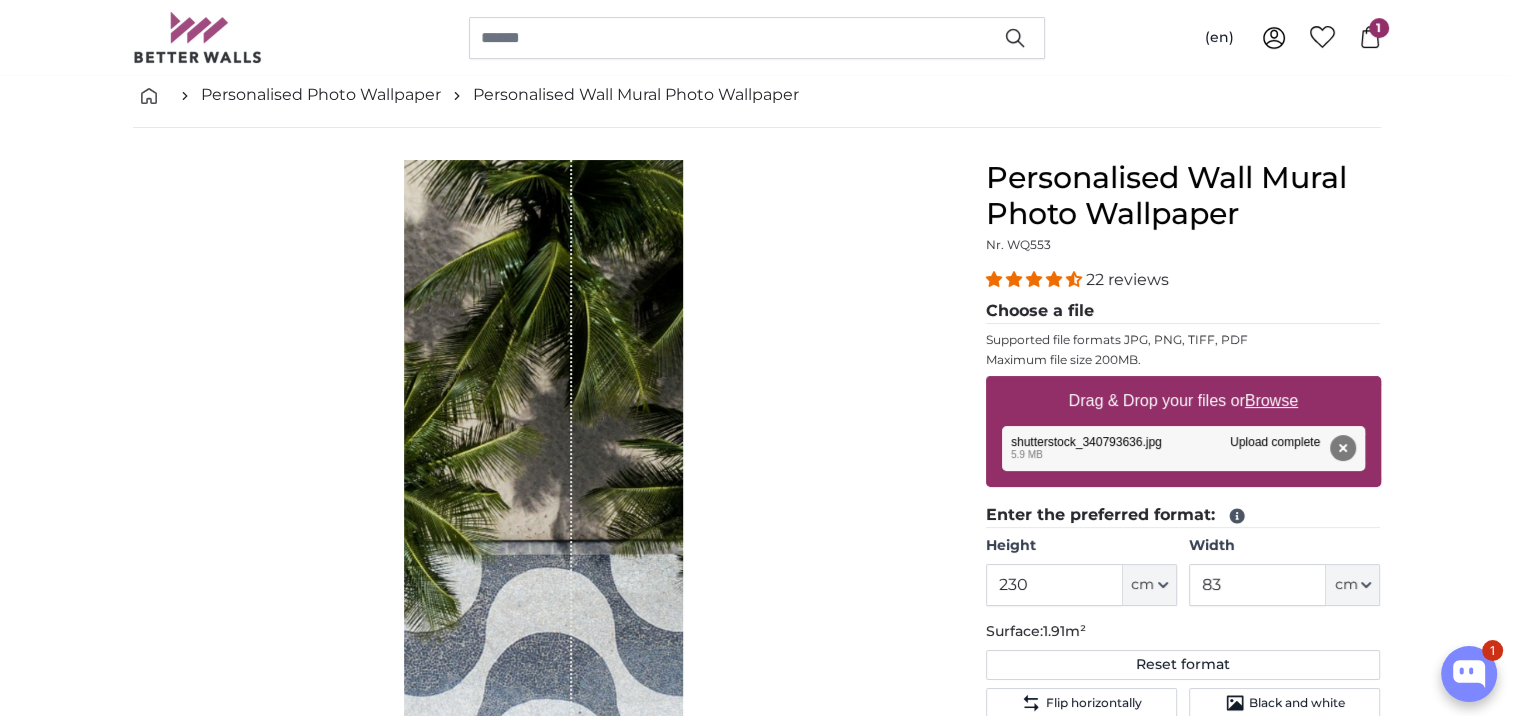 scroll, scrollTop: 400, scrollLeft: 0, axis: vertical 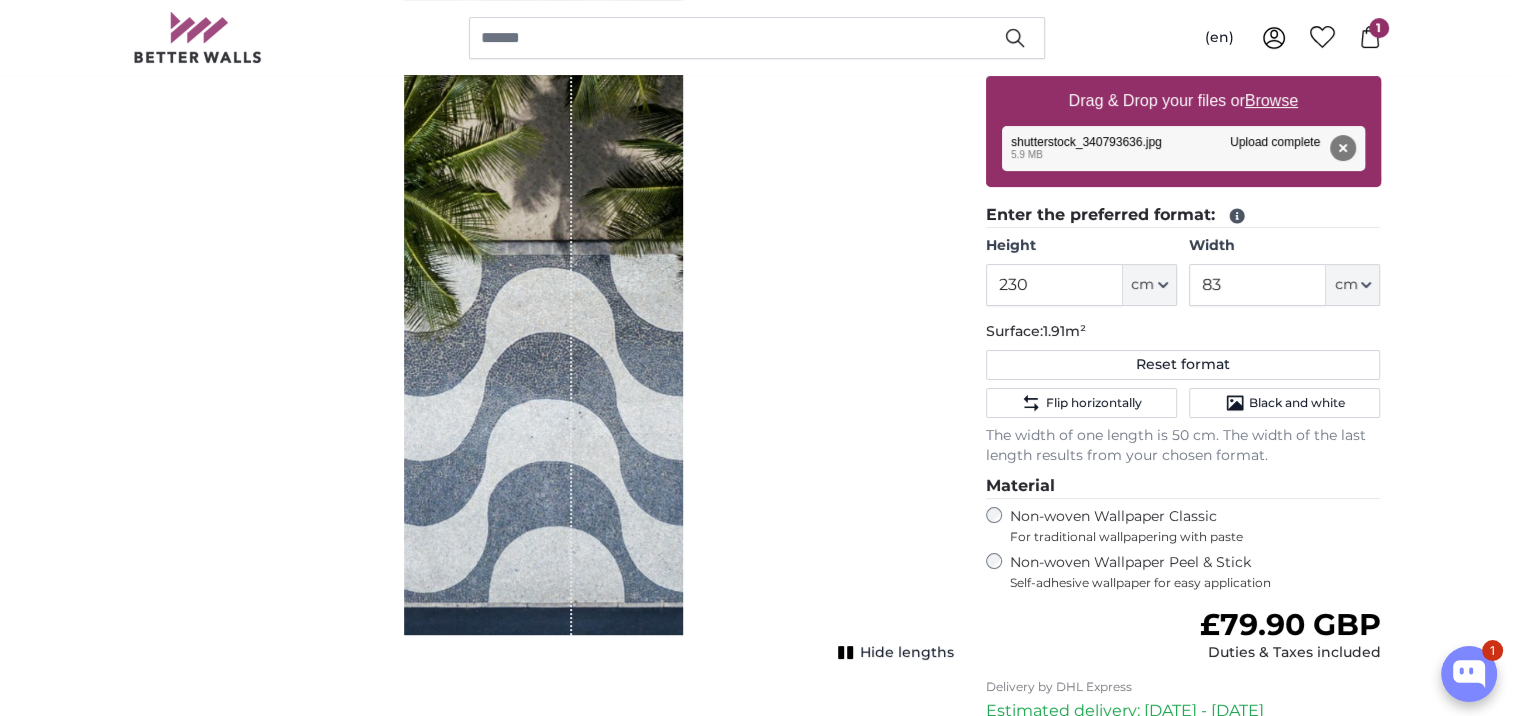 click at bounding box center [543, 247] 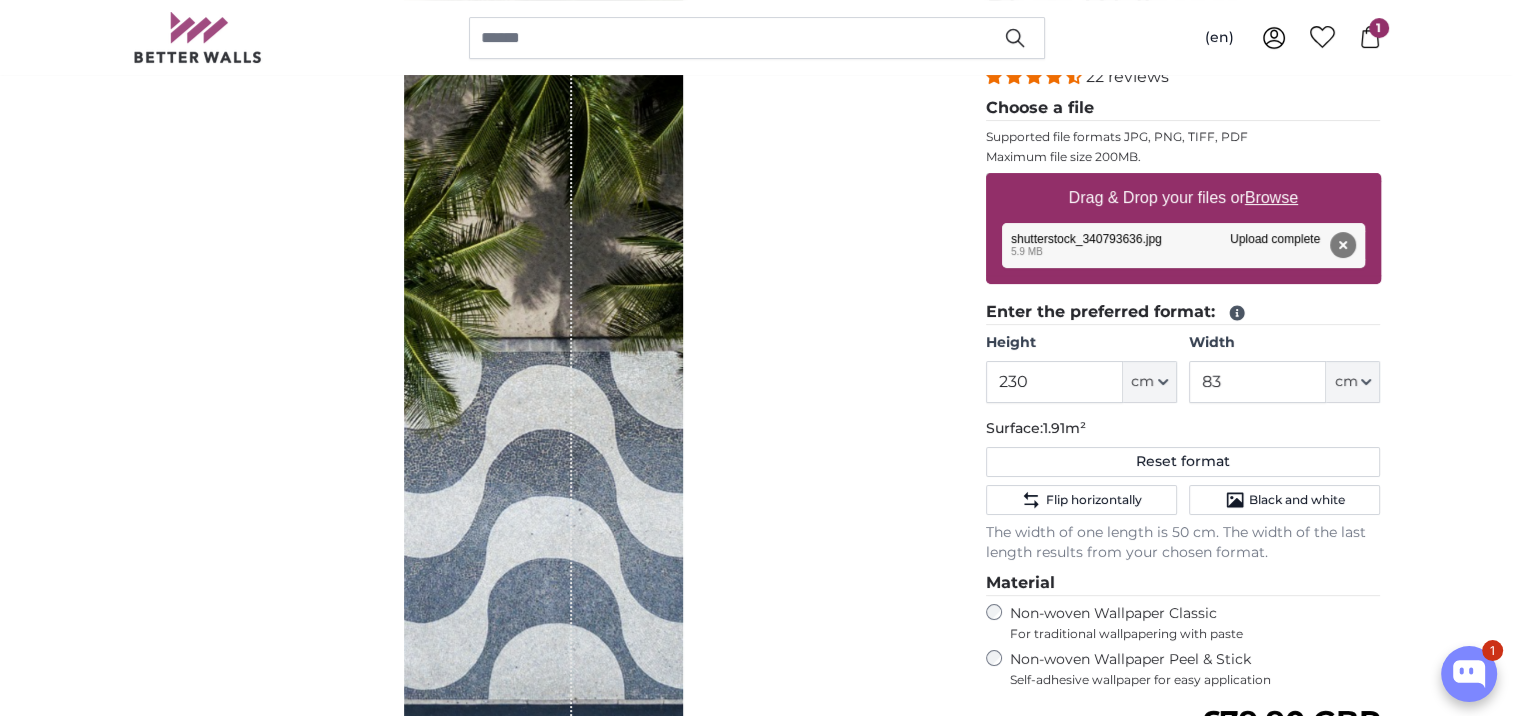 scroll, scrollTop: 300, scrollLeft: 0, axis: vertical 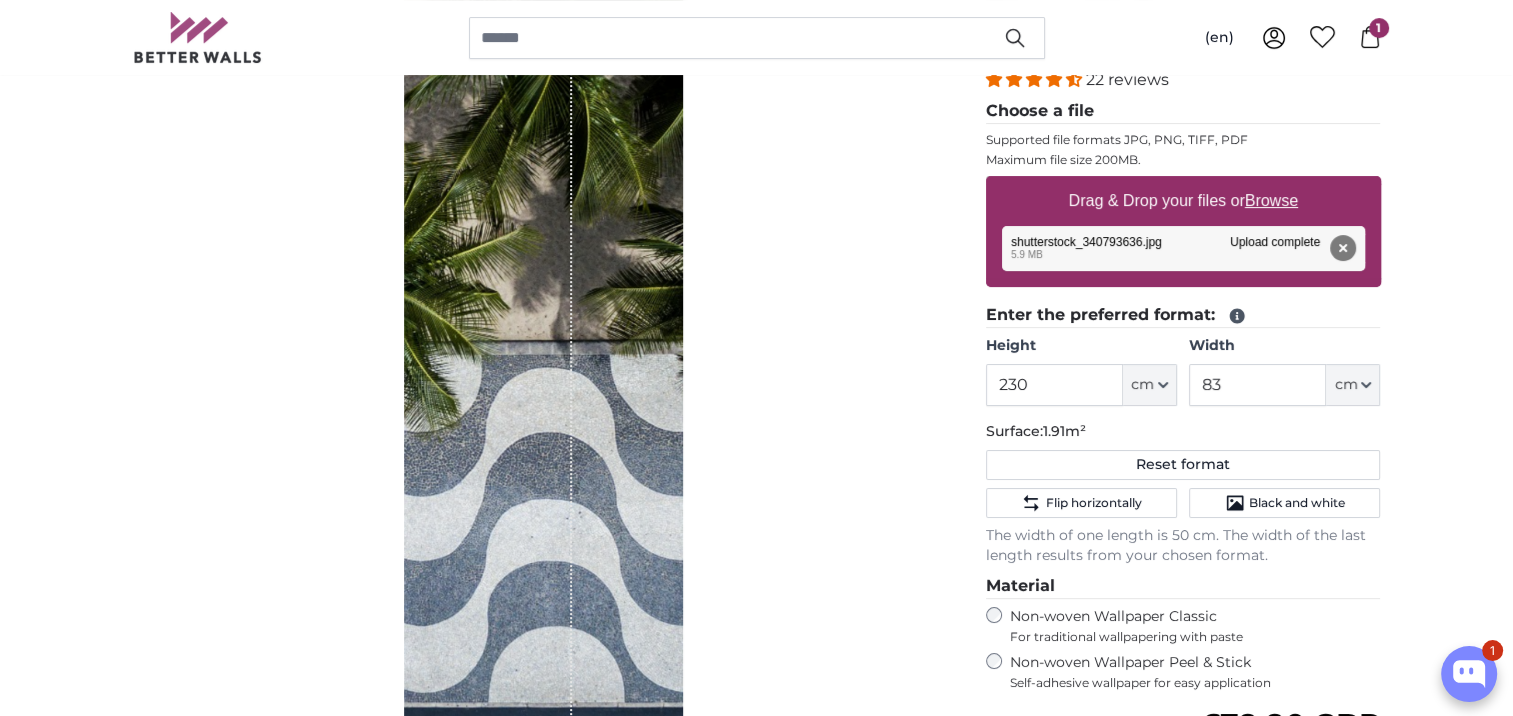 click on "Drag & Drop your files or  Browse" at bounding box center [1183, 201] 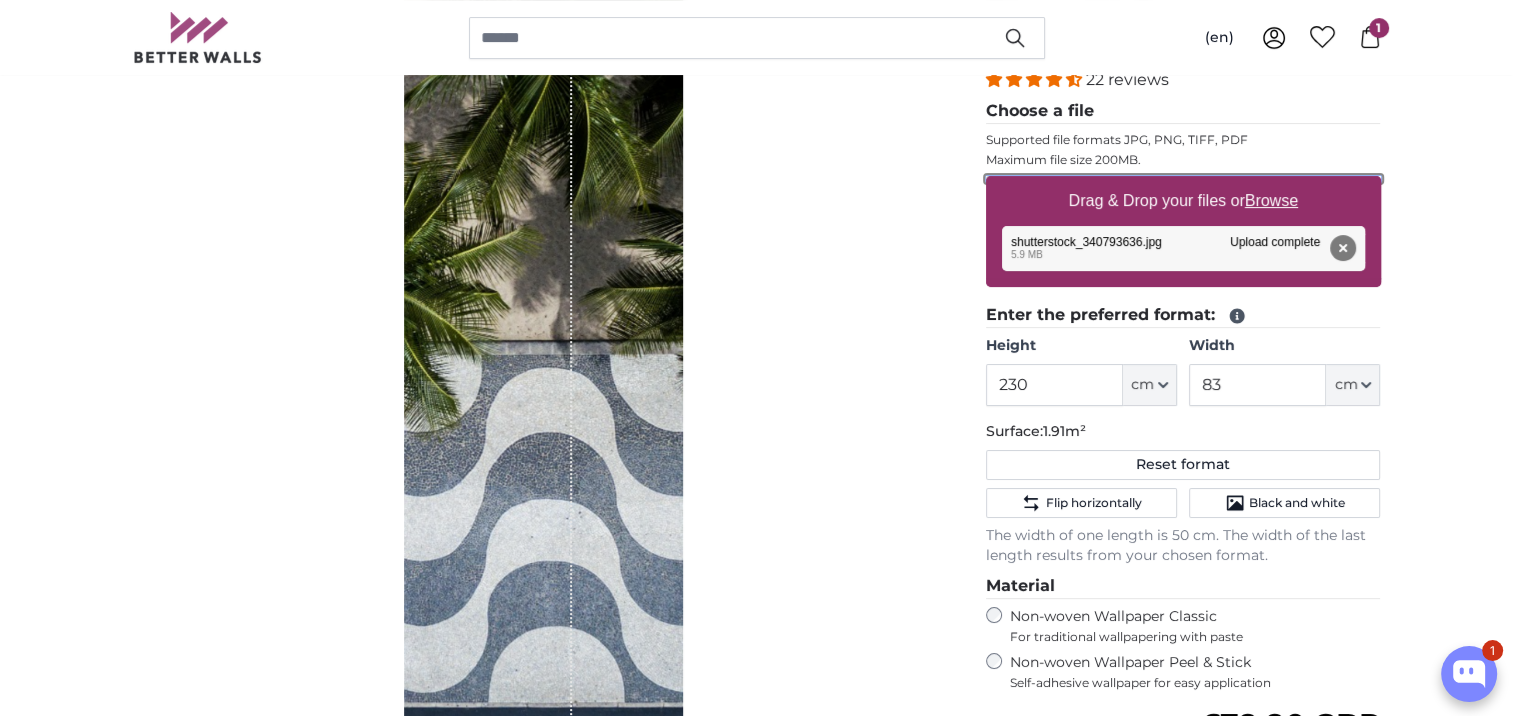 click on "Drag & Drop your files or  Browse" at bounding box center [1183, 179] 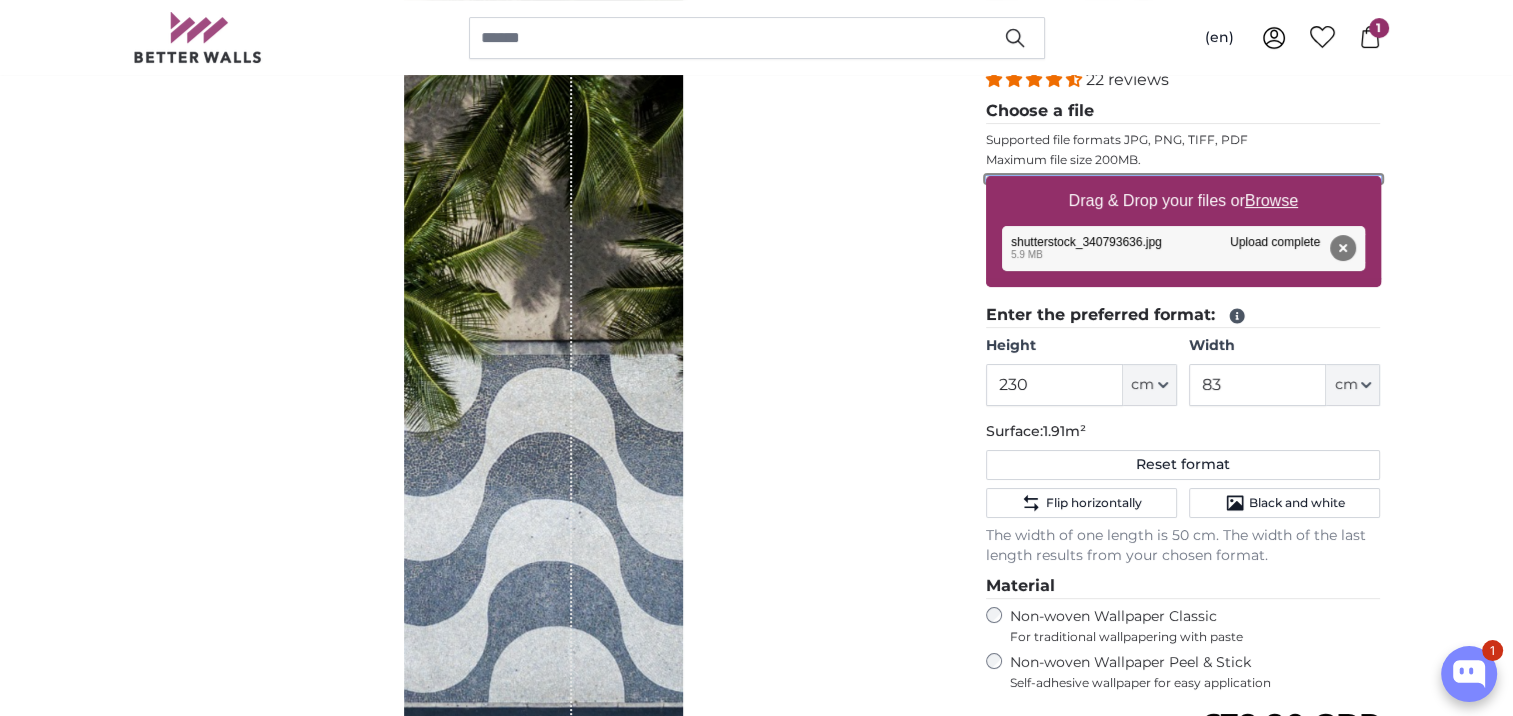 type on "**********" 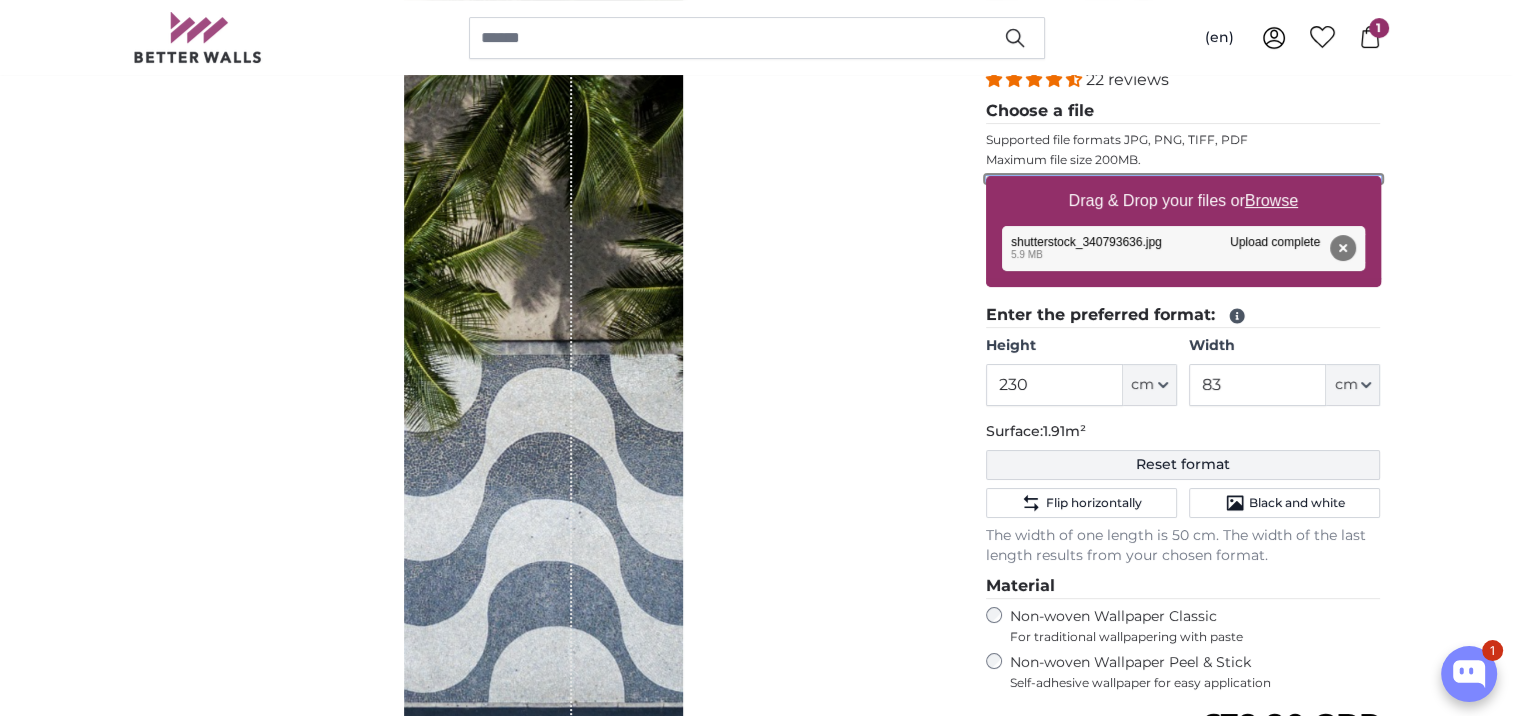 type 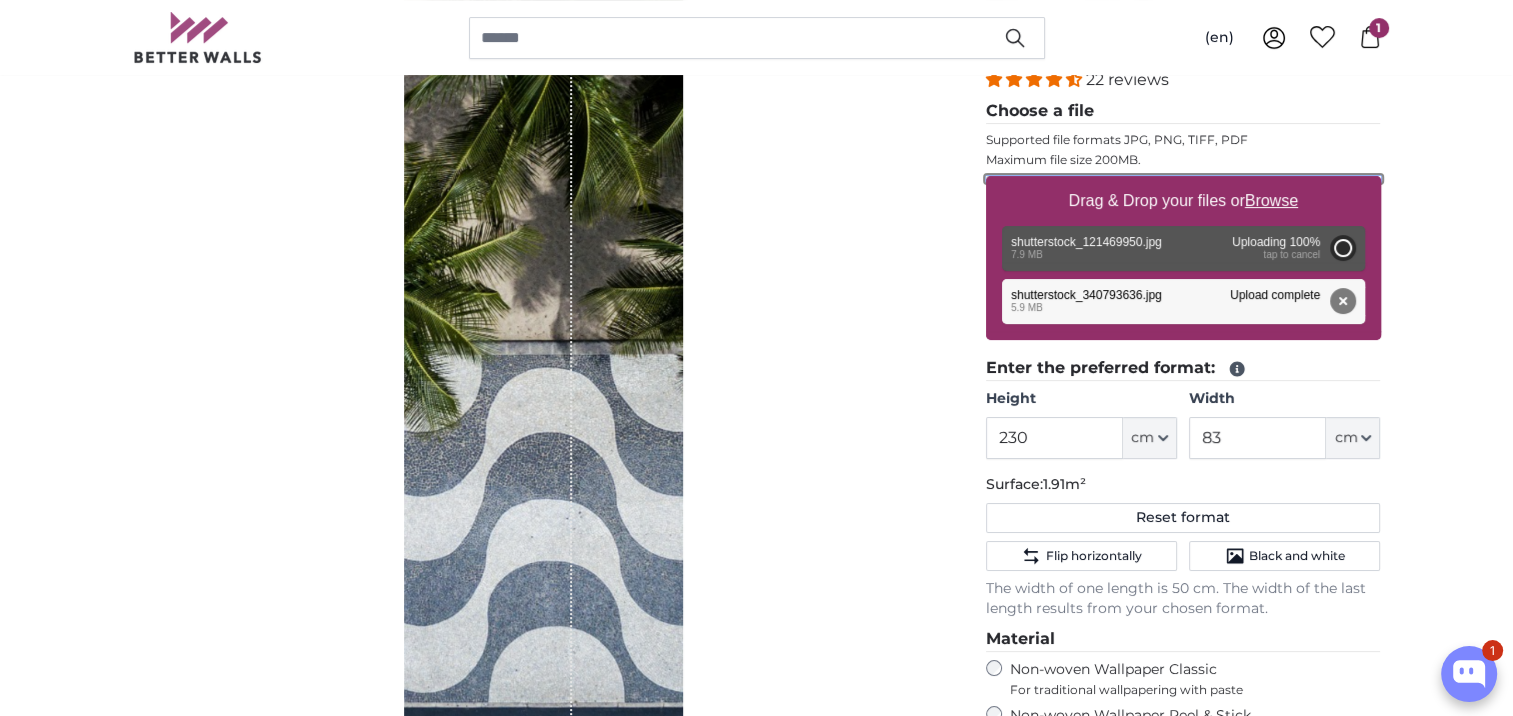 type on "200" 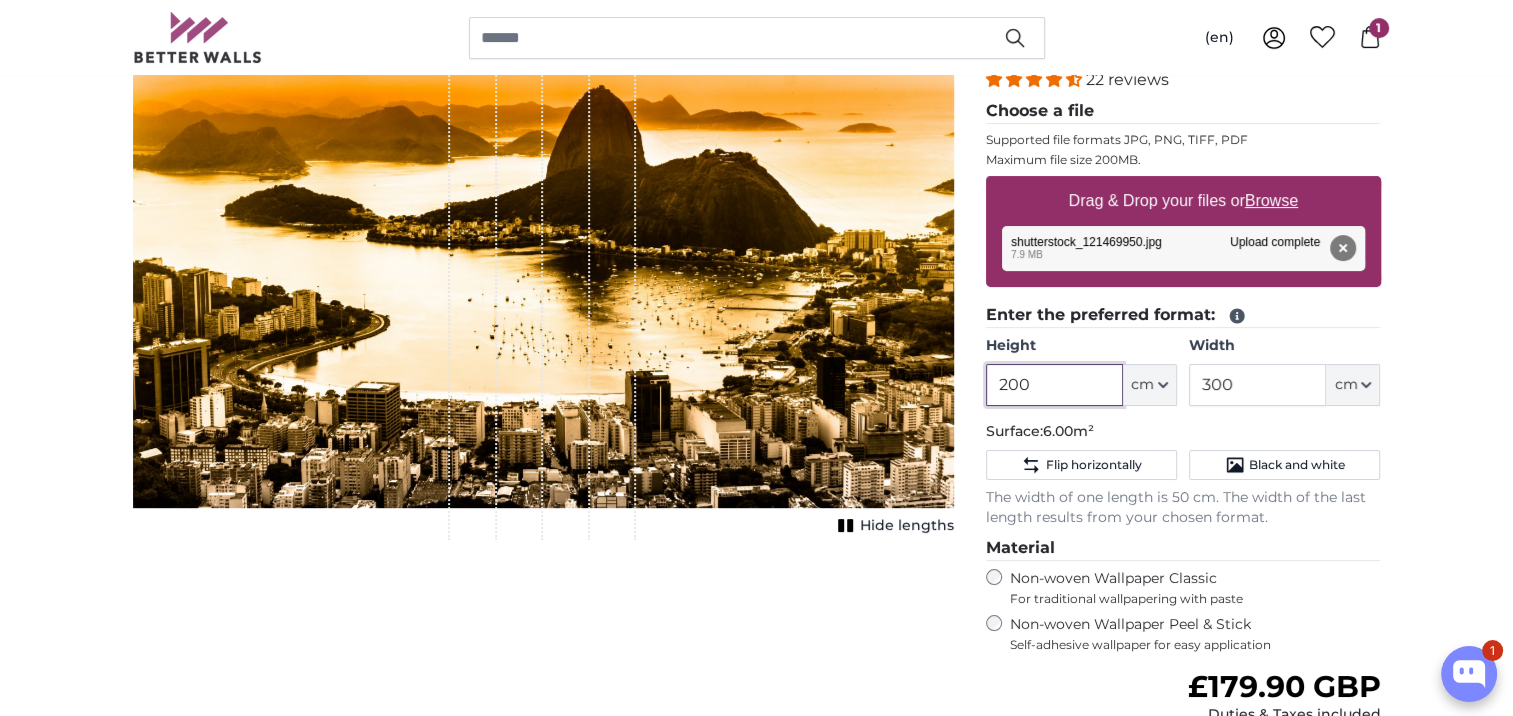 click on "200" at bounding box center [1054, 385] 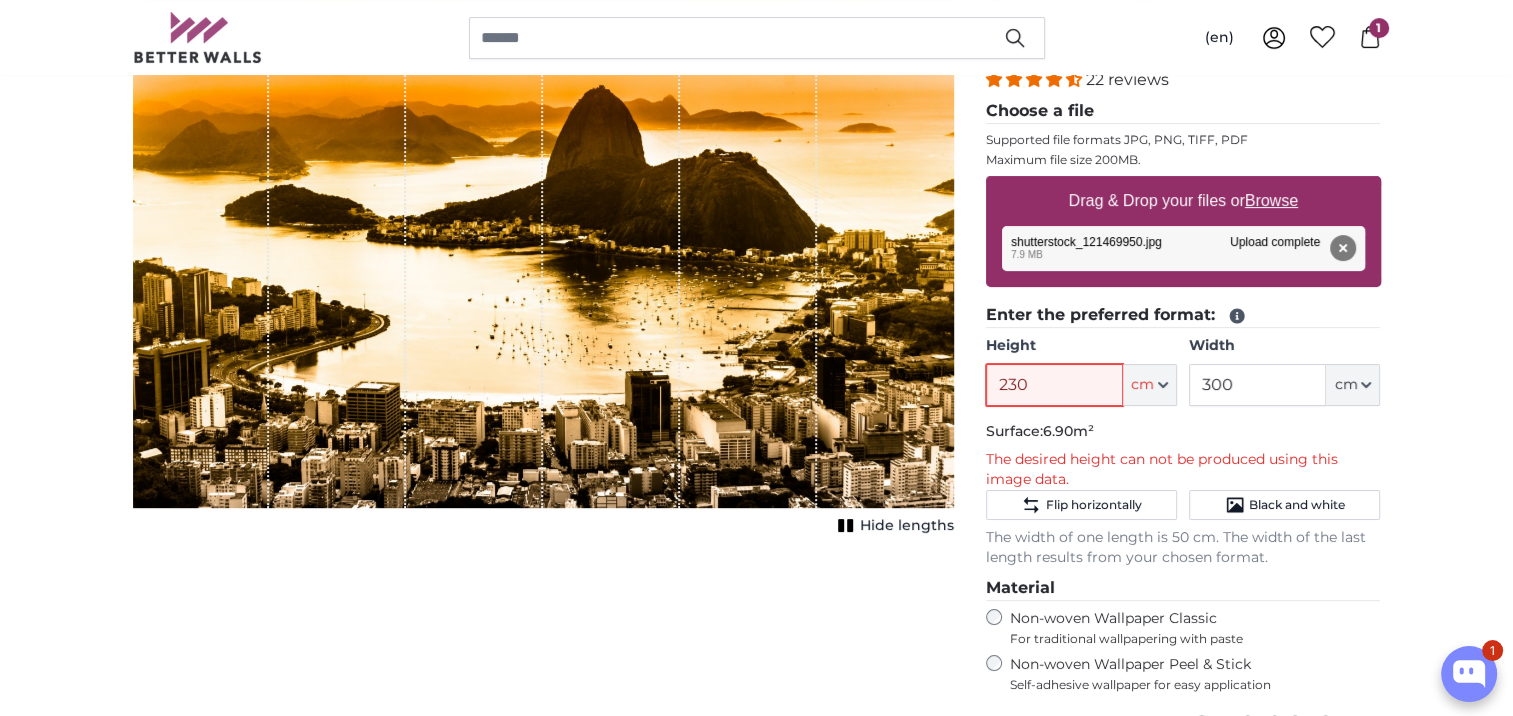 type on "230" 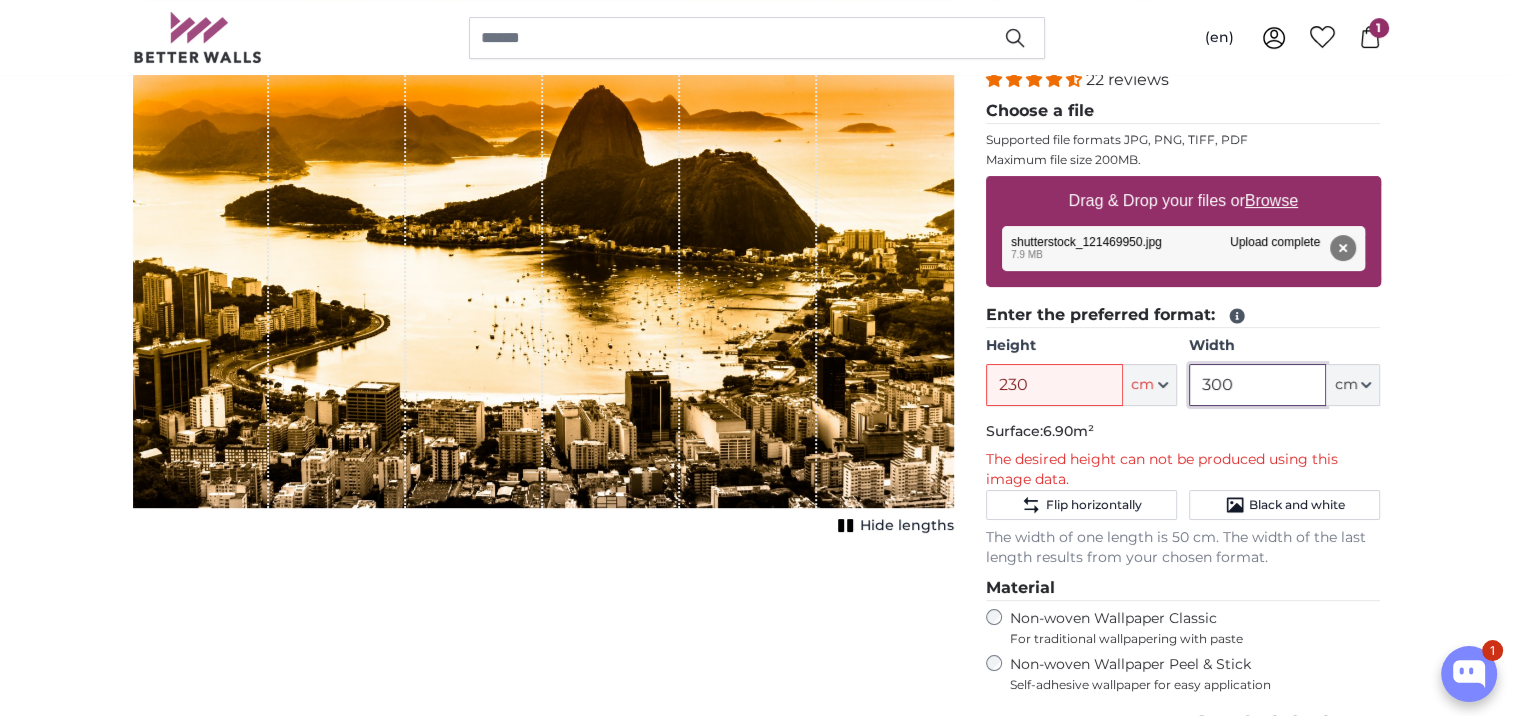 click on "300" at bounding box center (1257, 385) 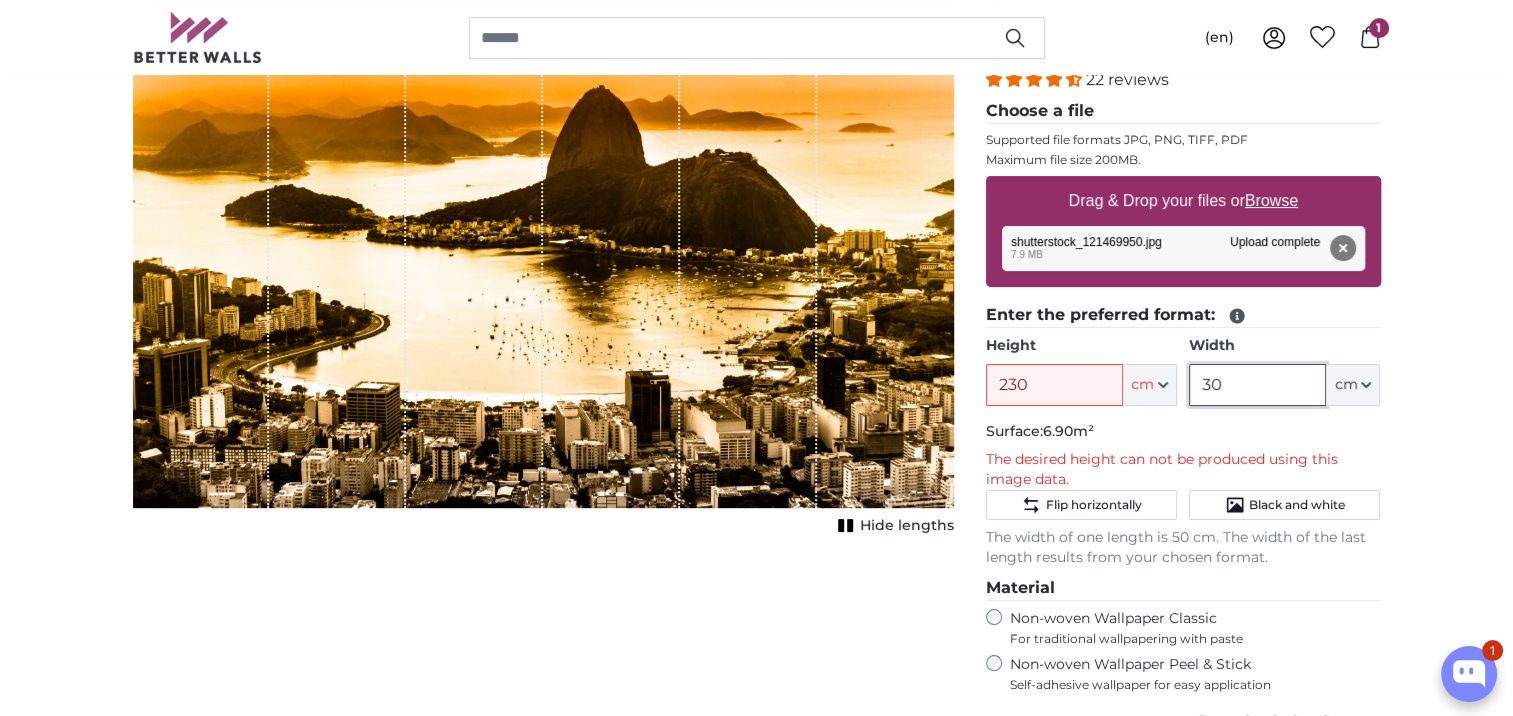 type on "3" 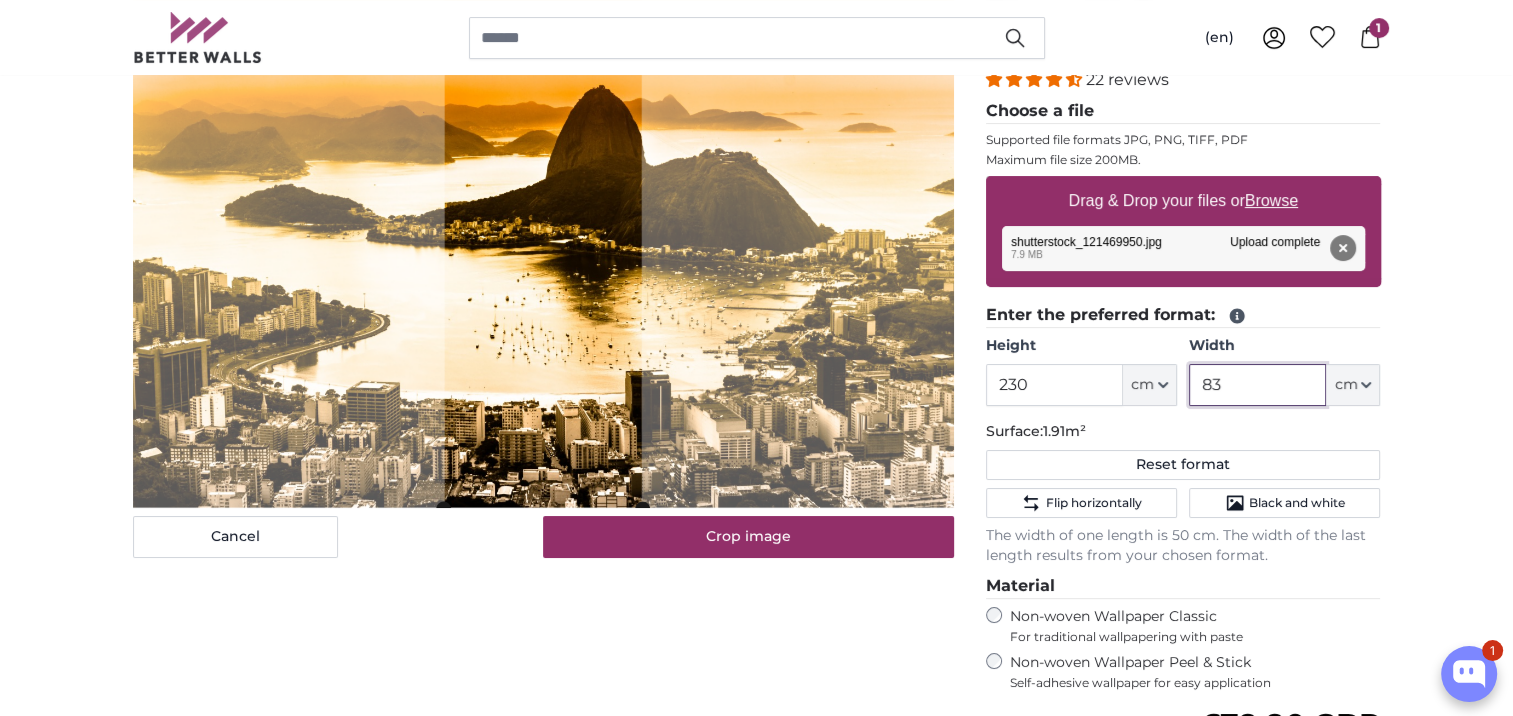 type on "83" 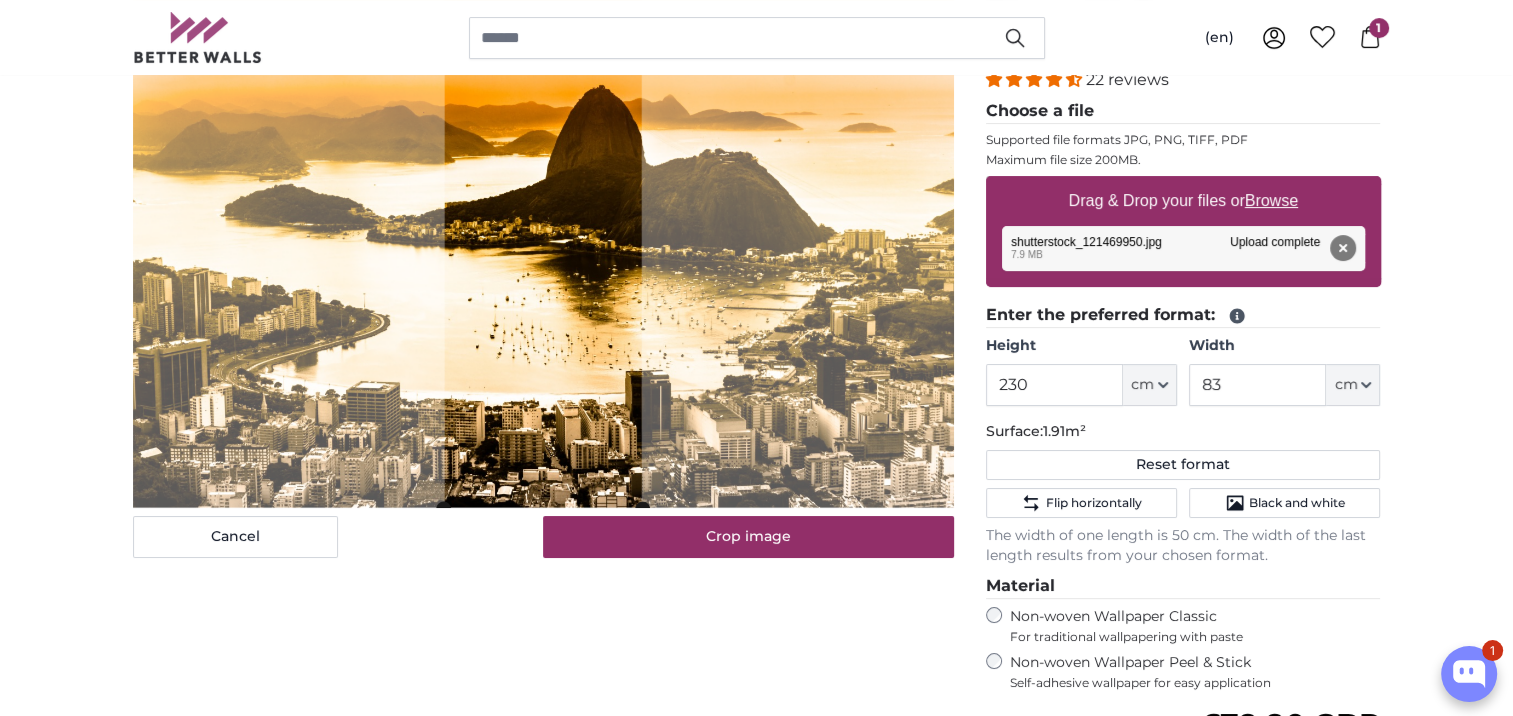 click on "Personalised Photo Wallpaper
Personalised Wall Mural Photo Wallpaper
Personalised Wall Mural Photo Wallpaper
Cancel
Crop image" at bounding box center (756, 2343) 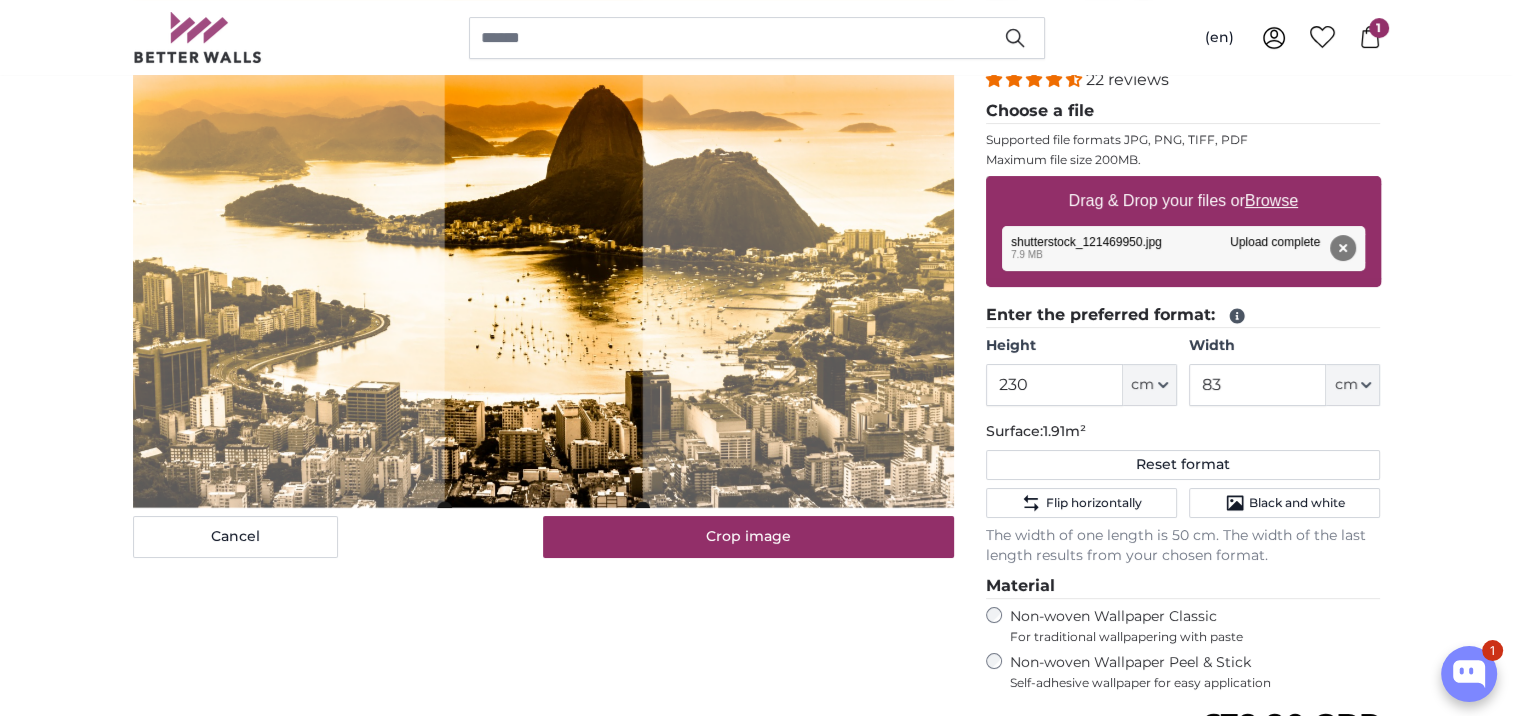 click at bounding box center (542, 234) 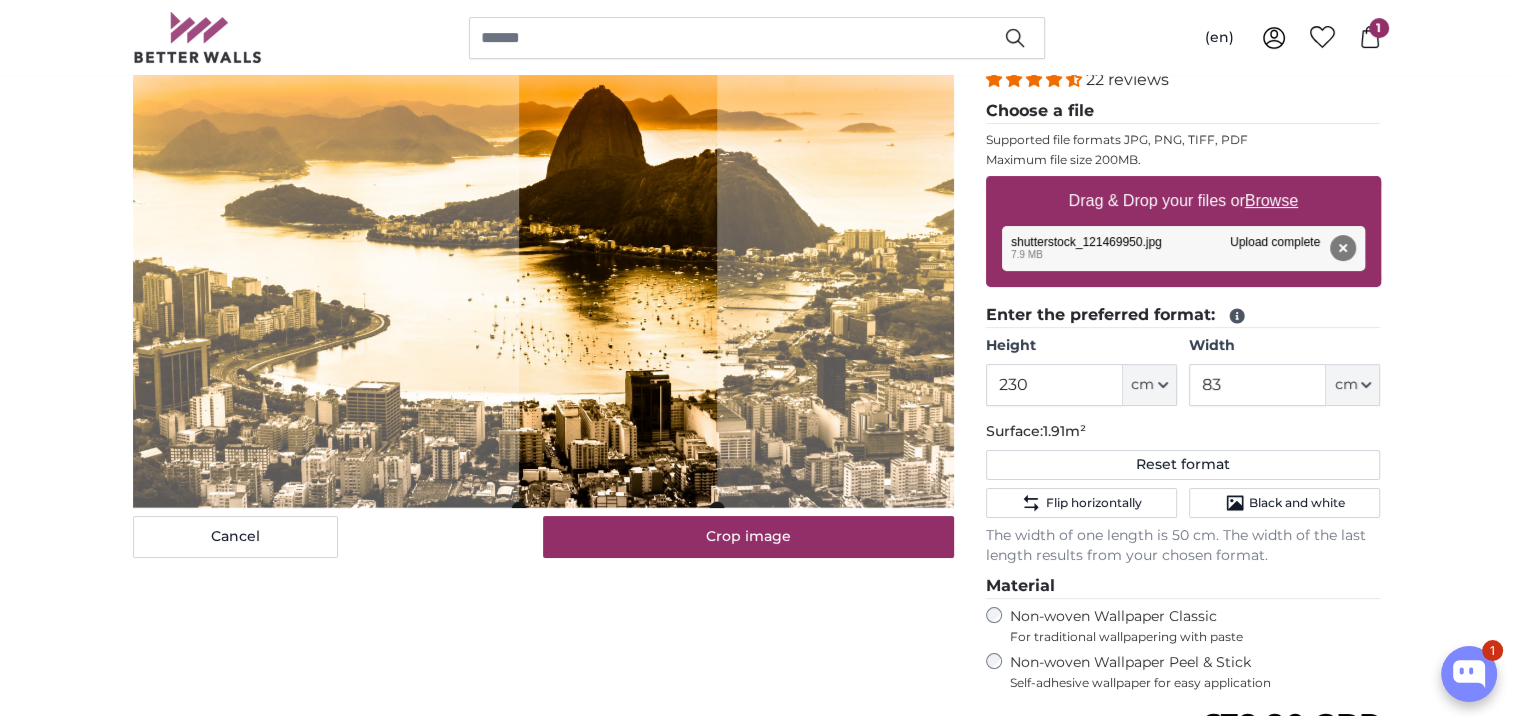click 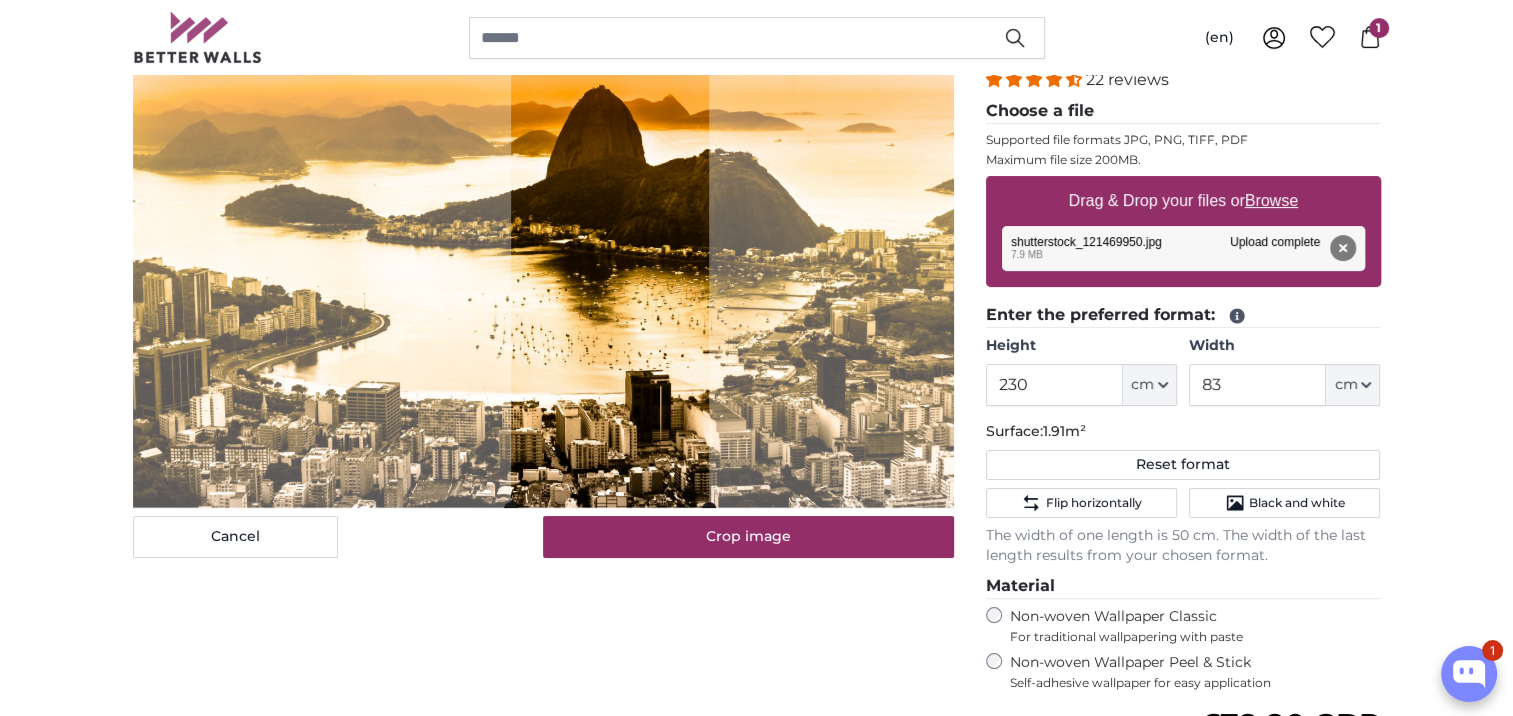 click 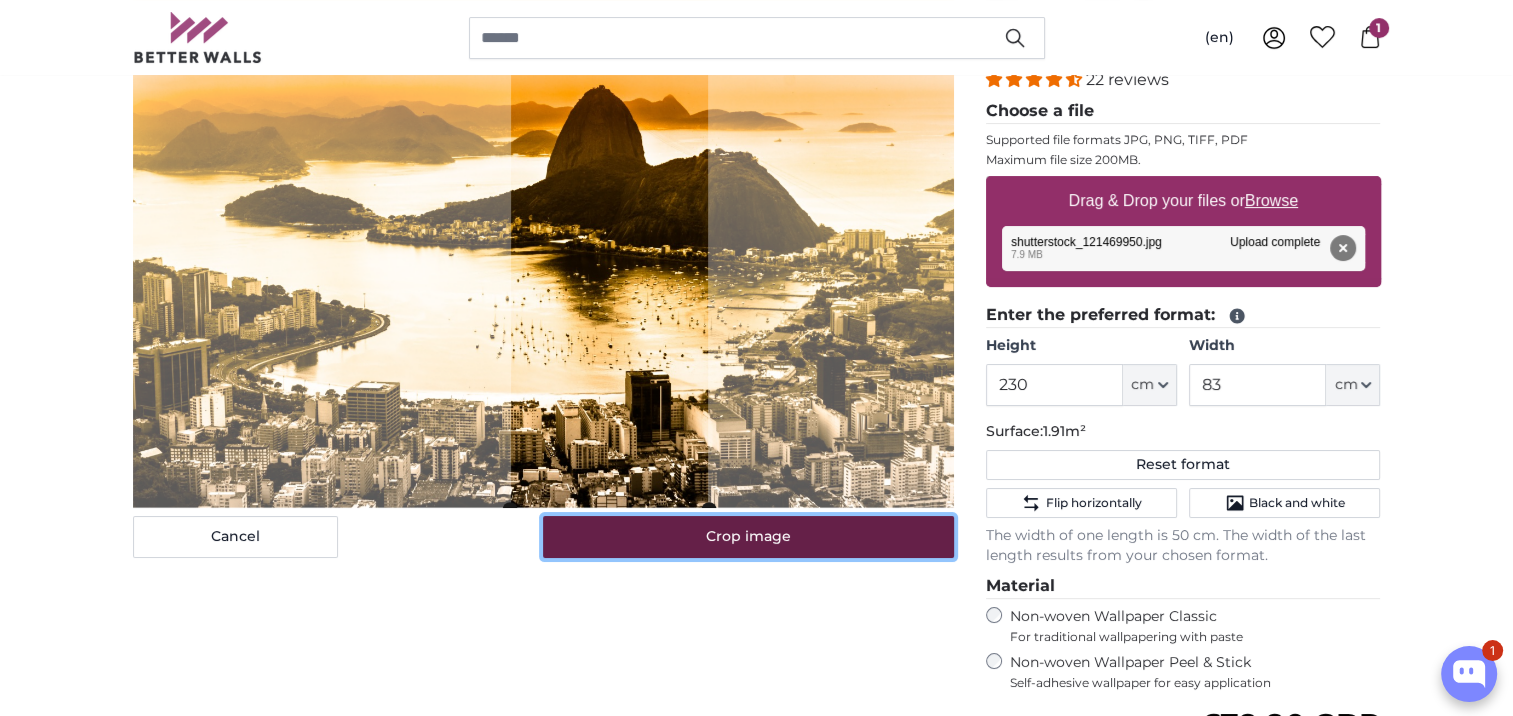 click on "Crop image" at bounding box center (748, 537) 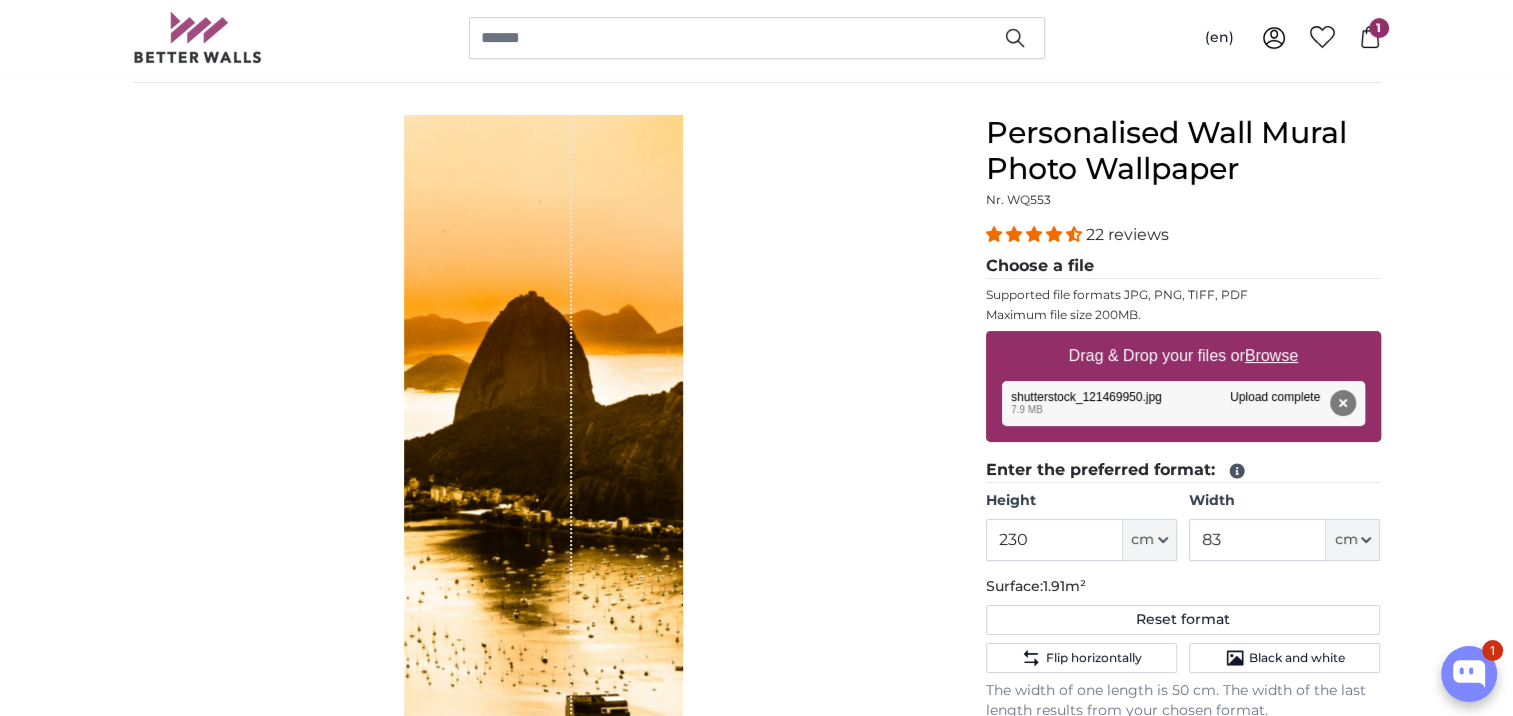 scroll, scrollTop: 100, scrollLeft: 0, axis: vertical 